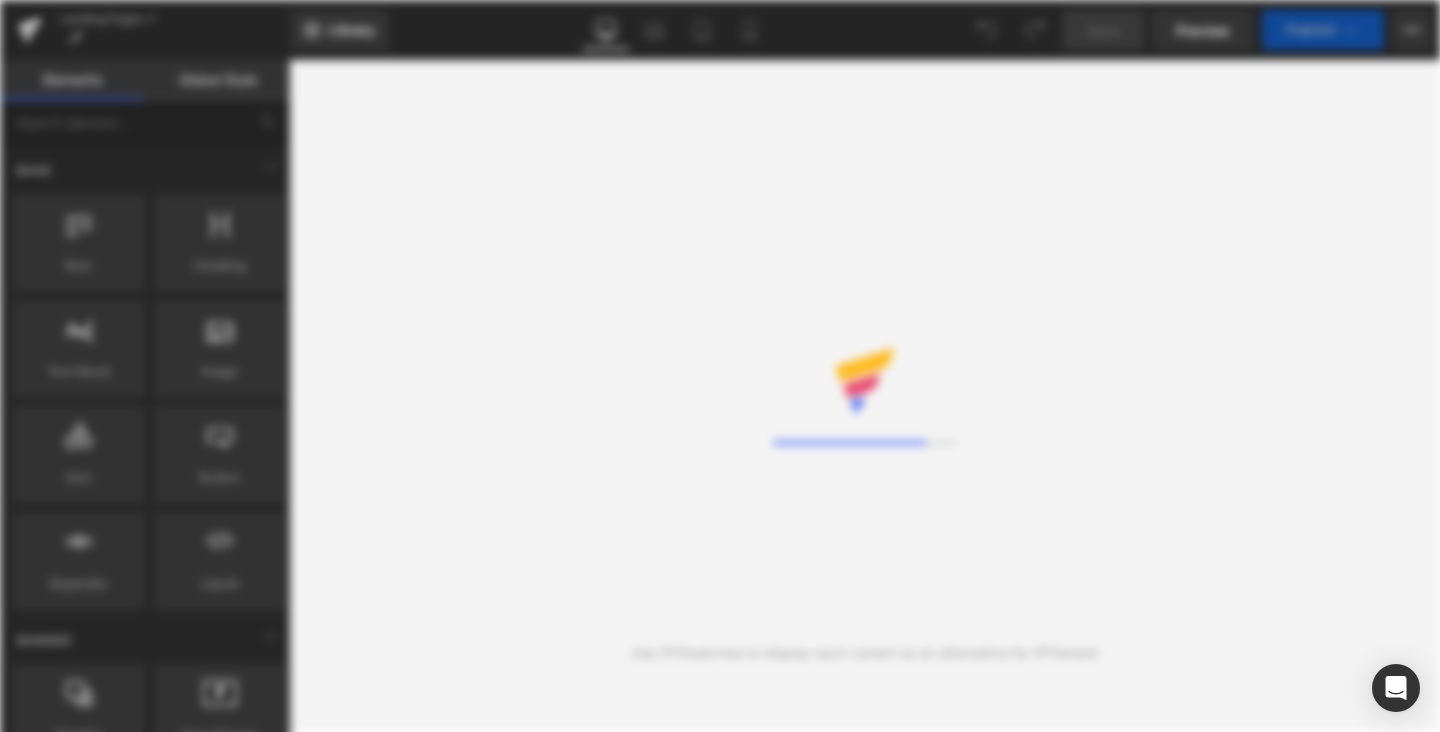 scroll, scrollTop: 0, scrollLeft: 0, axis: both 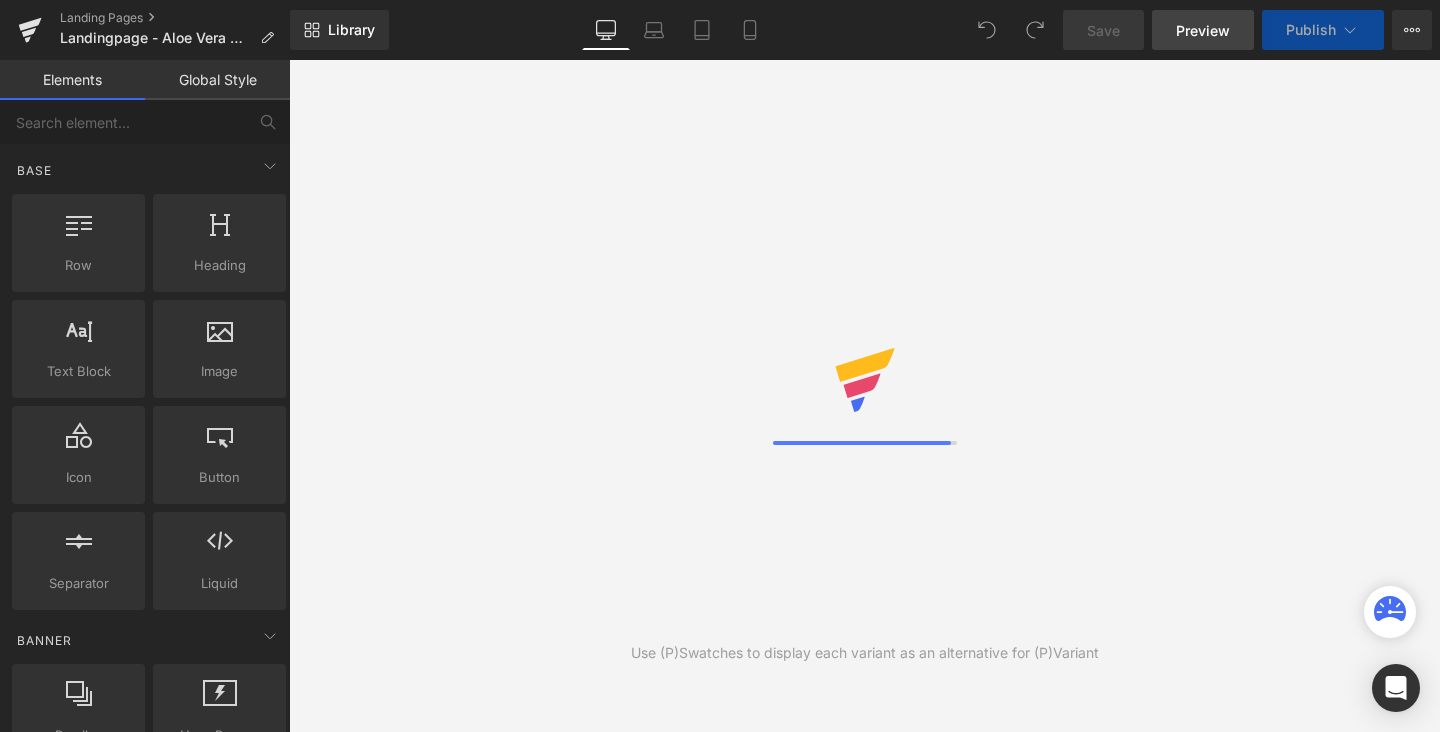 click on "Preview" at bounding box center [1203, 30] 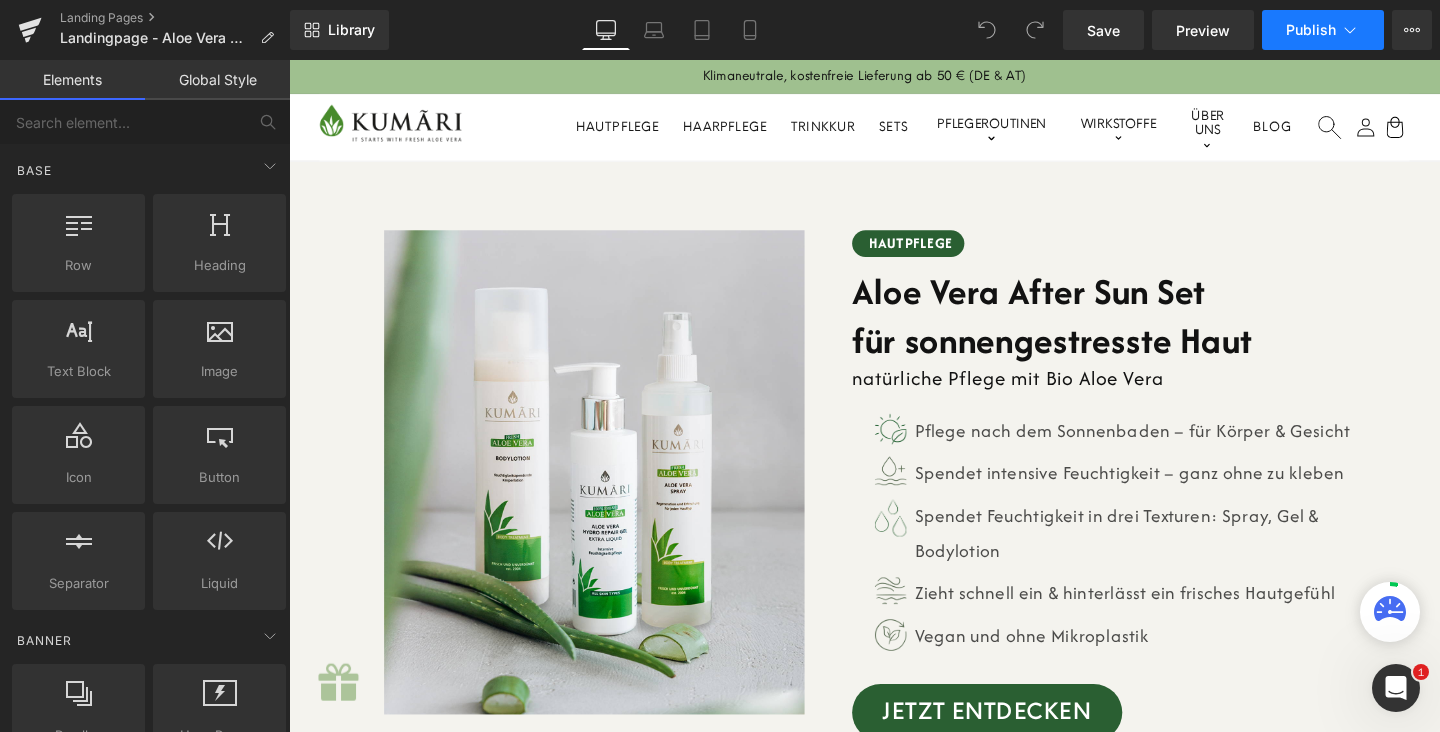 scroll, scrollTop: 0, scrollLeft: 0, axis: both 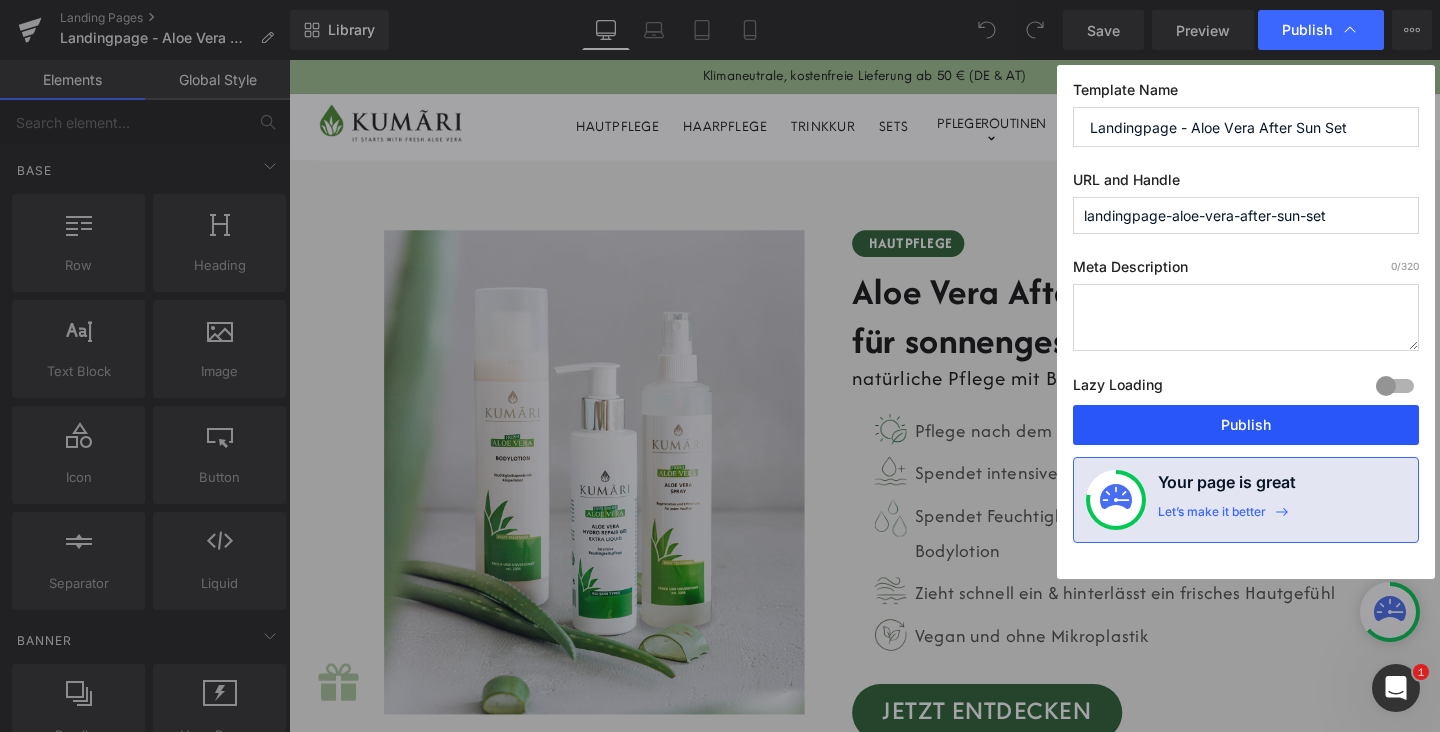 click on "Publish" at bounding box center (1246, 425) 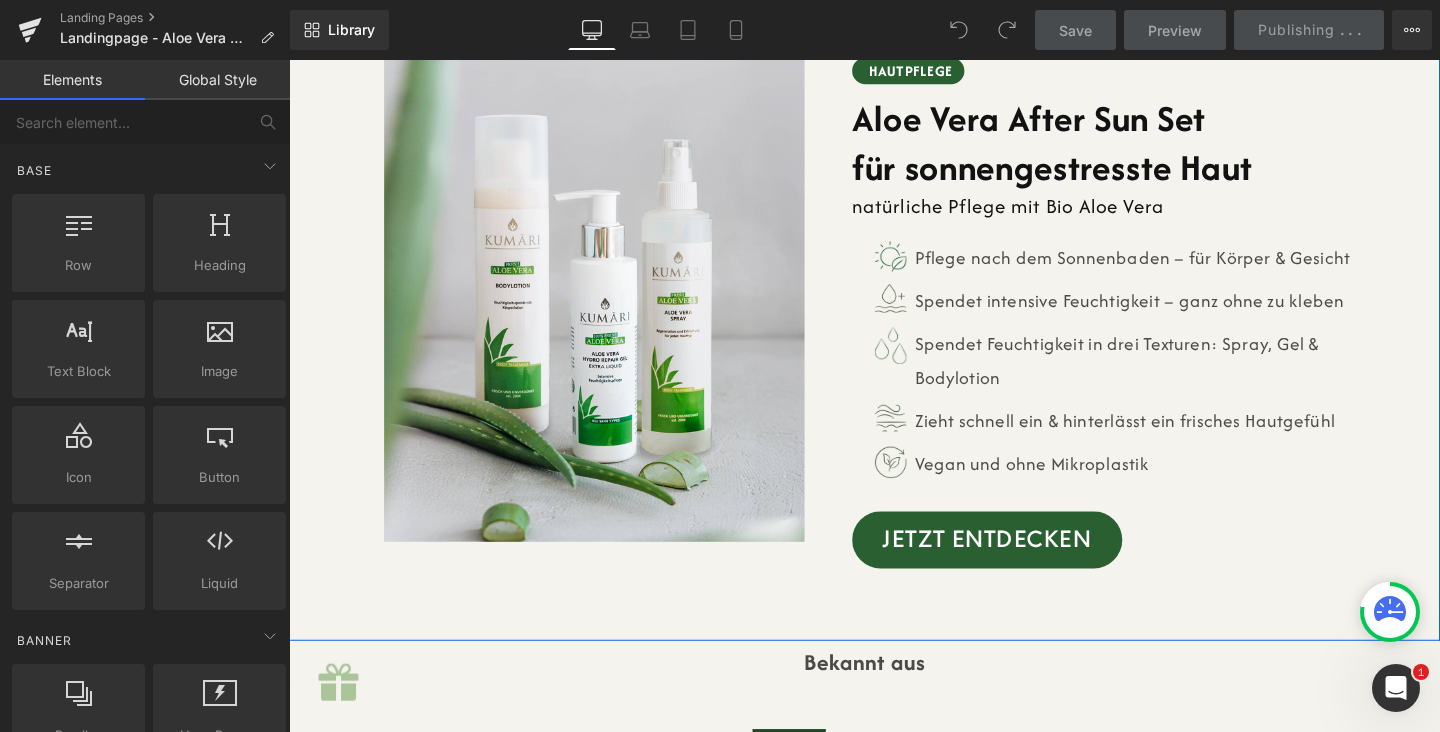 scroll, scrollTop: 175, scrollLeft: 0, axis: vertical 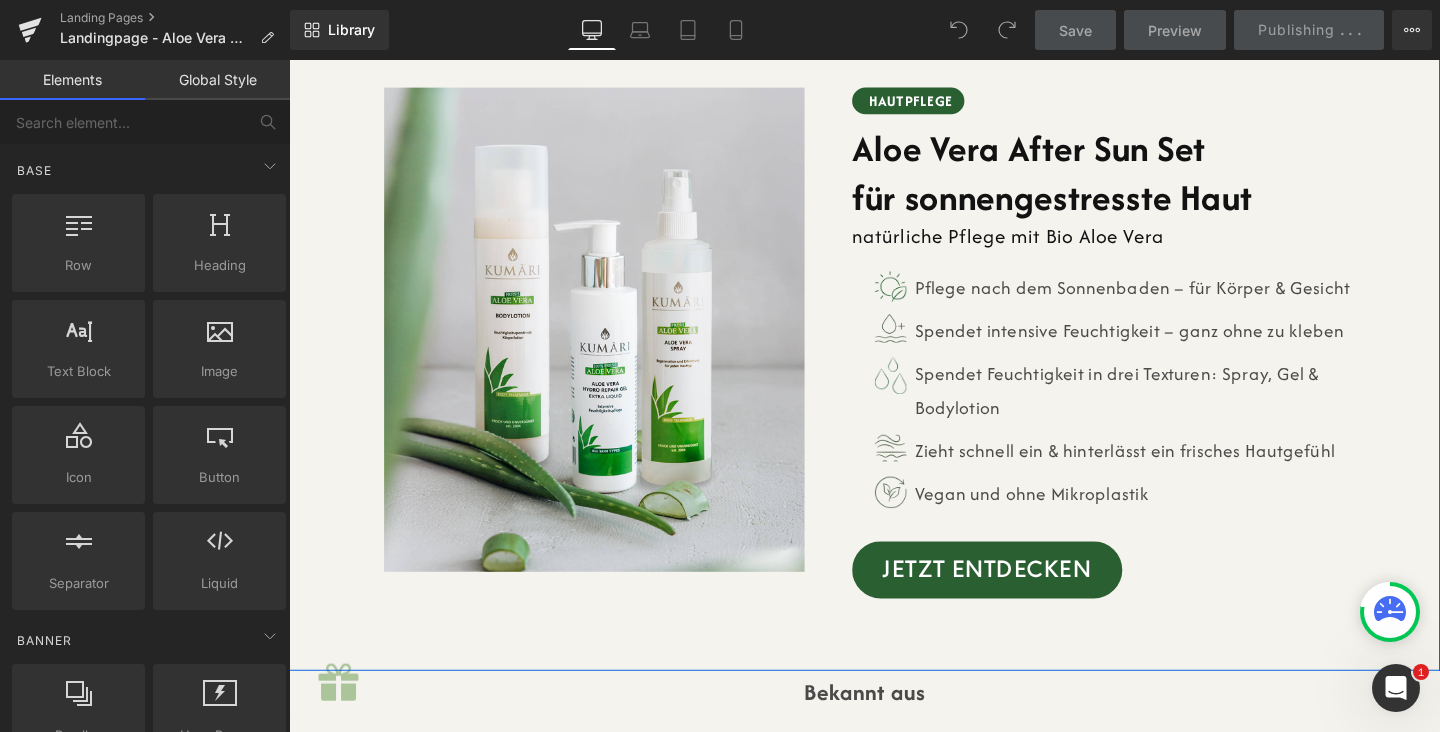 click on "Aloe Vera After Sun Set" at bounding box center (1140, 153) 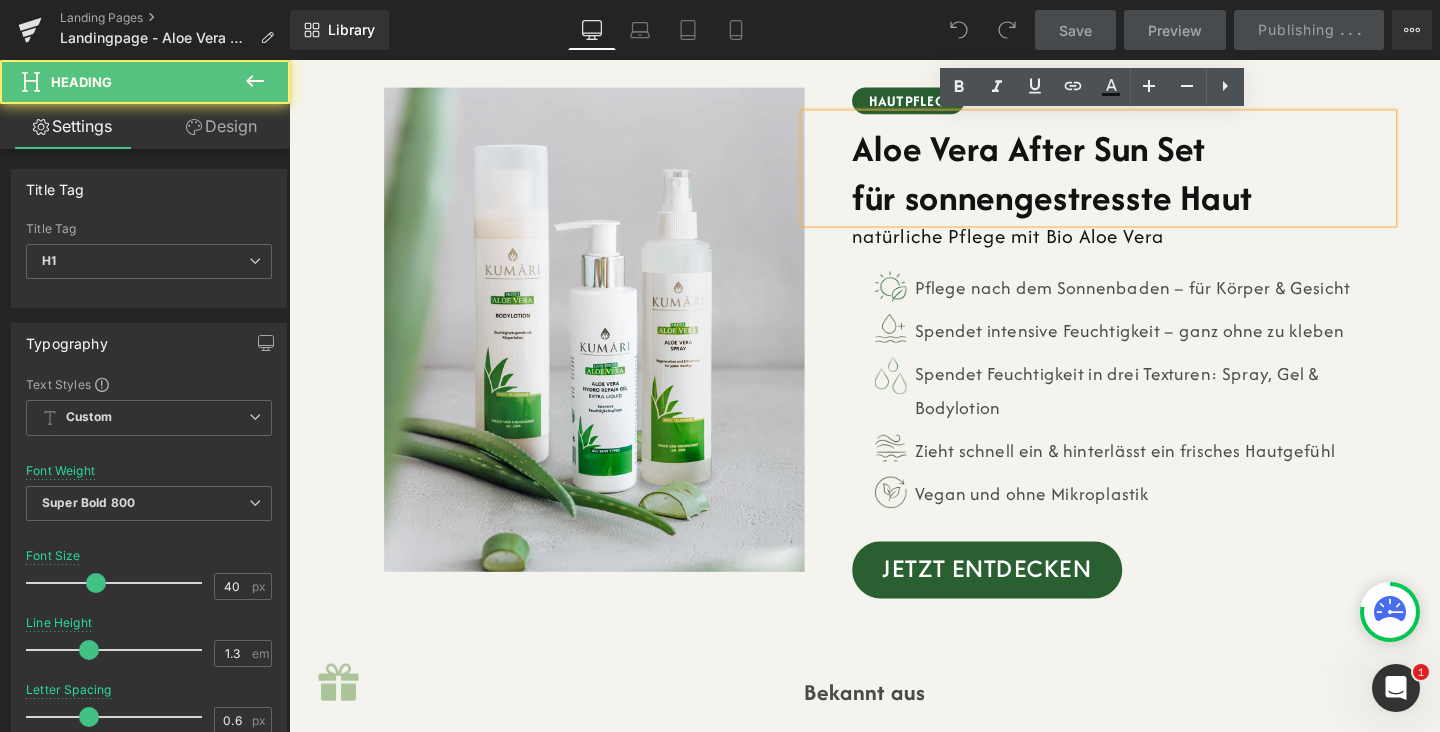 click on "Aloe Vera After Sun Set" at bounding box center [1140, 153] 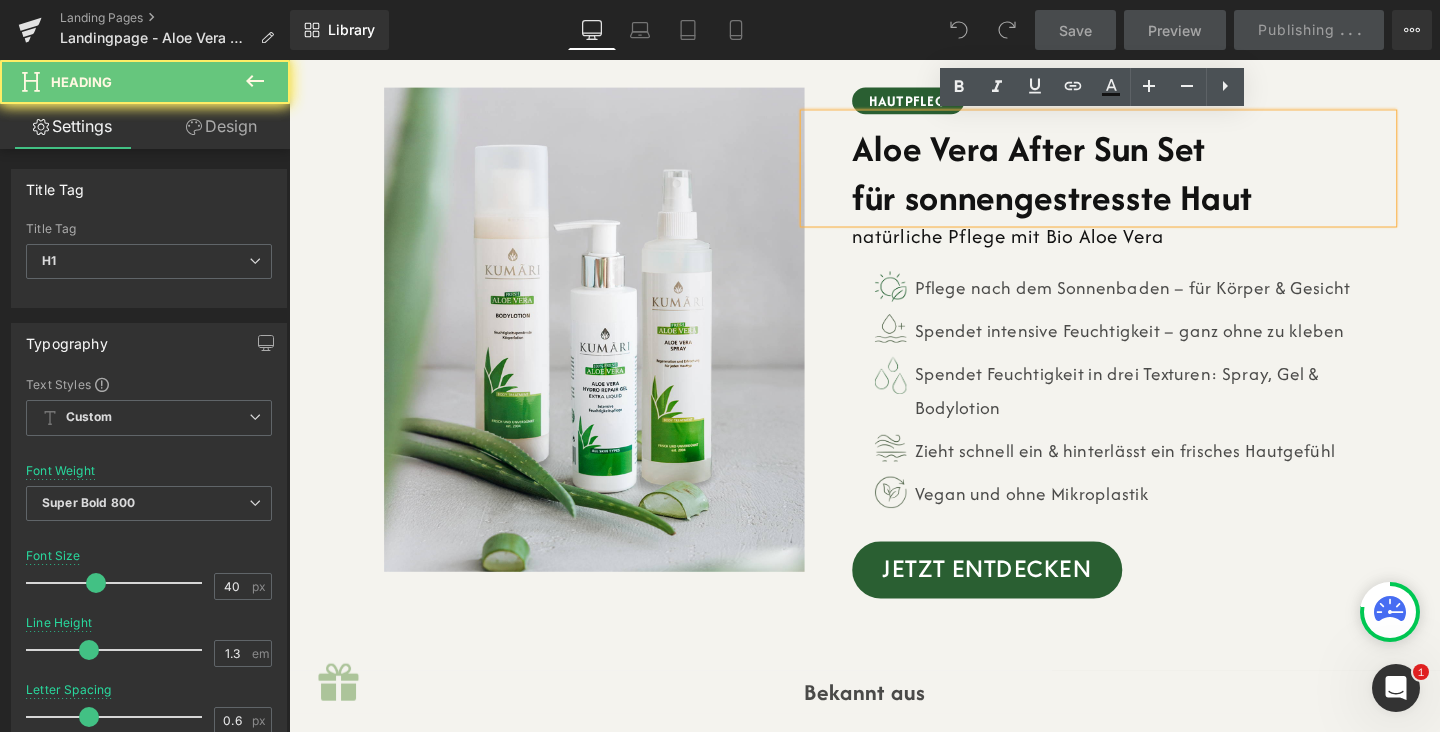 type 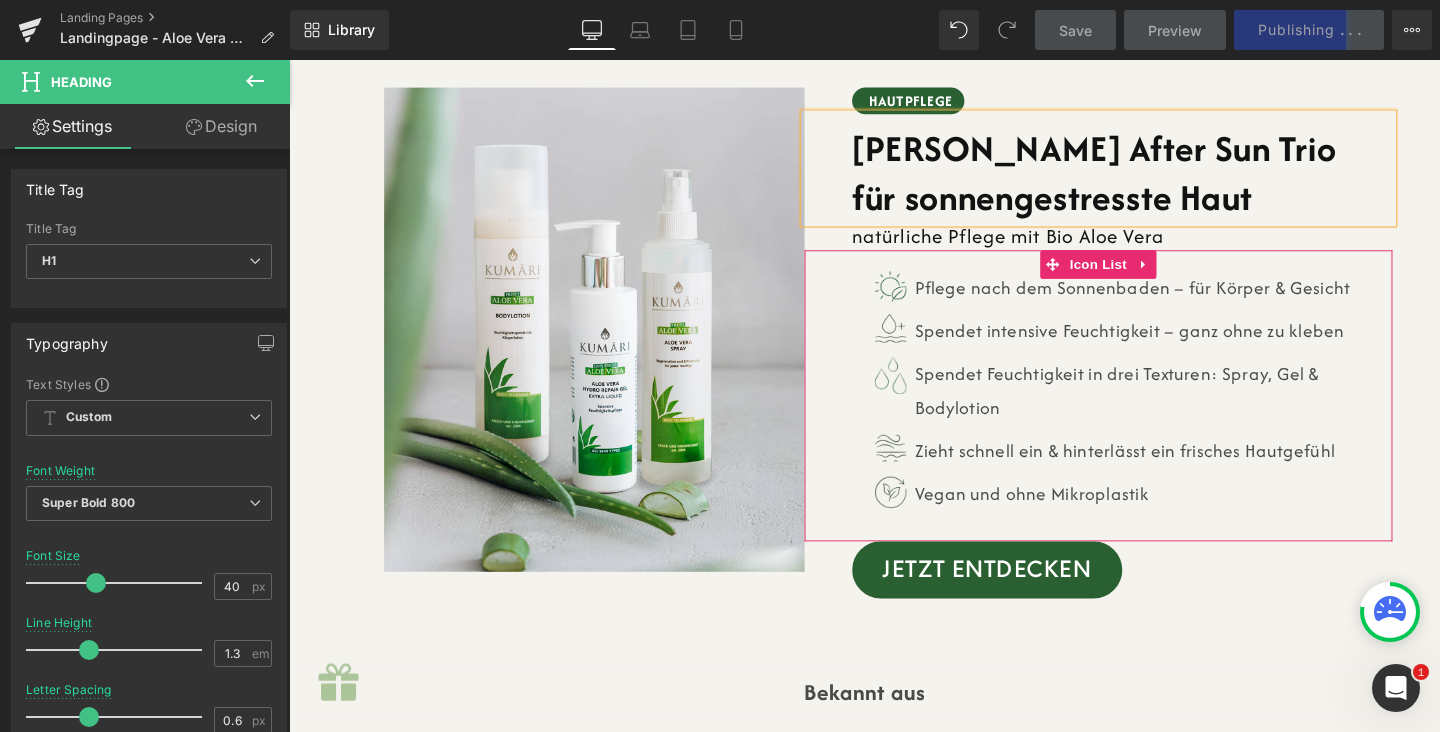 click on "Image
Pflege nach dem Sonnenbaden – für Körper & Gesicht
Text Block
Image
Spendet intensive Feuchtigkeit – ganz ohne zu kleben
Text Block
Image" at bounding box center [1175, 412] 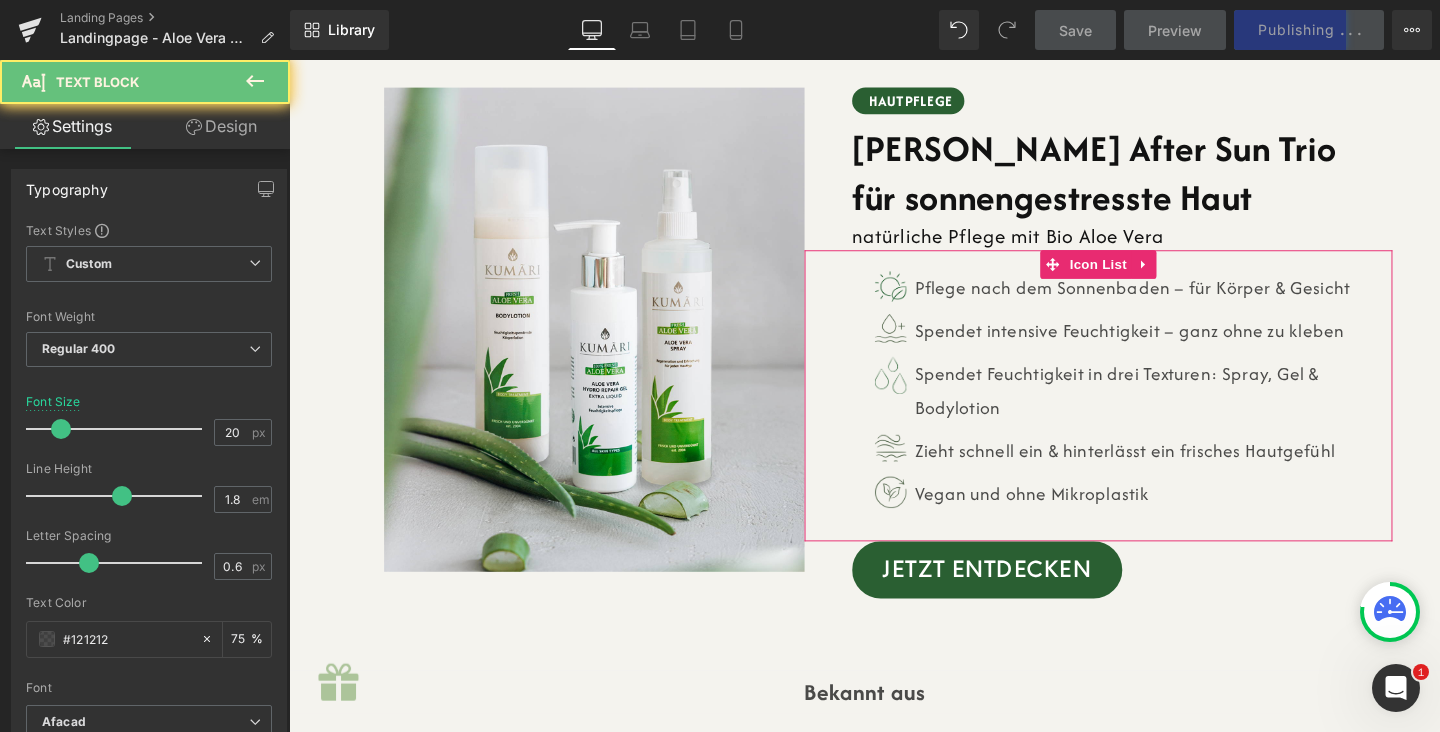 click on "Spendet intensive Feuchtigkeit – ganz ohne zu kleben" at bounding box center [1198, 345] 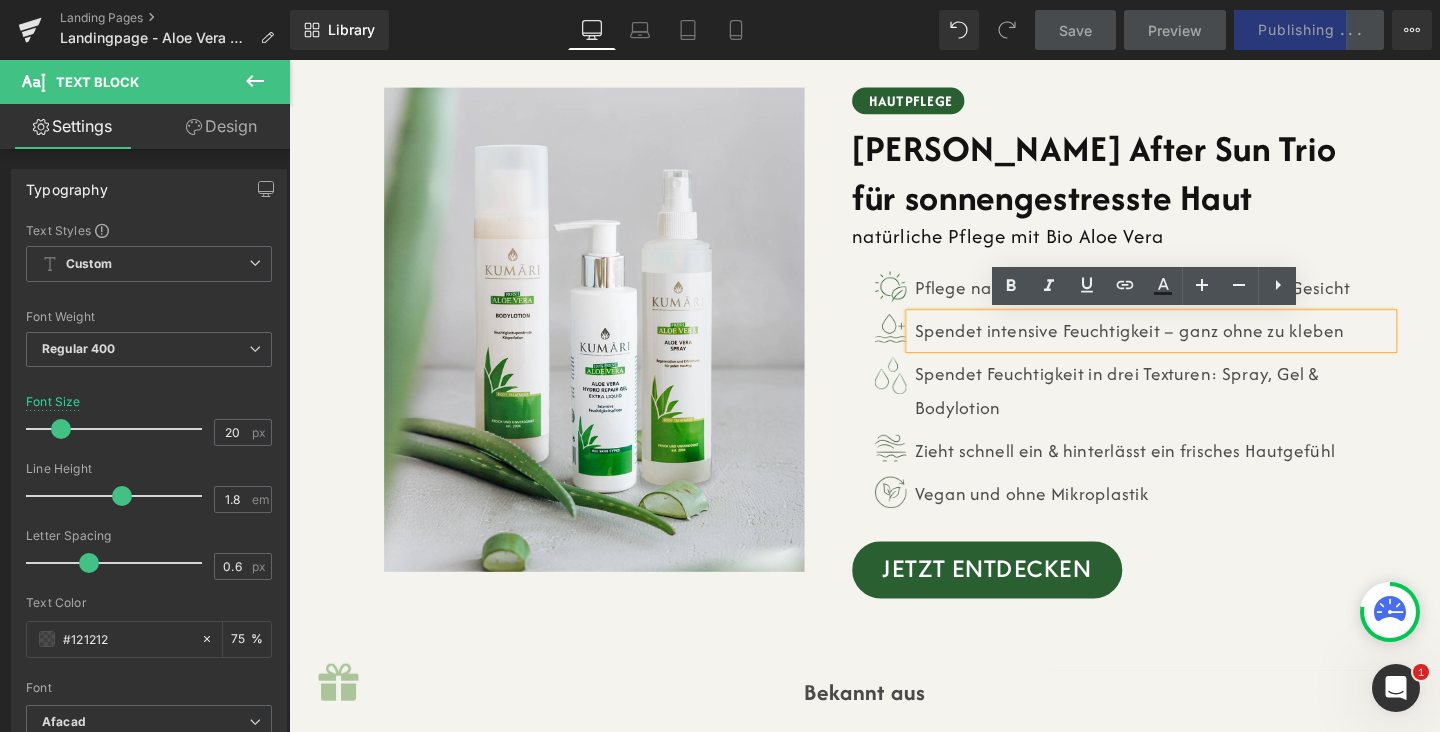 click on "Spendet Feuchtigkeit in drei Texturen: Spray, Gel & Bodylotion" at bounding box center (1198, 408) 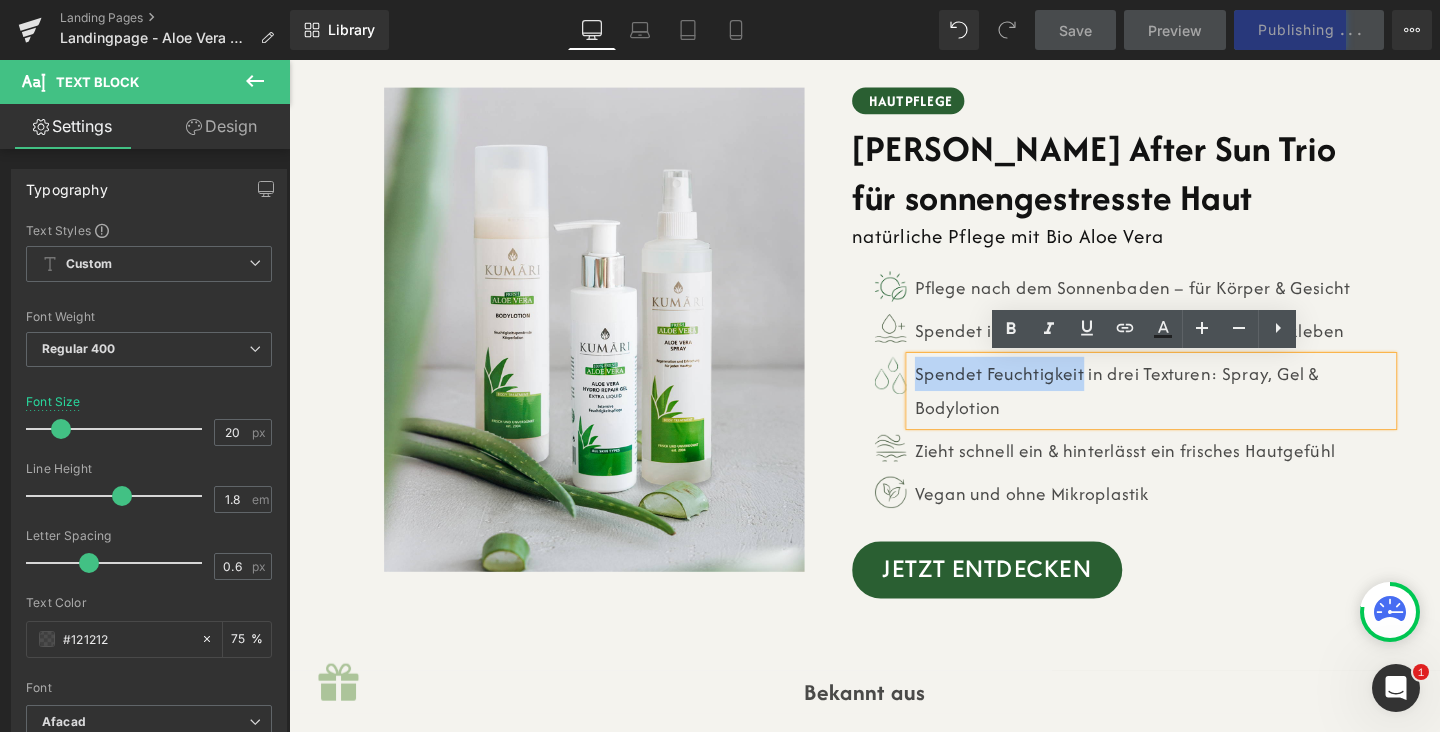 drag, startPoint x: 950, startPoint y: 392, endPoint x: 1122, endPoint y: 386, distance: 172.10461 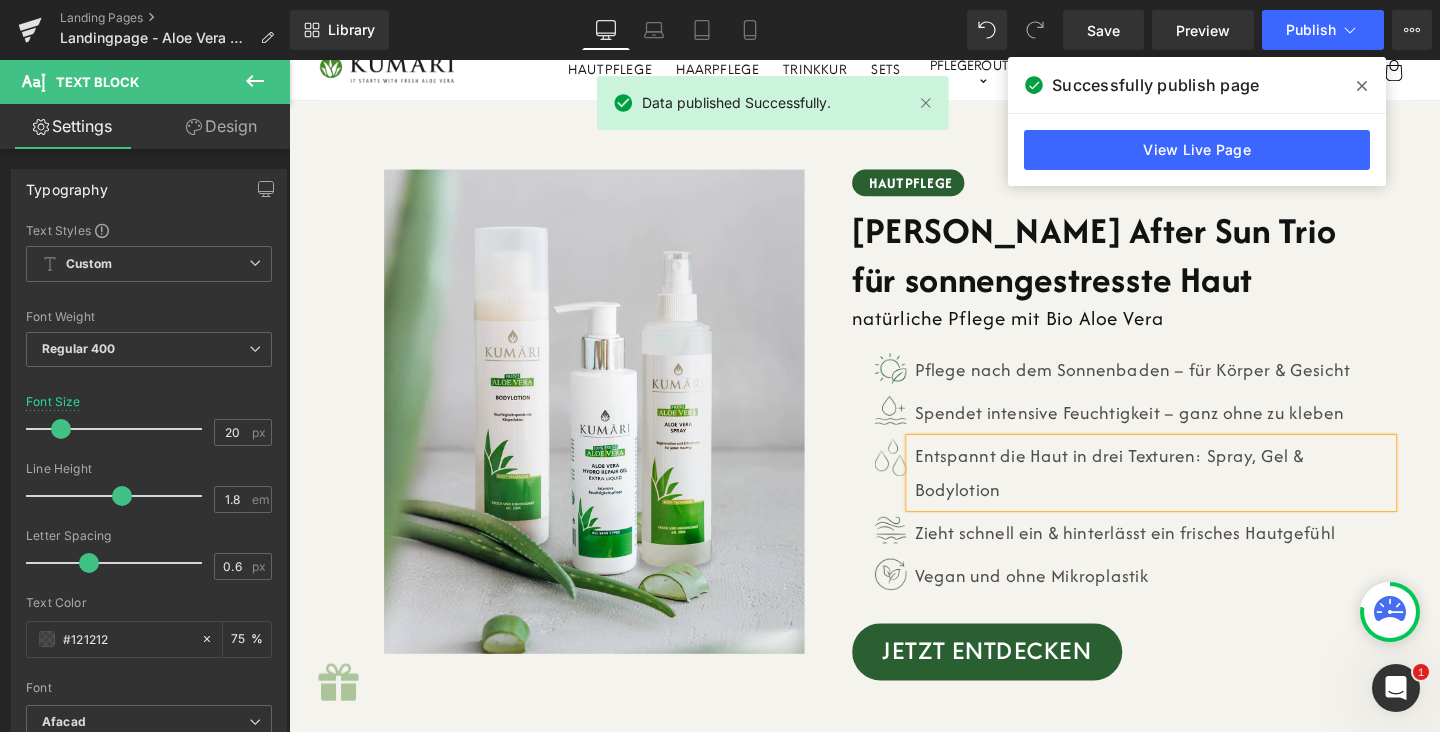 scroll, scrollTop: 40, scrollLeft: 0, axis: vertical 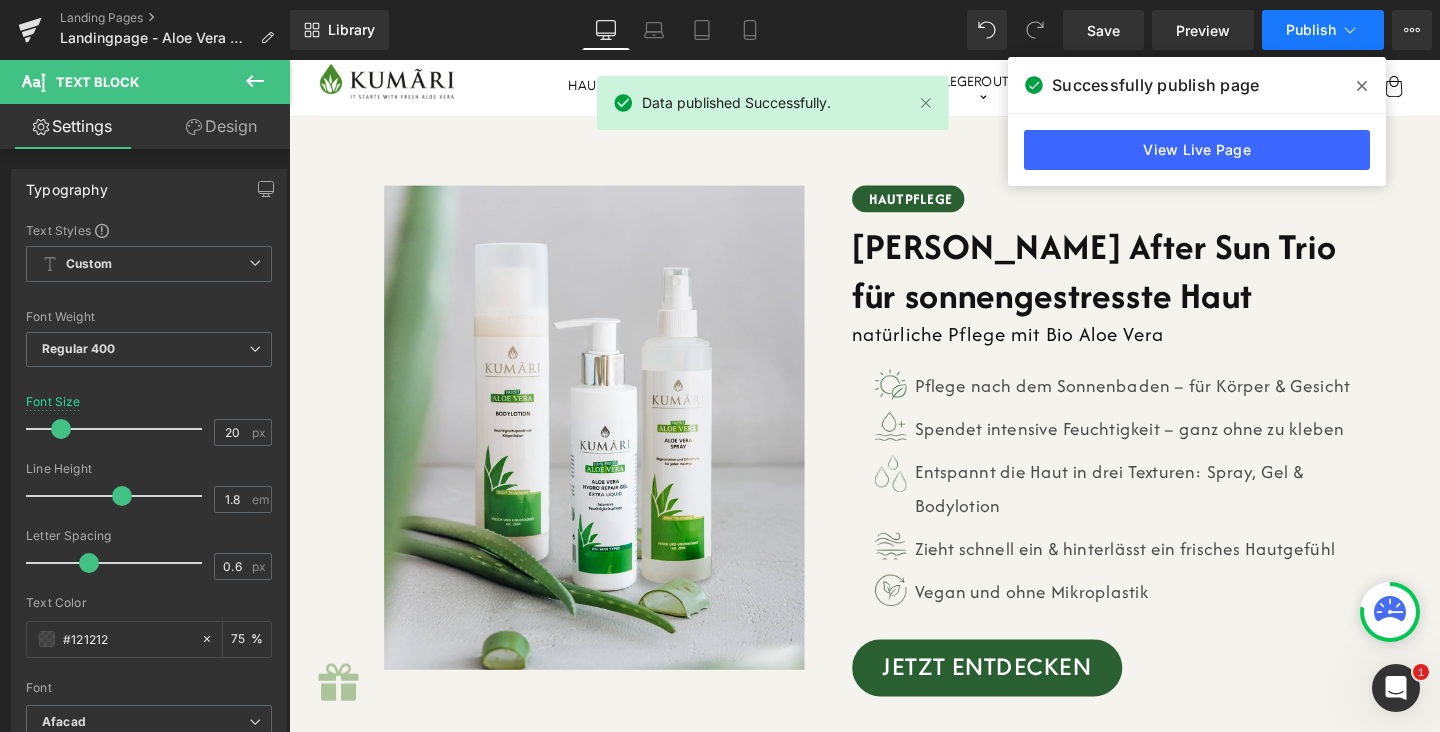 click on "Publish" at bounding box center [1323, 30] 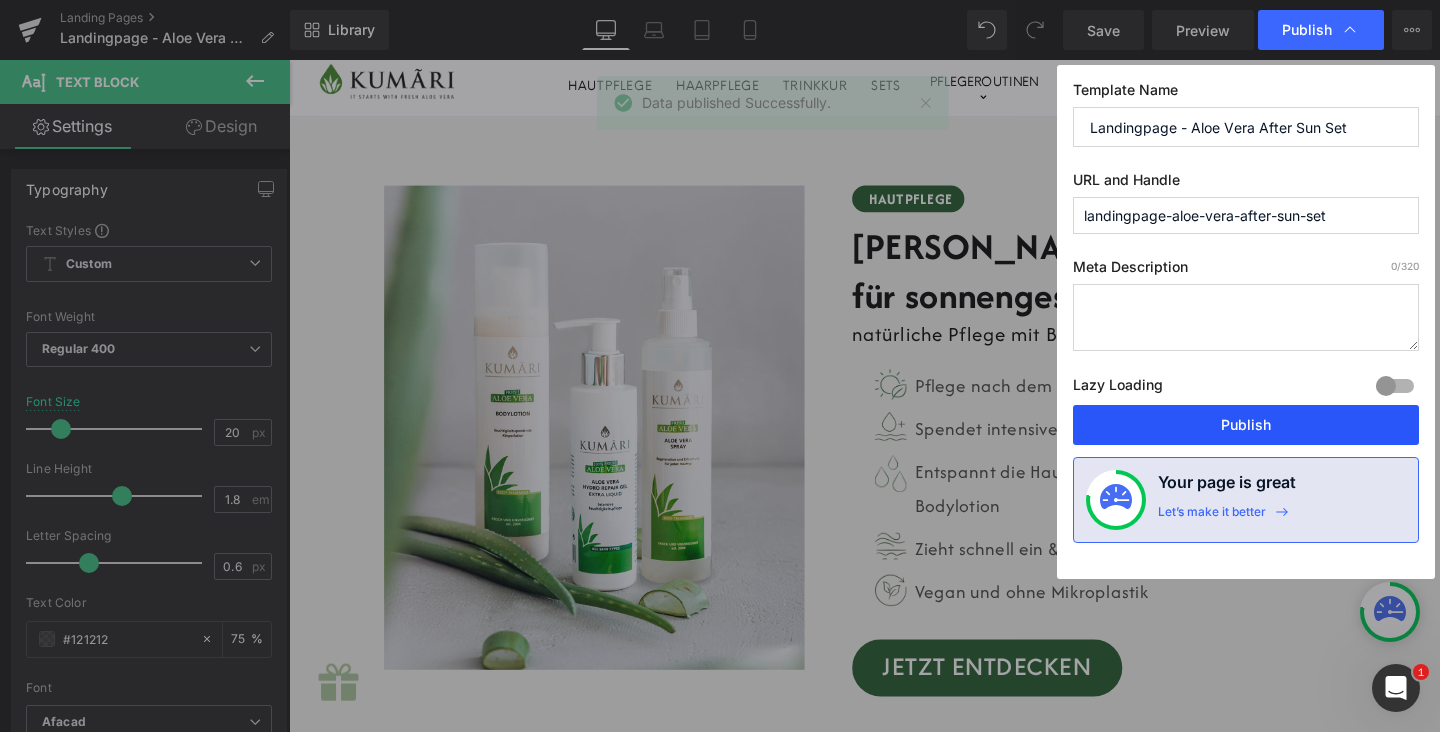 click on "Publish" at bounding box center (1246, 425) 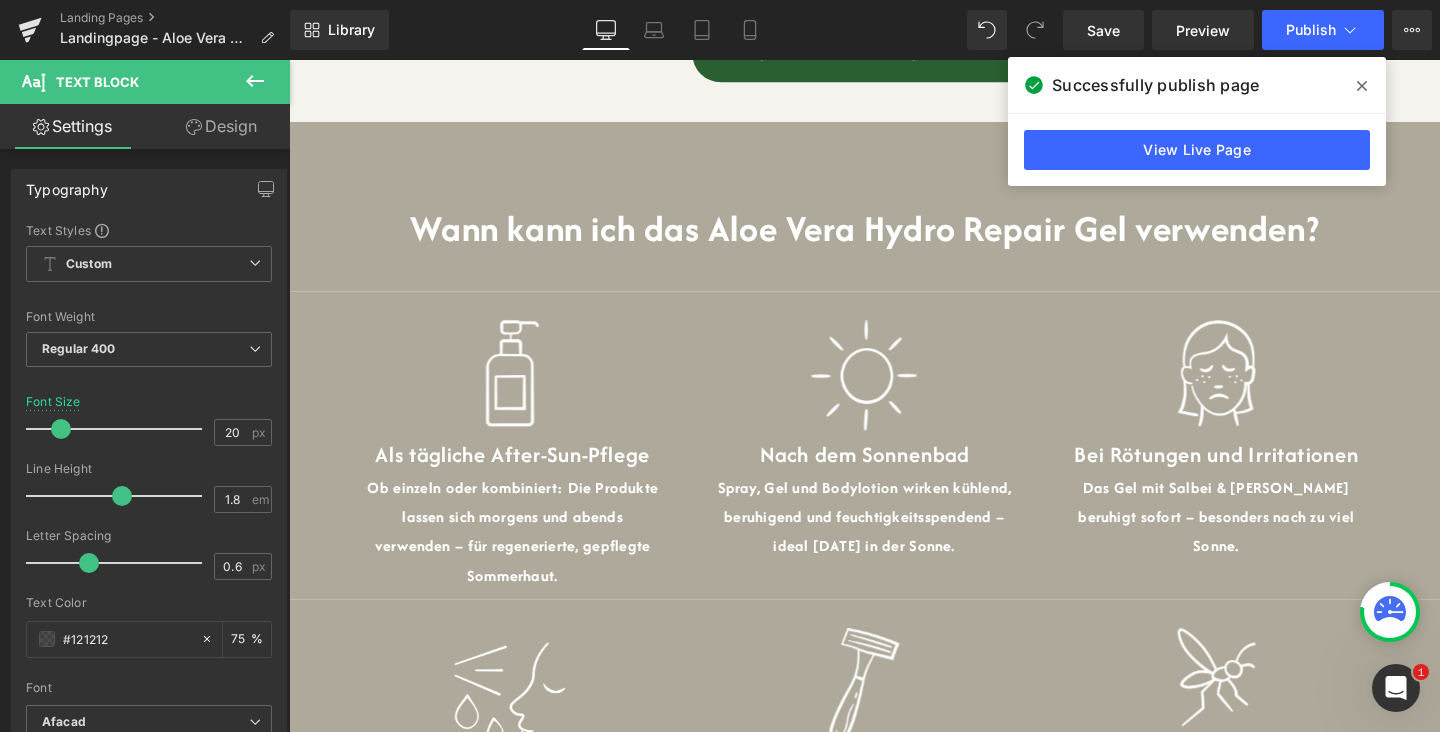 scroll, scrollTop: 3472, scrollLeft: 0, axis: vertical 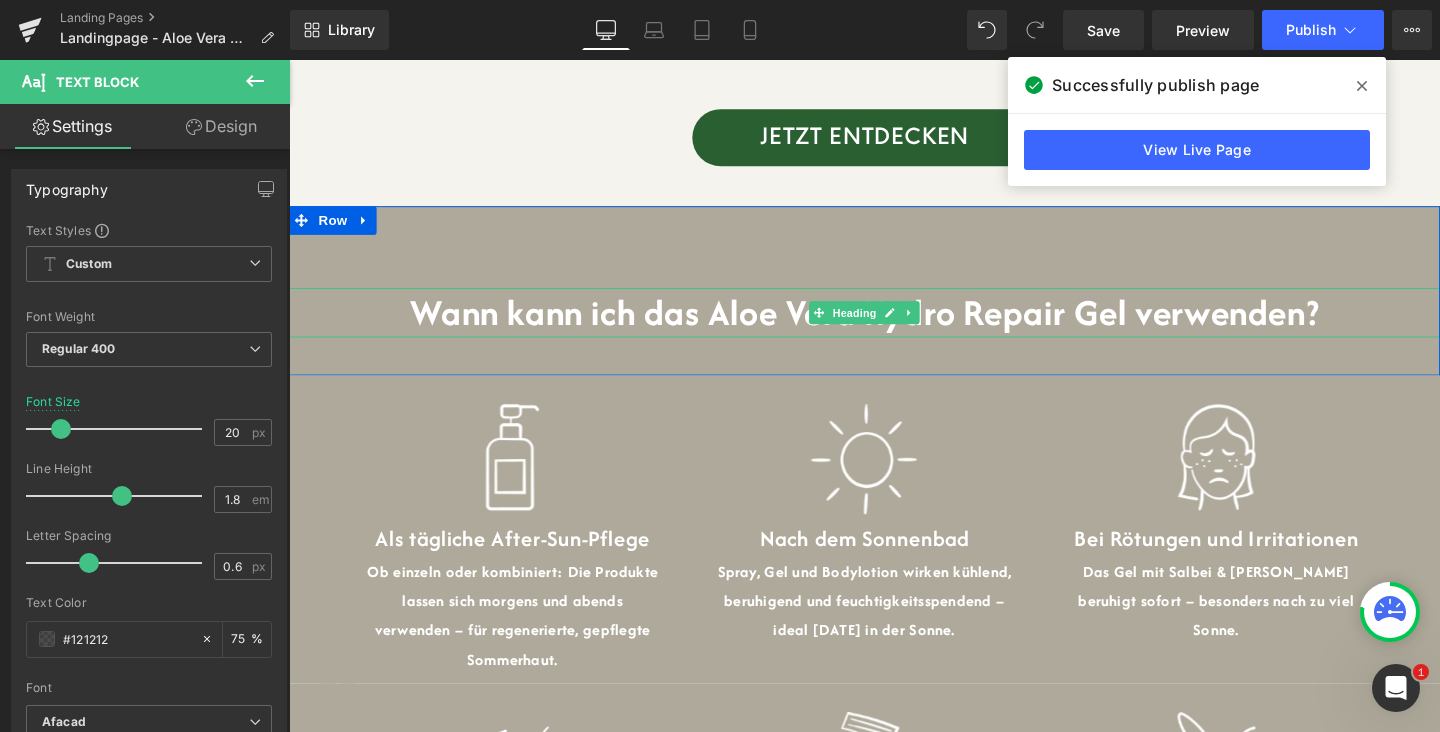 click on "Wann kann ich das Aloe Vera Hydro Repair Gel verwenden?" at bounding box center (894, 325) 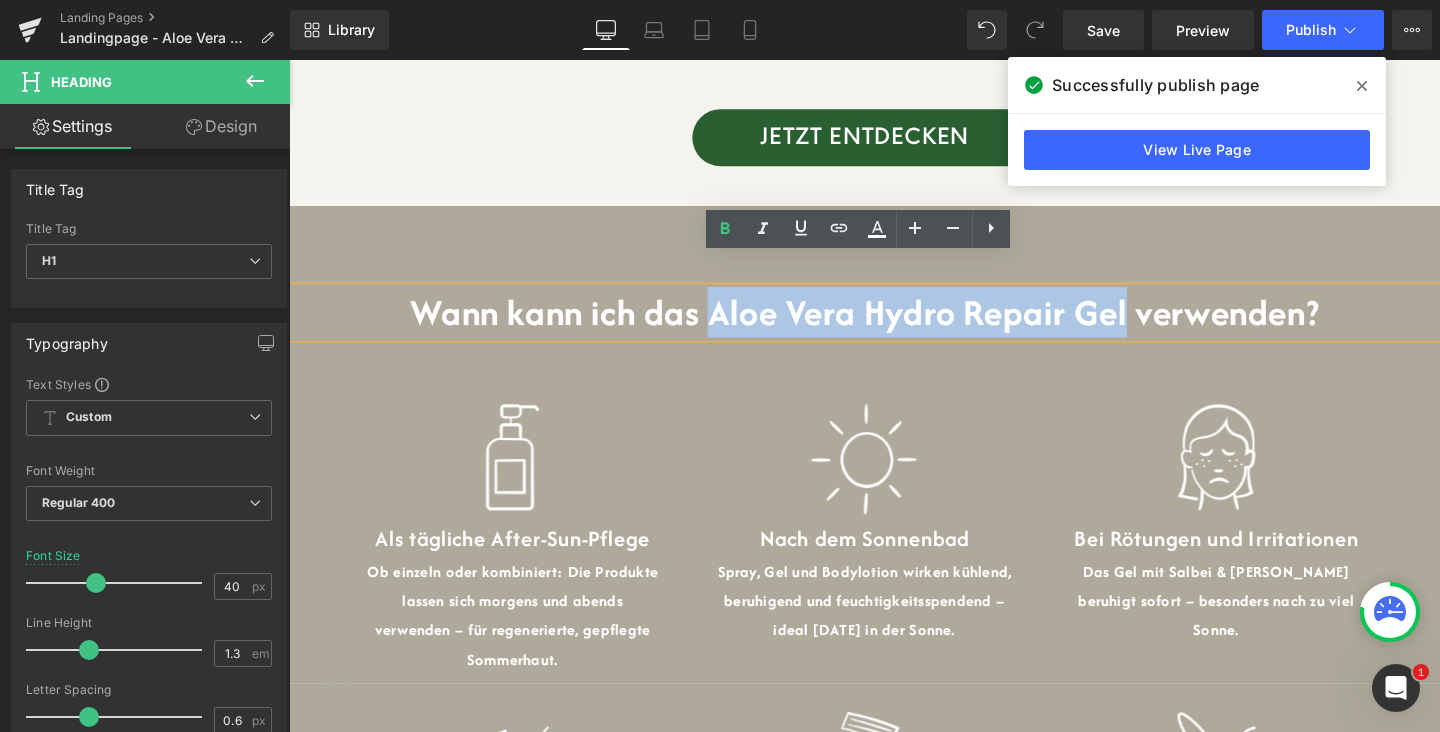 drag, startPoint x: 726, startPoint y: 296, endPoint x: 1170, endPoint y: 295, distance: 444.00113 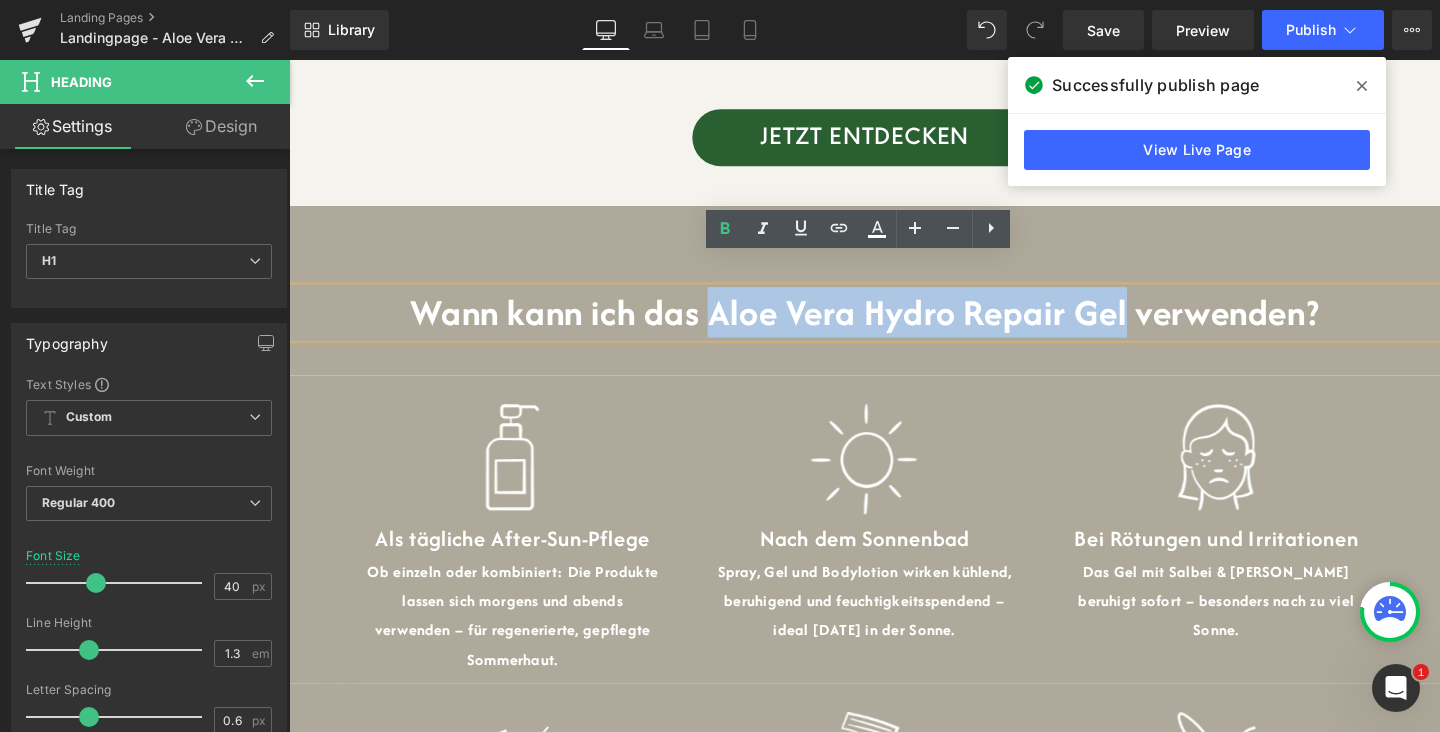 click on "Wann kann ich das Aloe Vera Hydro Repair Gel verwenden?" at bounding box center [894, 325] 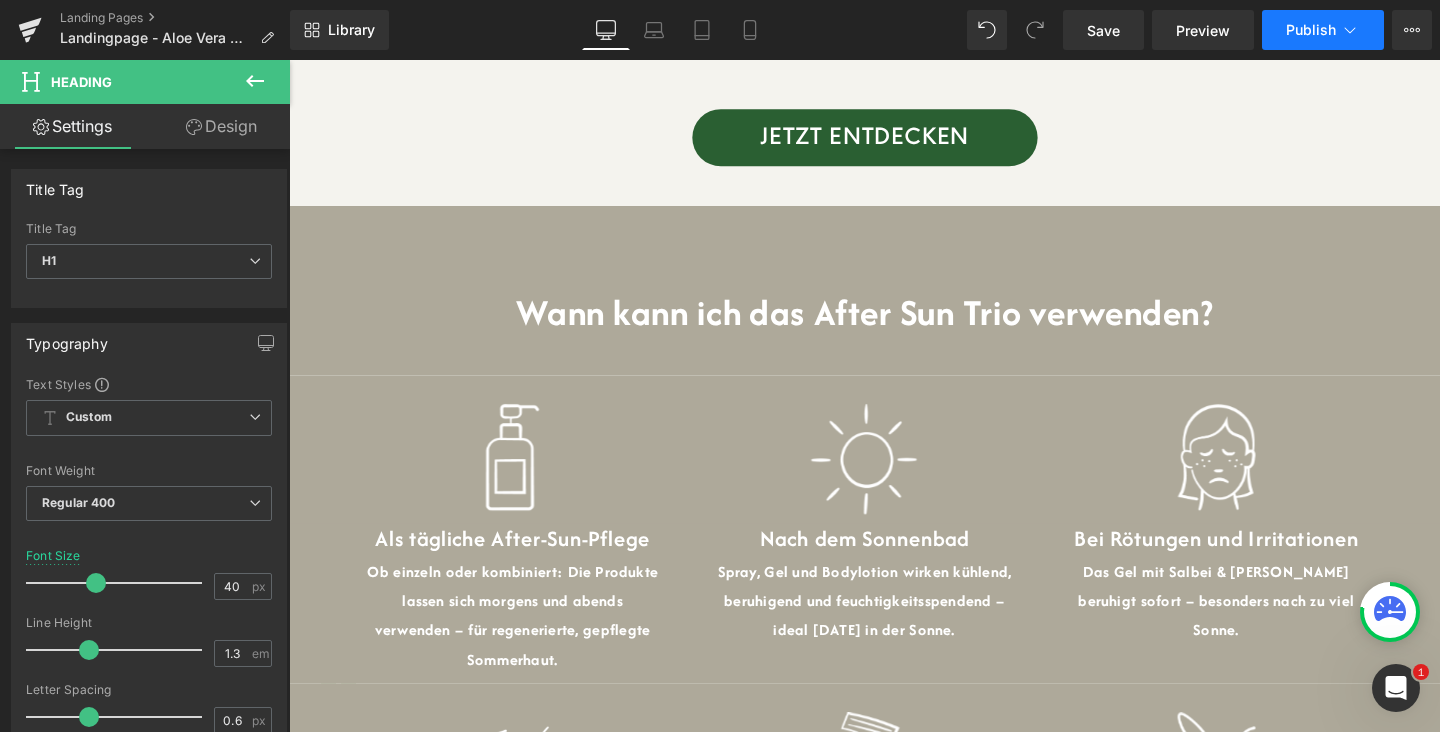 click on "Publish" at bounding box center [1323, 30] 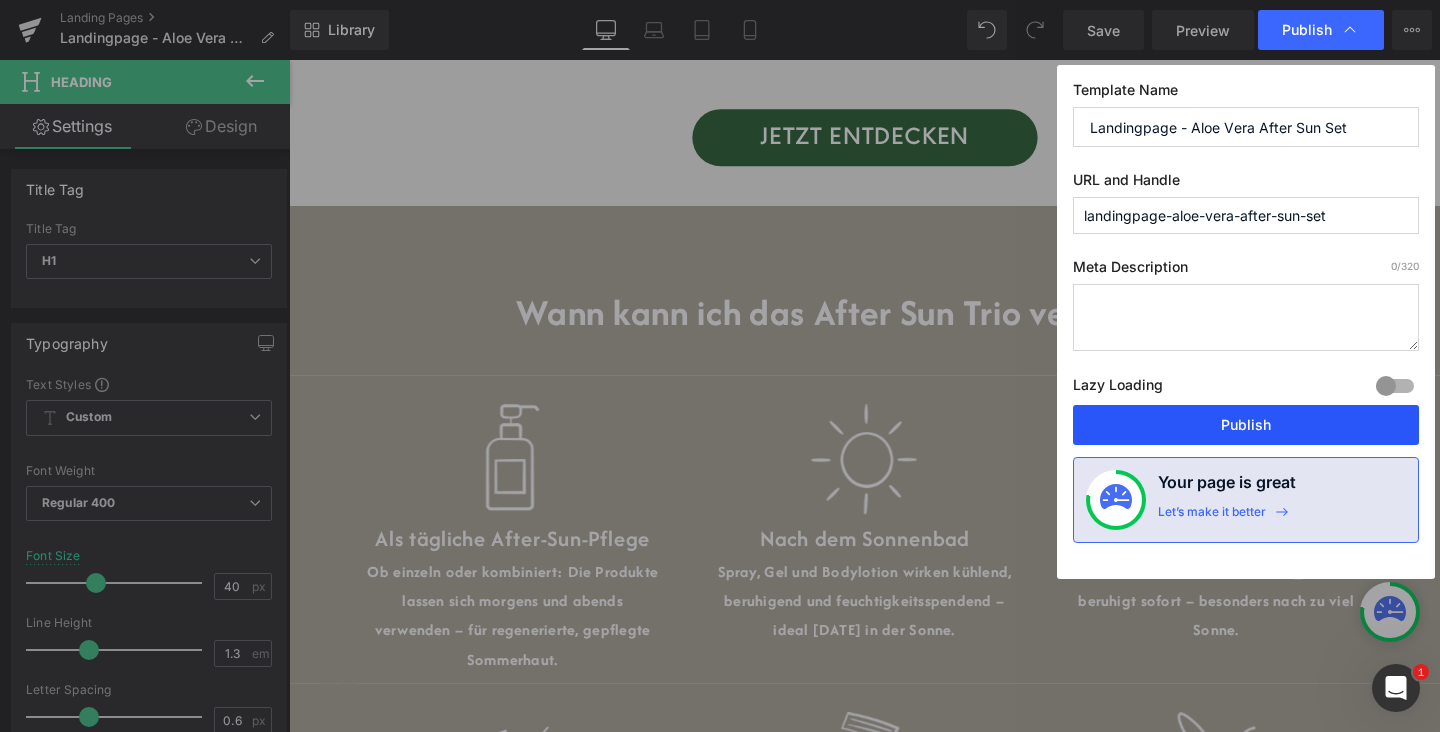 drag, startPoint x: 1167, startPoint y: 421, endPoint x: 623, endPoint y: 315, distance: 554.231 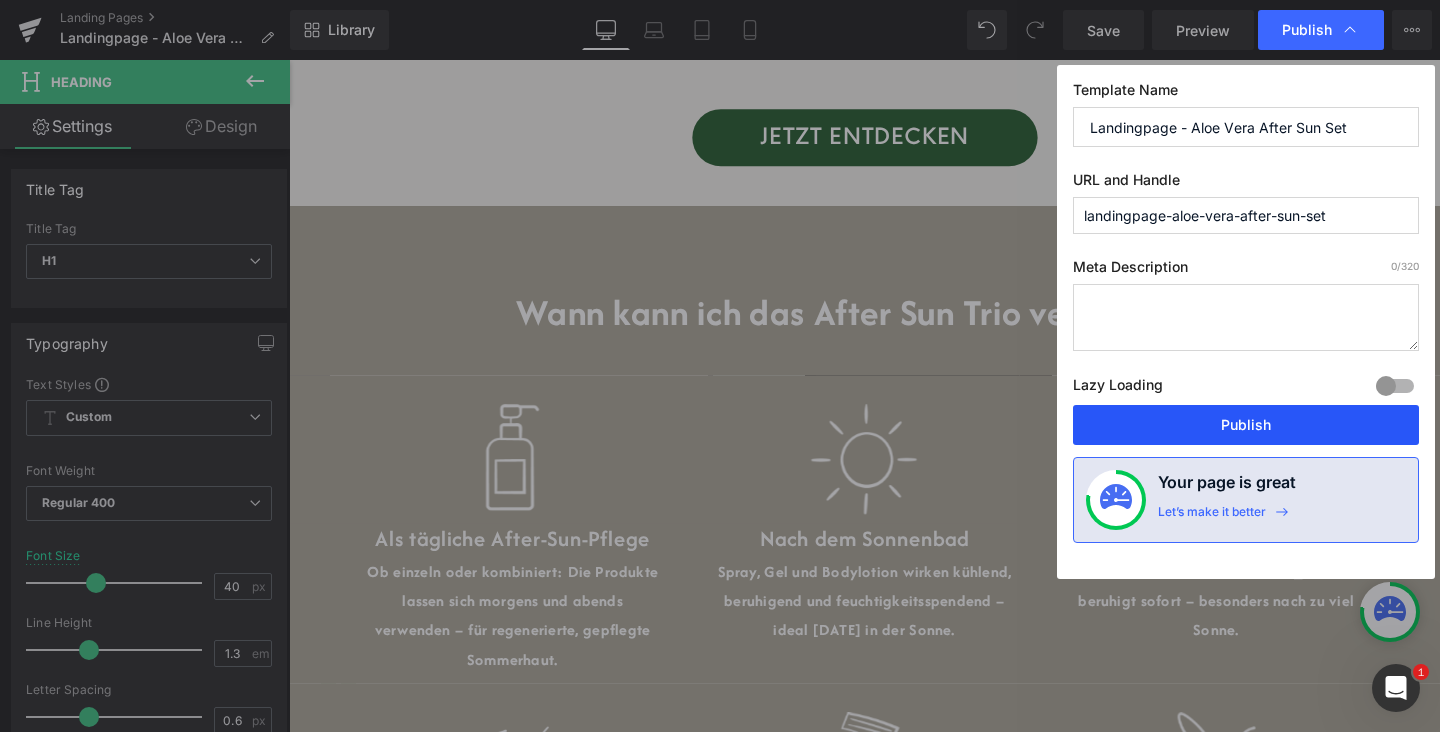 click on "Publish" at bounding box center (1246, 425) 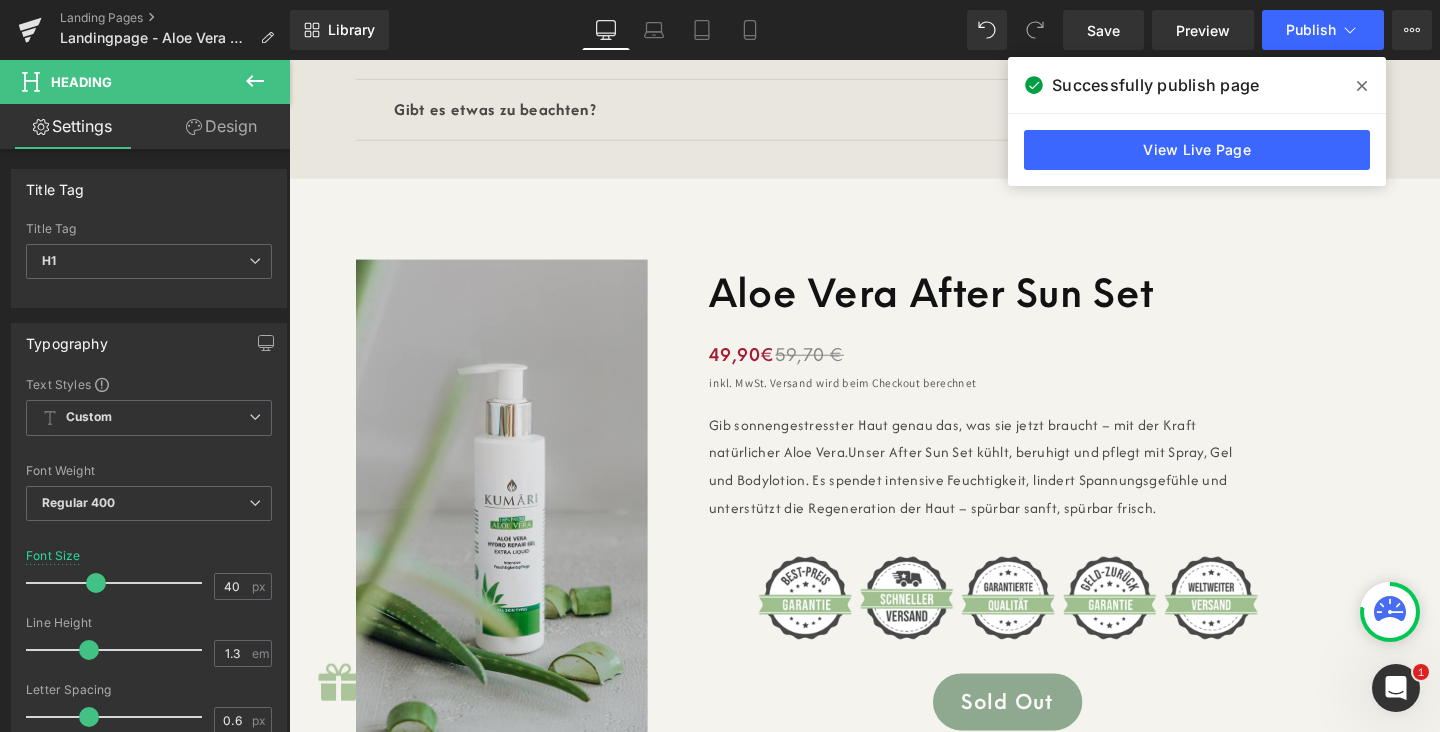 scroll, scrollTop: 7213, scrollLeft: 0, axis: vertical 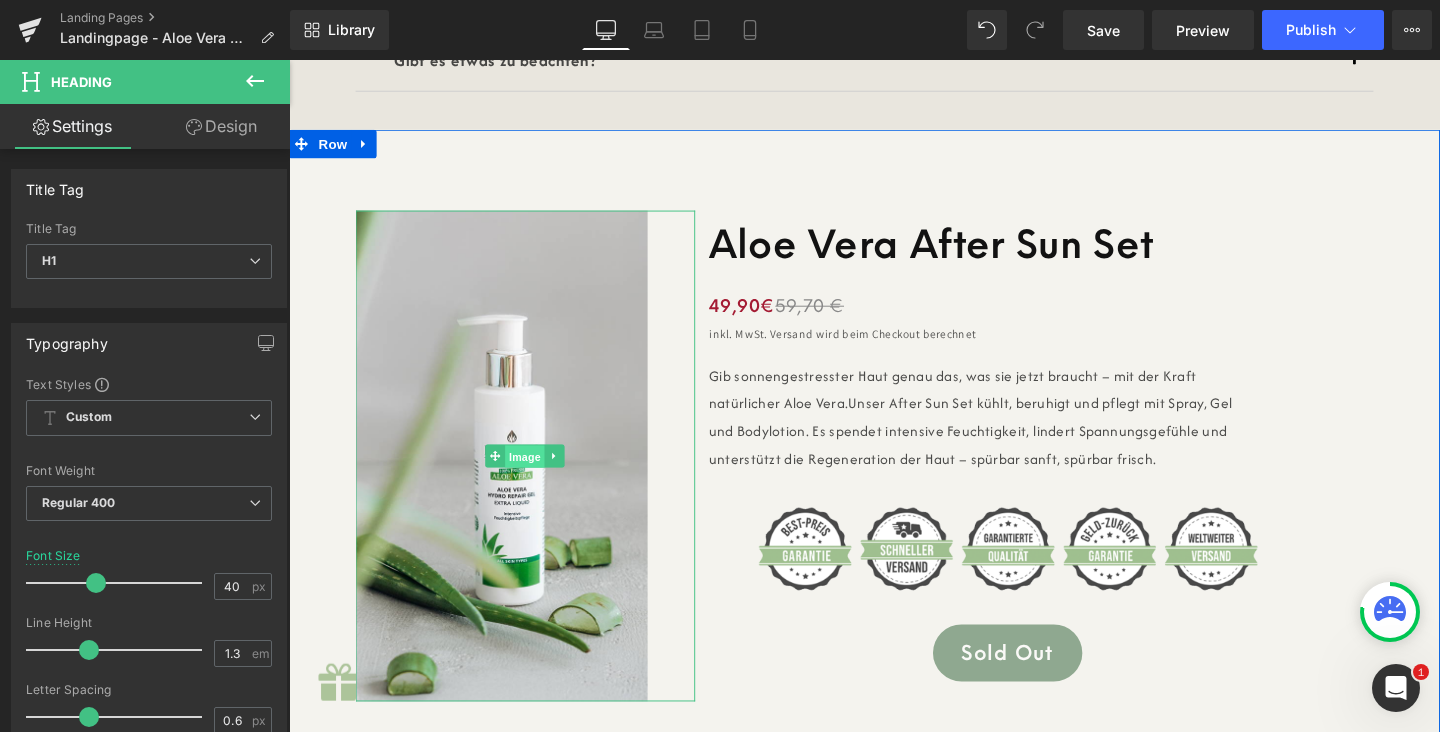click on "Image" at bounding box center [538, 476] 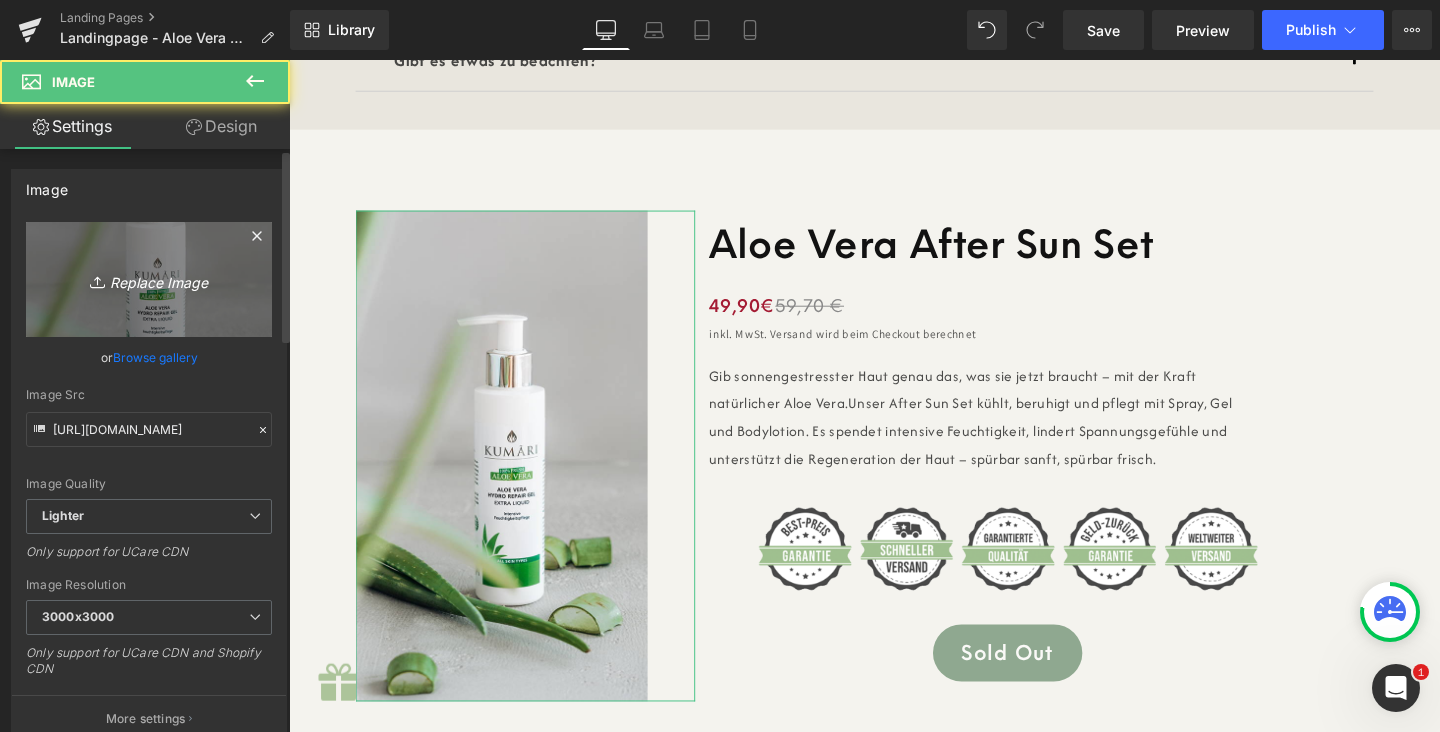 click on "Replace Image" at bounding box center [149, 279] 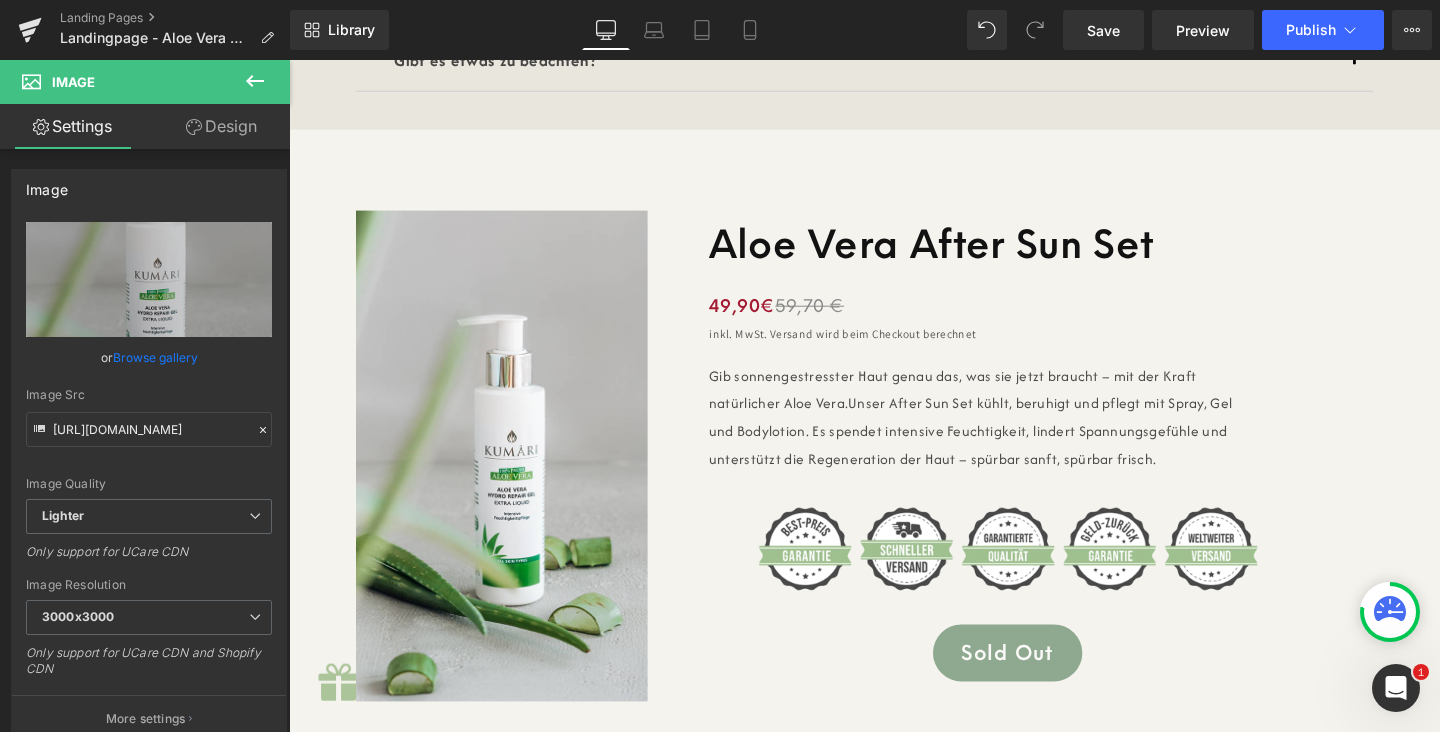 type on "C:\fakepath\landingpage_trio.jpg" 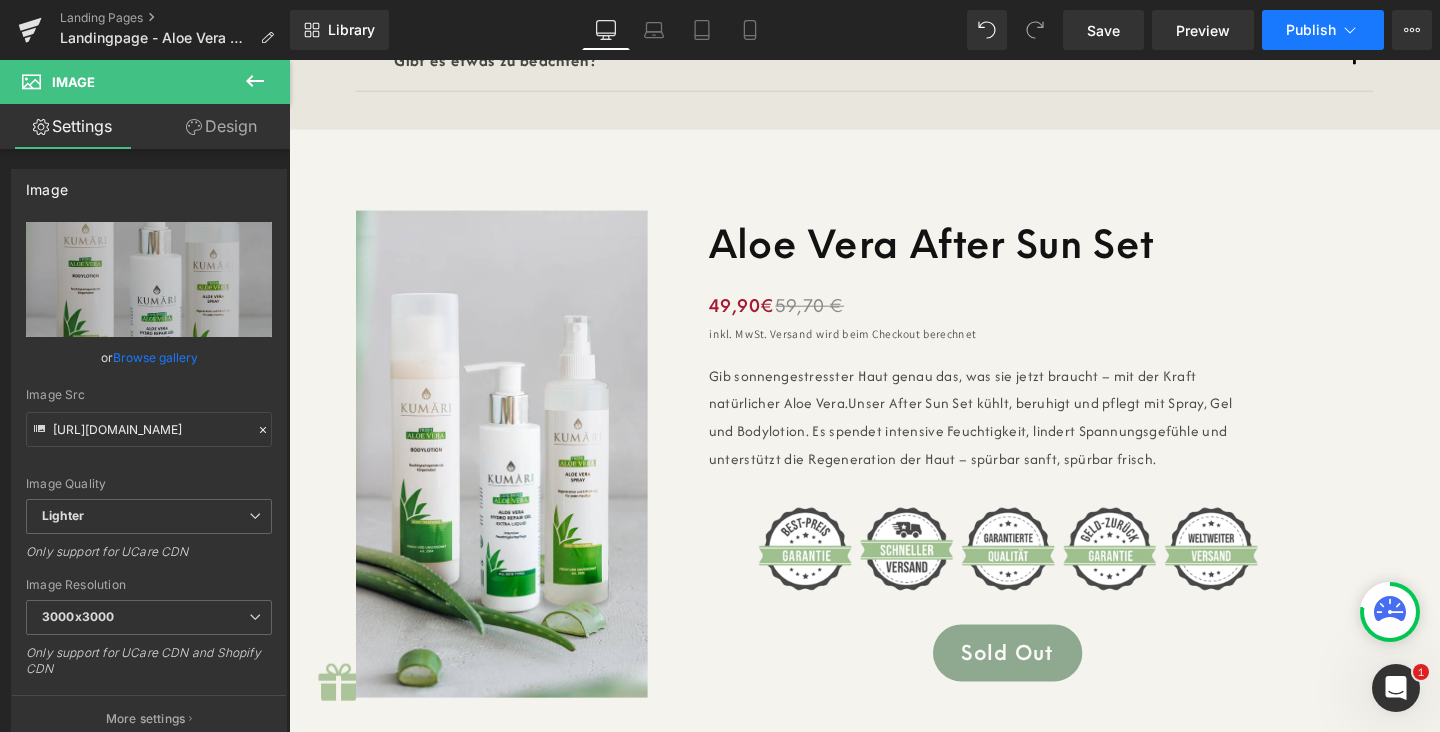 click on "Publish" at bounding box center (1323, 30) 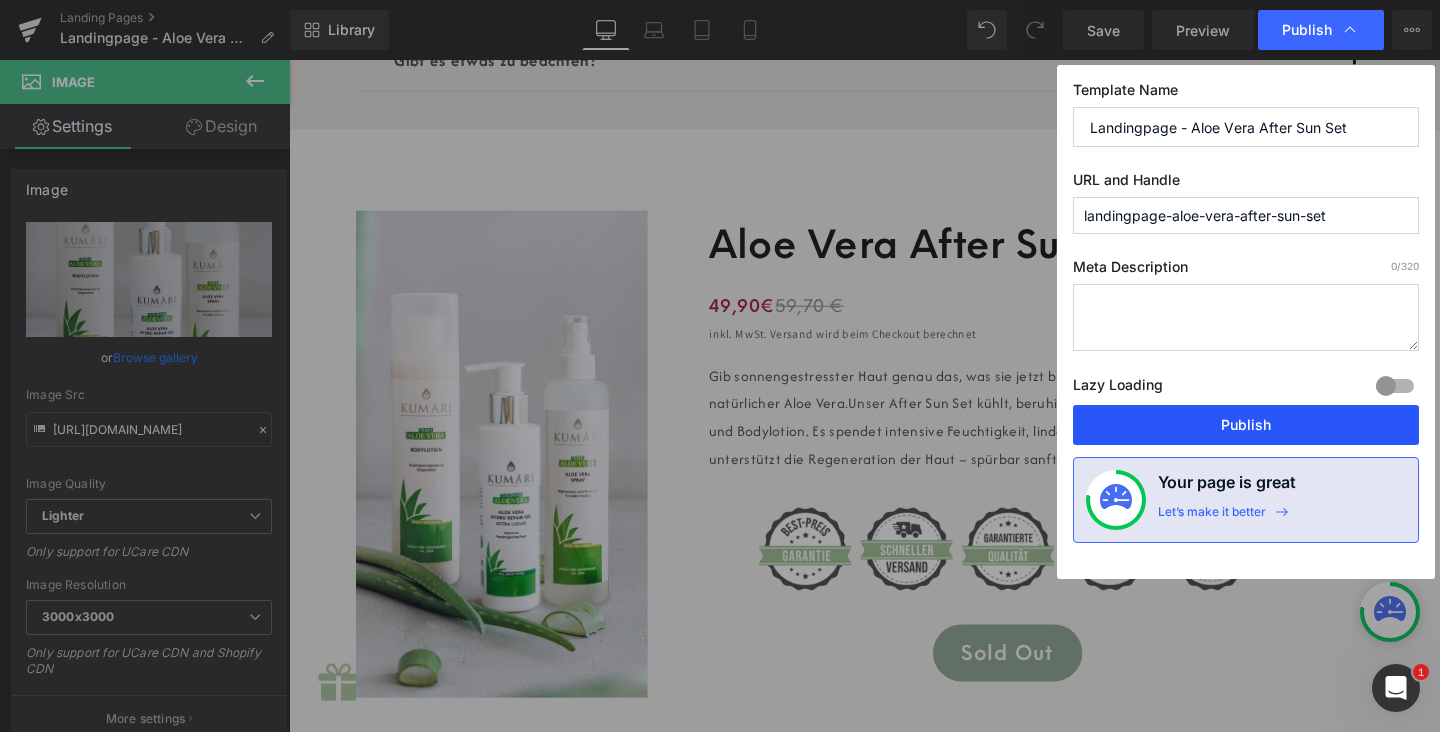 click on "Publish" at bounding box center (1246, 425) 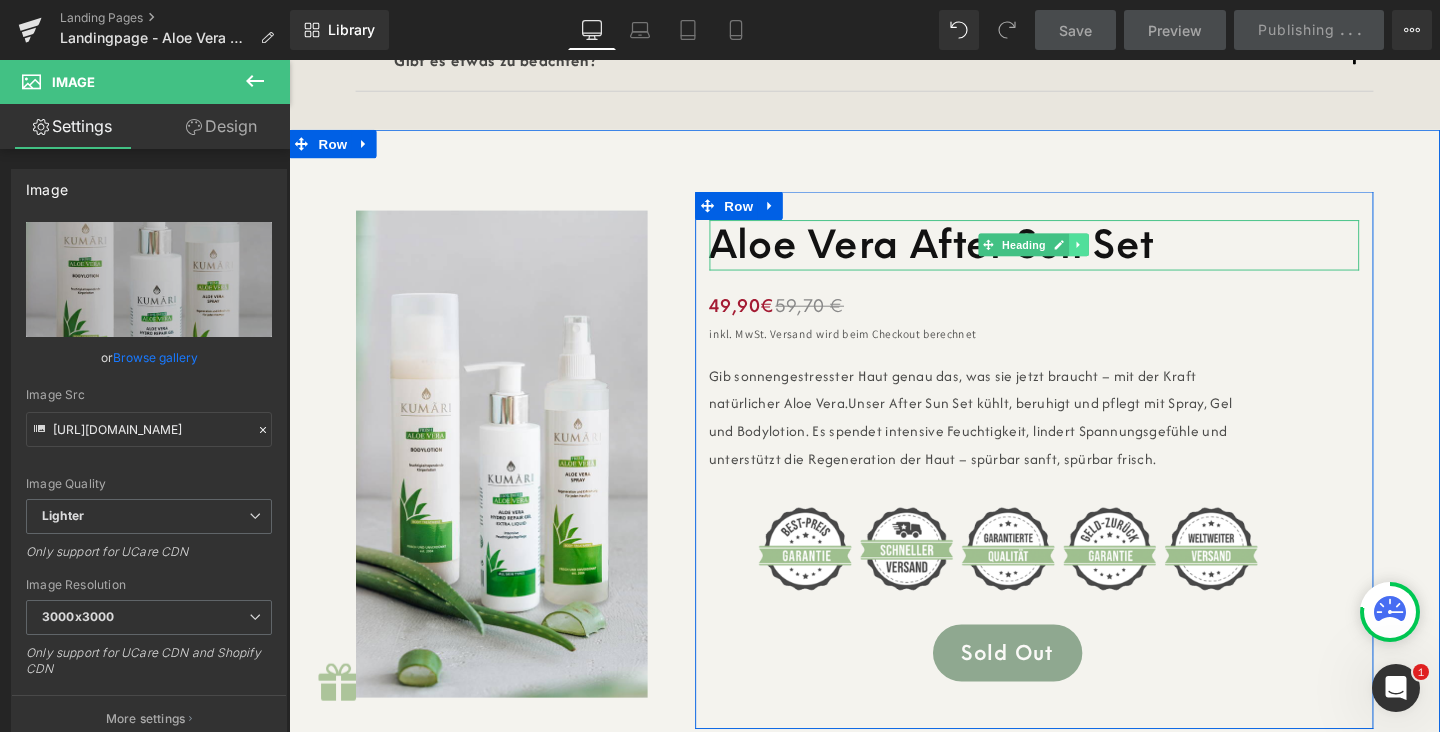 click at bounding box center [1120, 254] 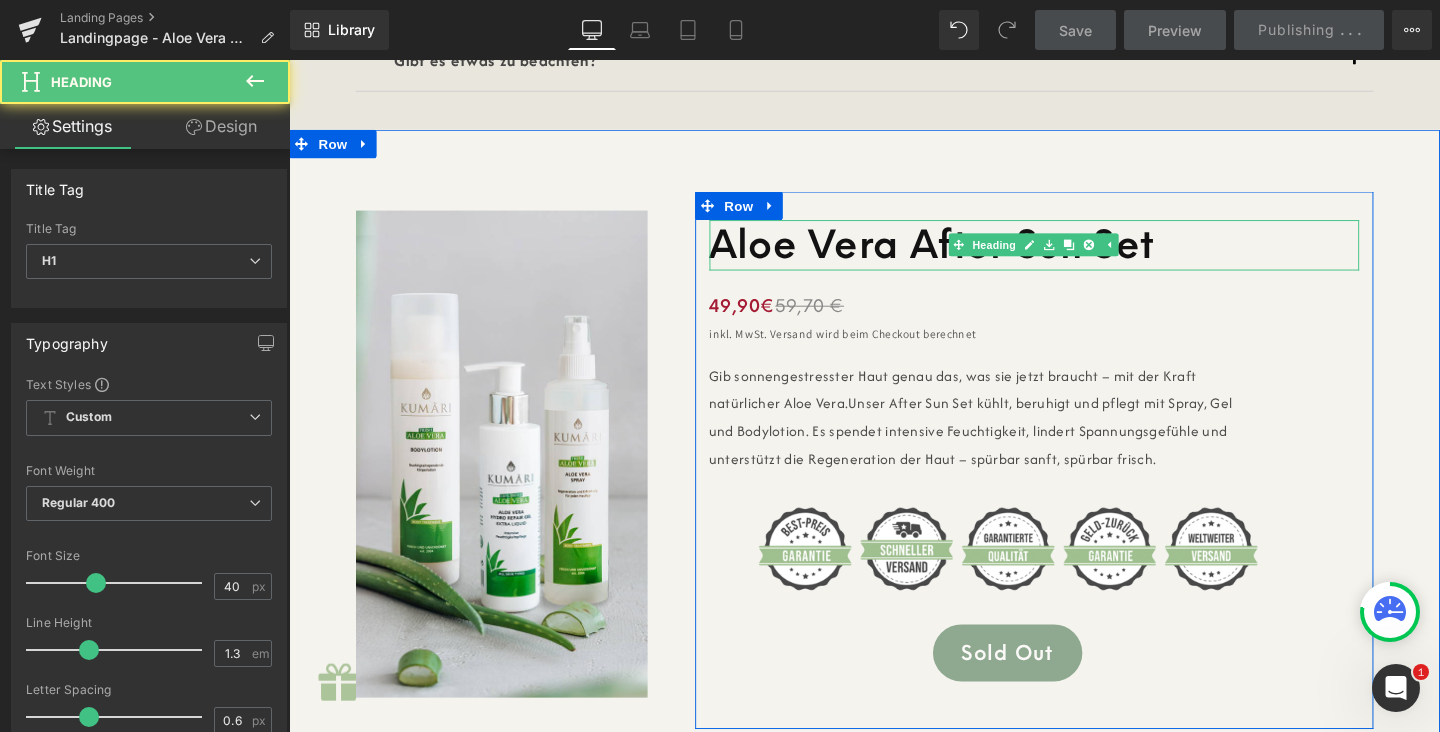 click on "Aloe Vera After Sun Set" at bounding box center (1072, 254) 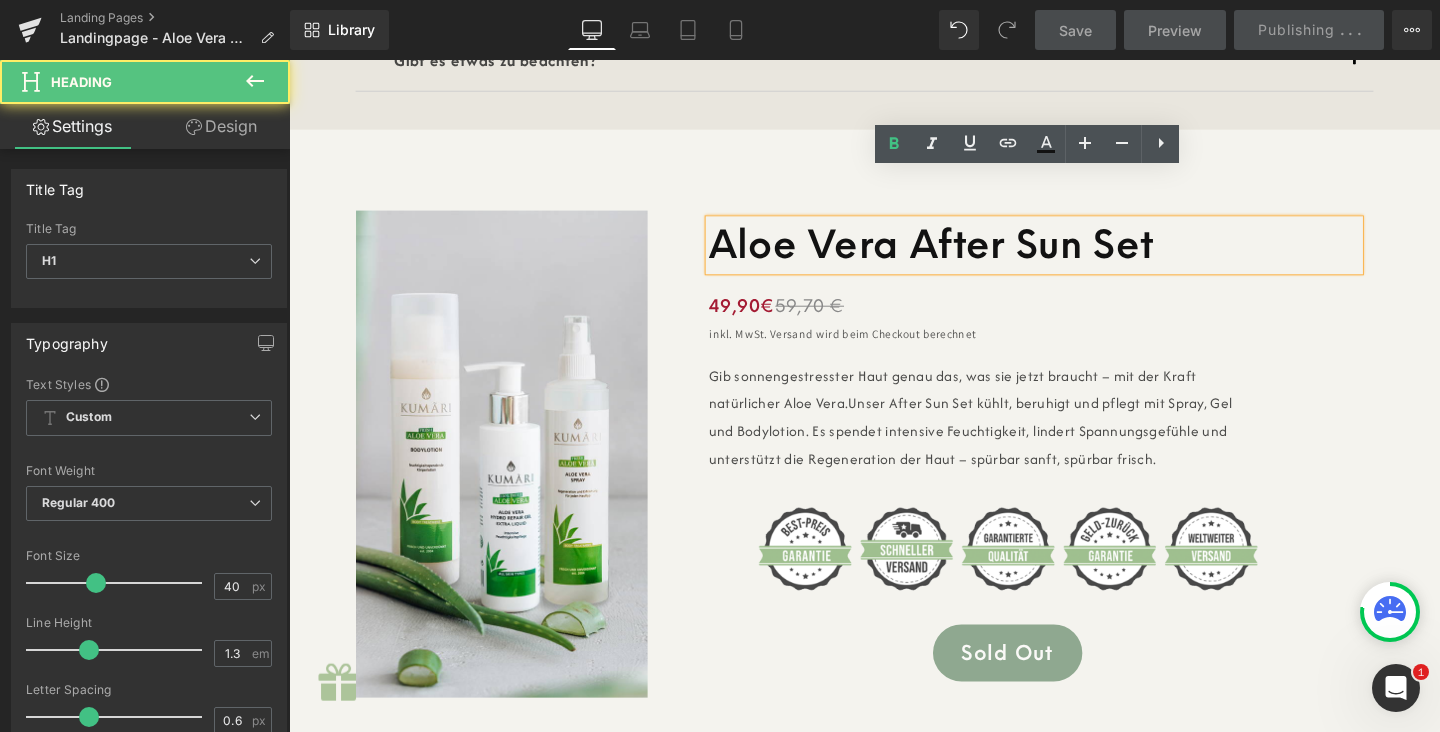 click on "Aloe Vera After Sun Set" at bounding box center [965, 254] 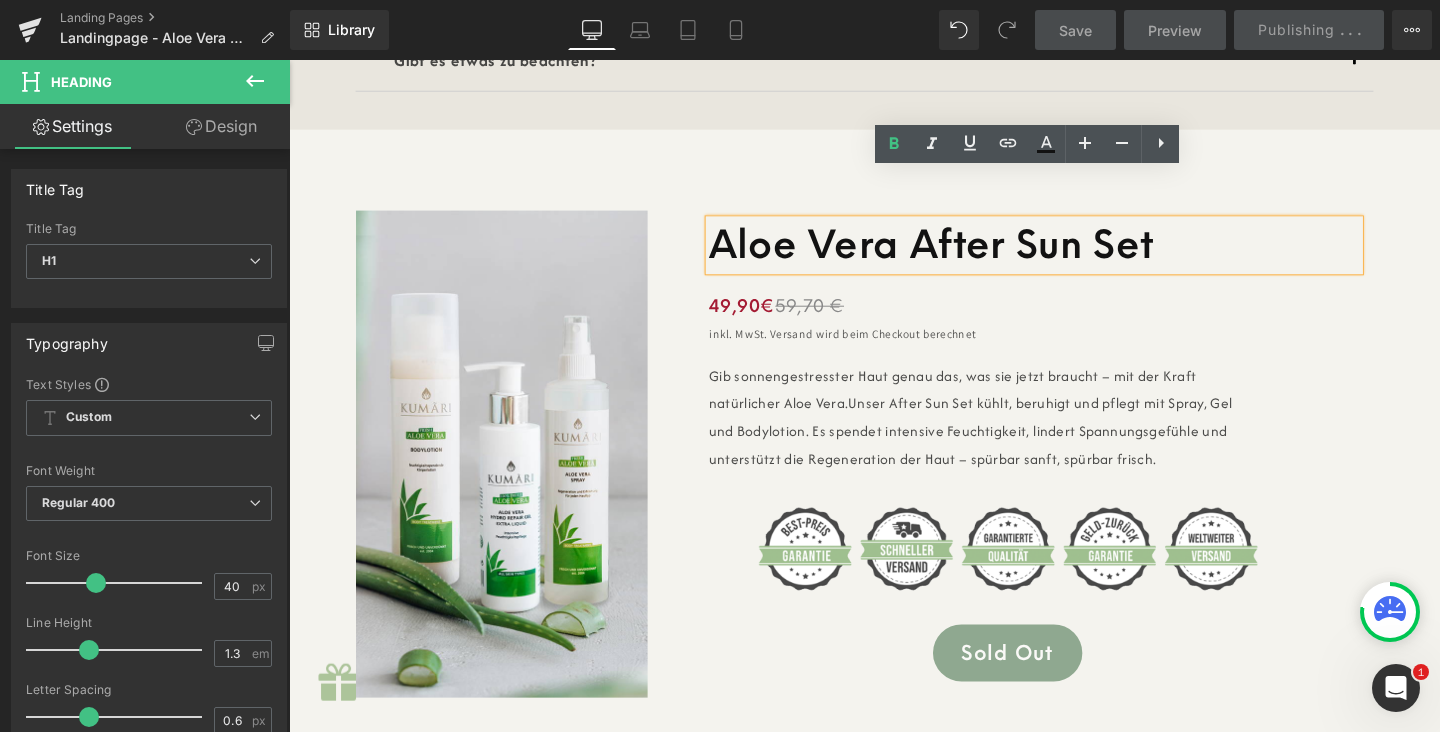 type 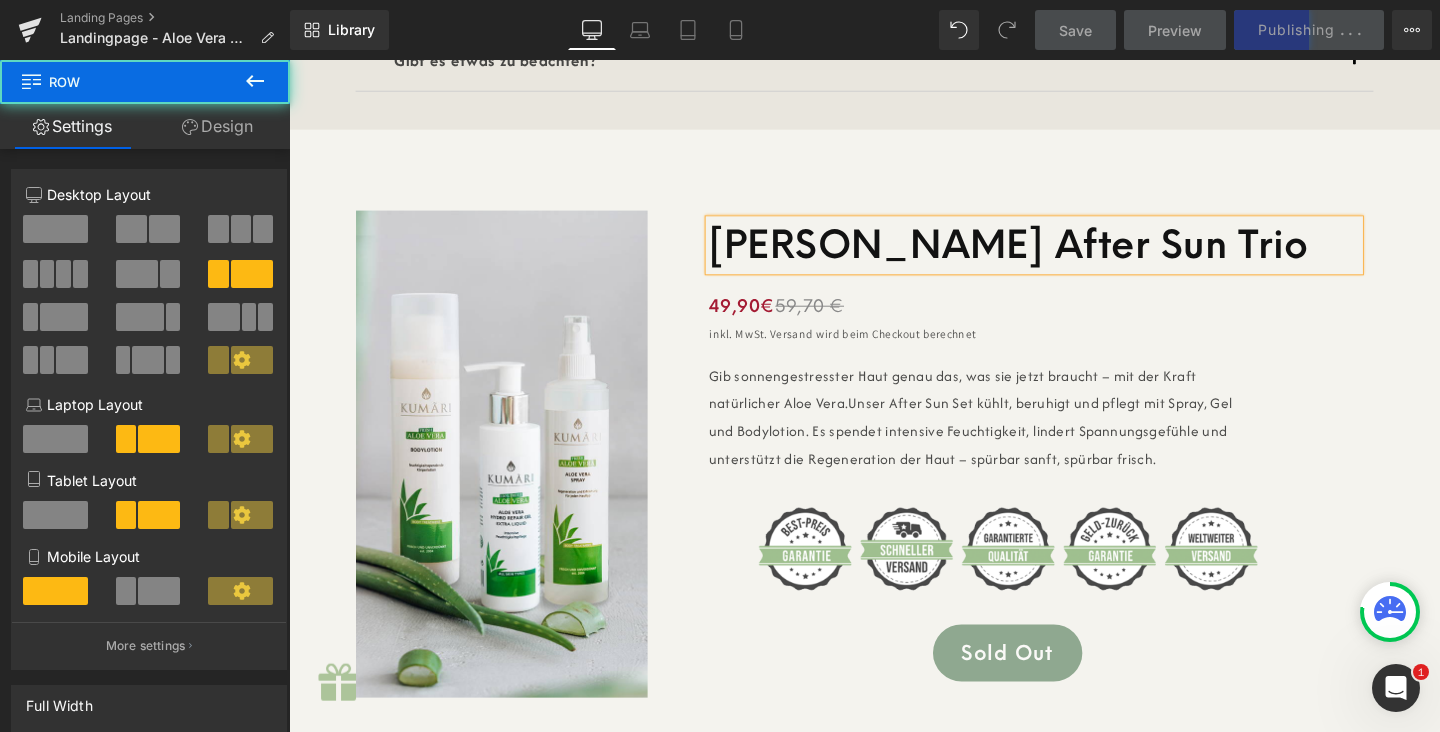 click on "Image         Image         [PERSON_NAME] After Sun Trio Heading         49,90€    59,70 € Text Block         inkl. MwSt. Versand wird beim Checkout berechnet Text Block         Gib sonnengestresster Haut genau das, was sie jetzt braucht – mit der Kraft natürlicher Aloe Vera.  Unser After Sun Set kühlt, beruhigt und pflegt mit Spray, Gel und Bodylotion. Es spendet intensive Feuchtigkeit, lindert Spannungsgefühle und unterstützt die Regeneration der Haut – spürbar sanft, spürbar frisch. Text Block         Image
Sold Out
(P) Cart Button
Product         Row         56px Row         Row" at bounding box center [894, 458] 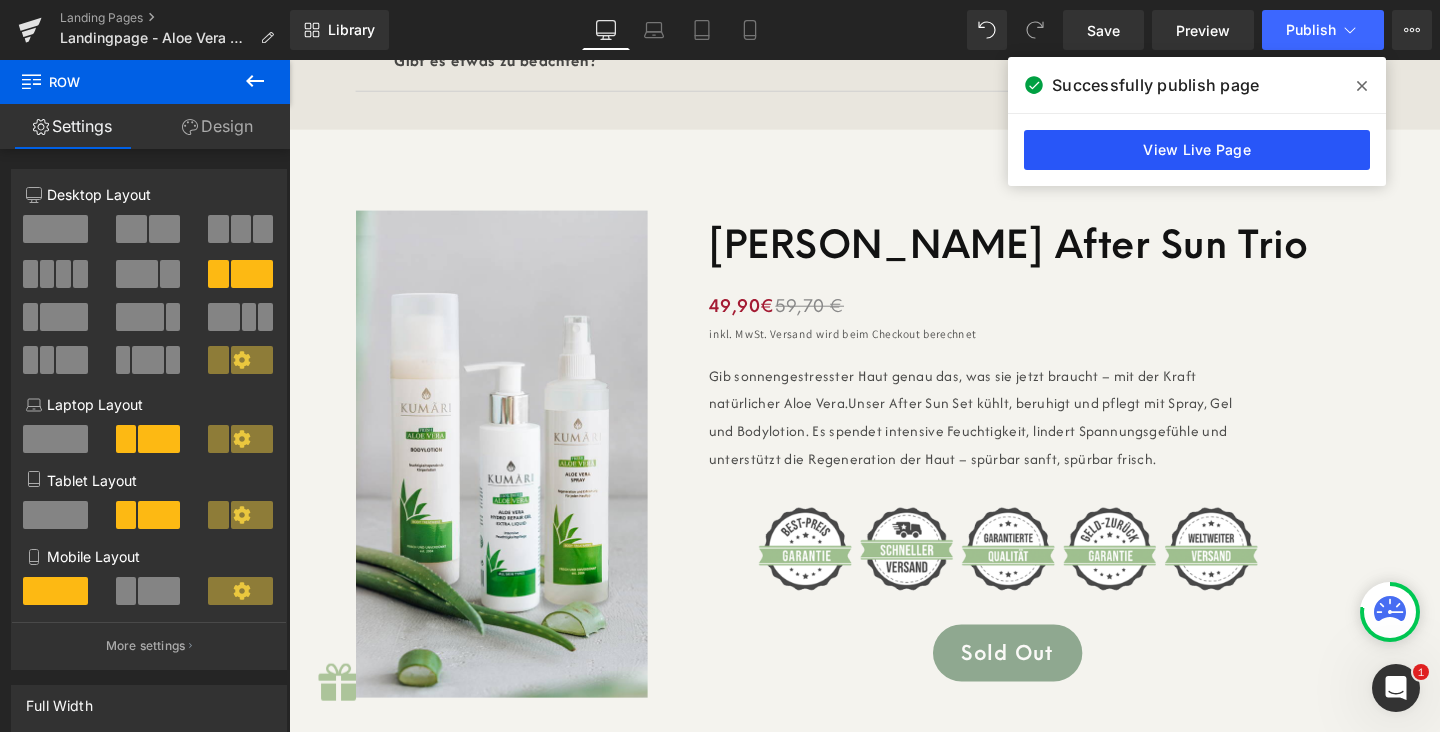 click on "View Live Page" at bounding box center (1197, 150) 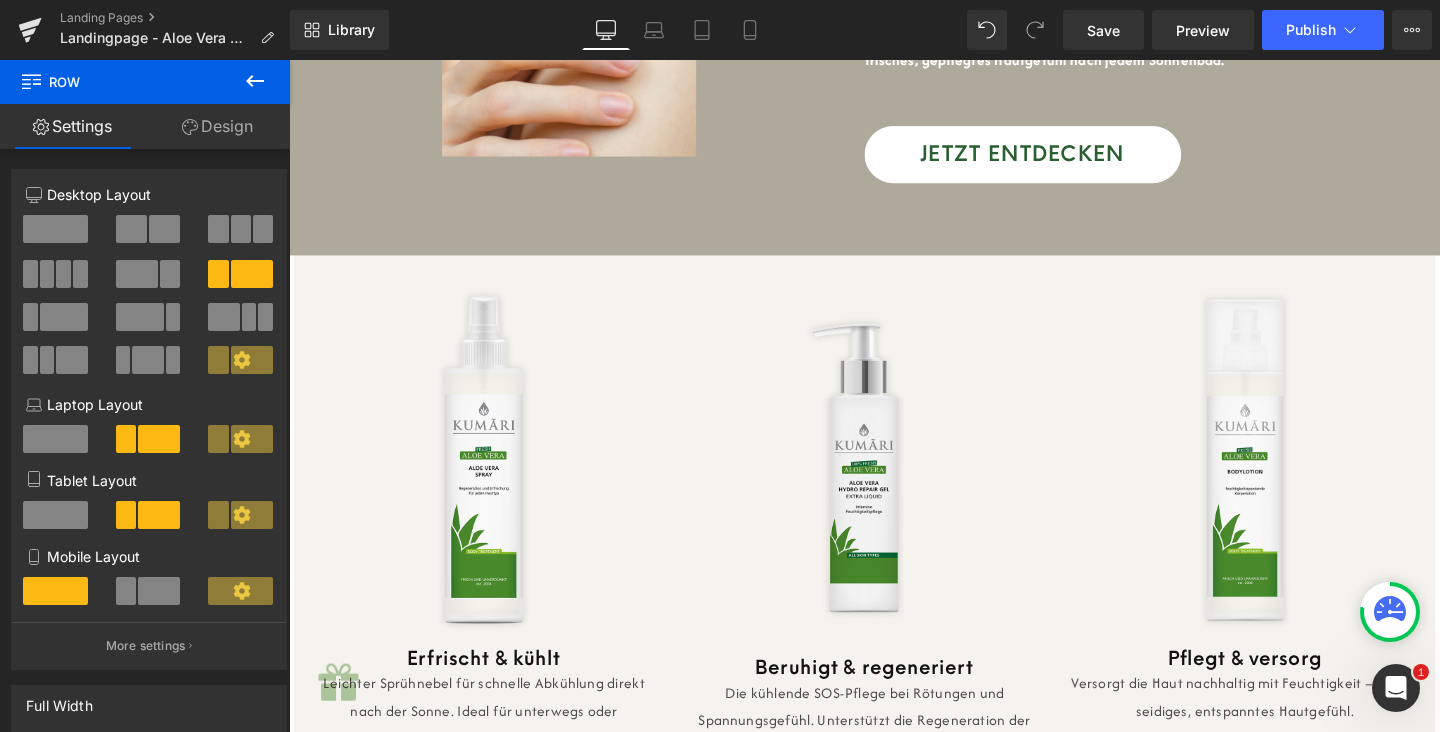 scroll, scrollTop: 1255, scrollLeft: 0, axis: vertical 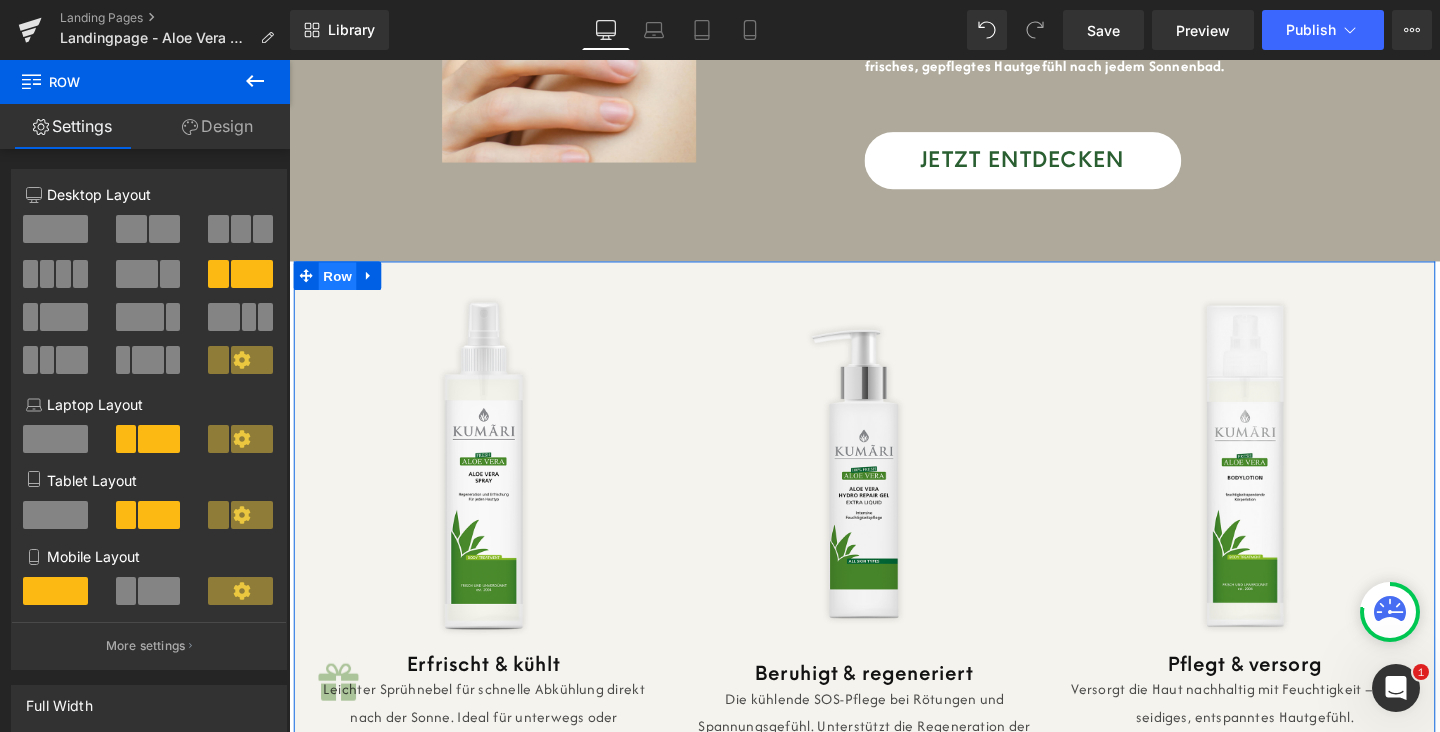 click on "Row" at bounding box center [340, 288] 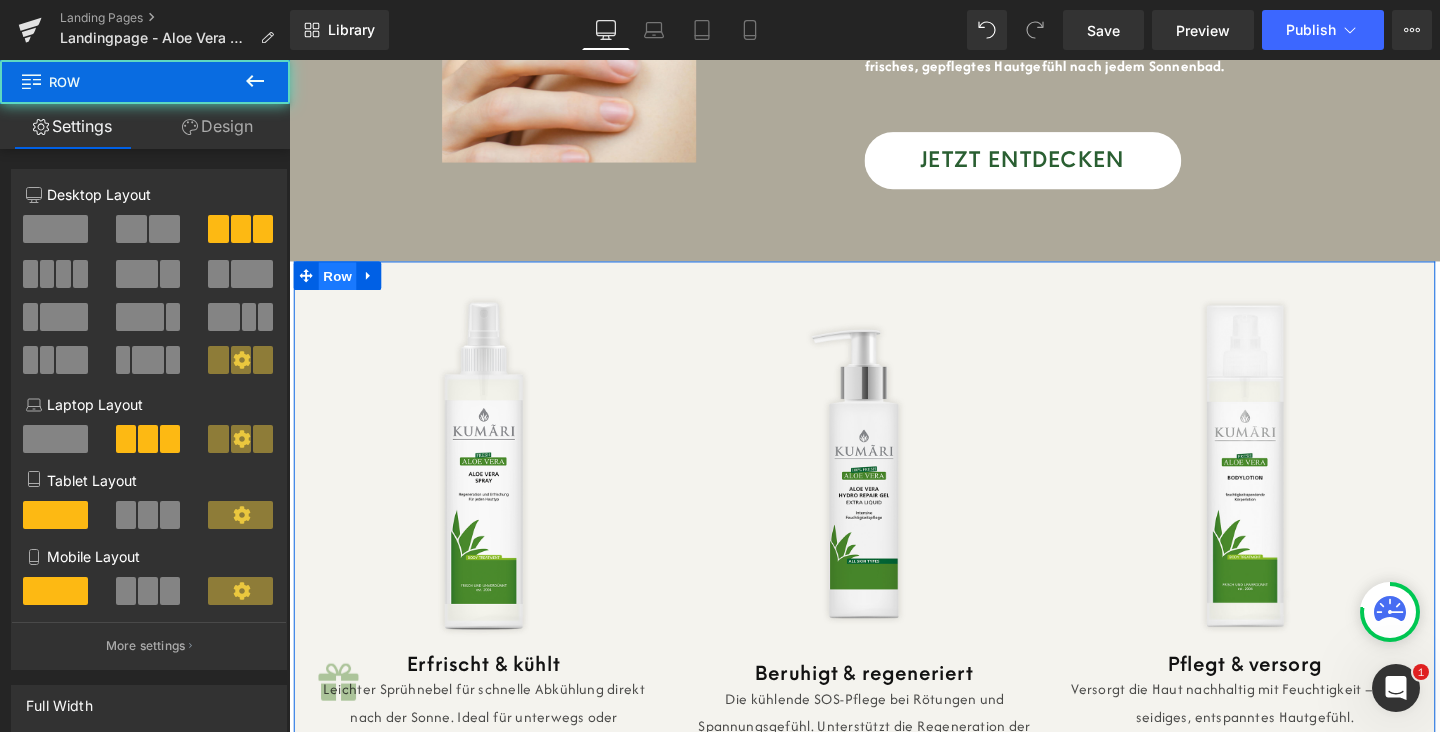 click on "Row" at bounding box center (340, 288) 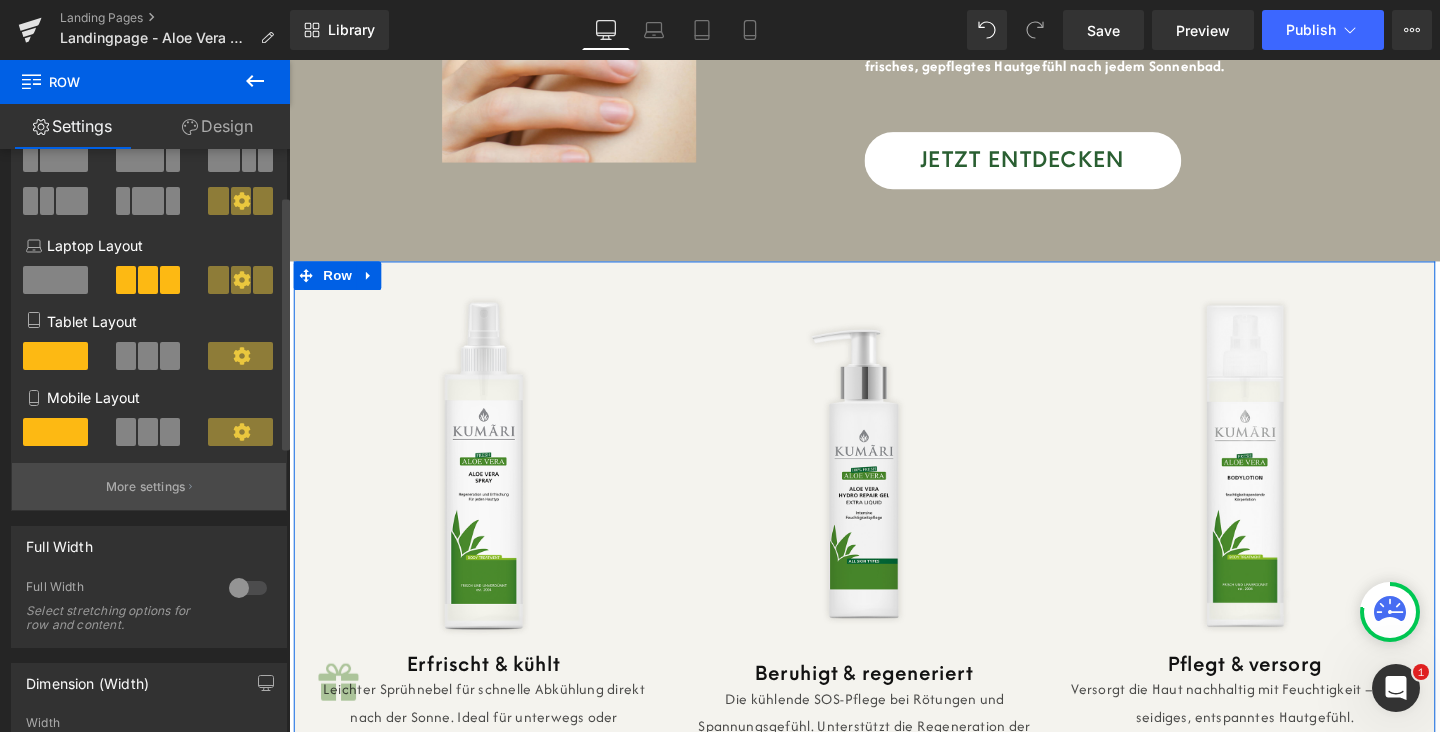 scroll, scrollTop: 169, scrollLeft: 0, axis: vertical 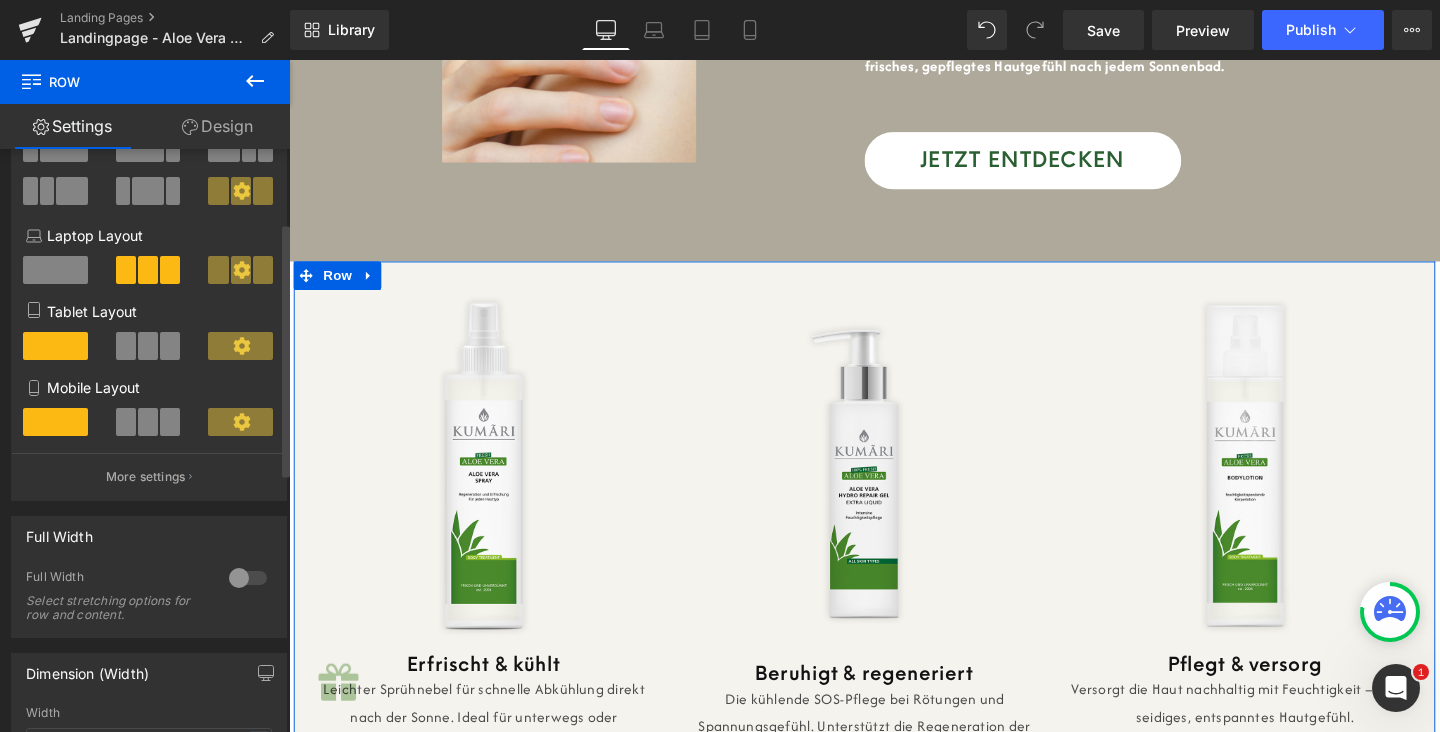 click at bounding box center [248, 578] 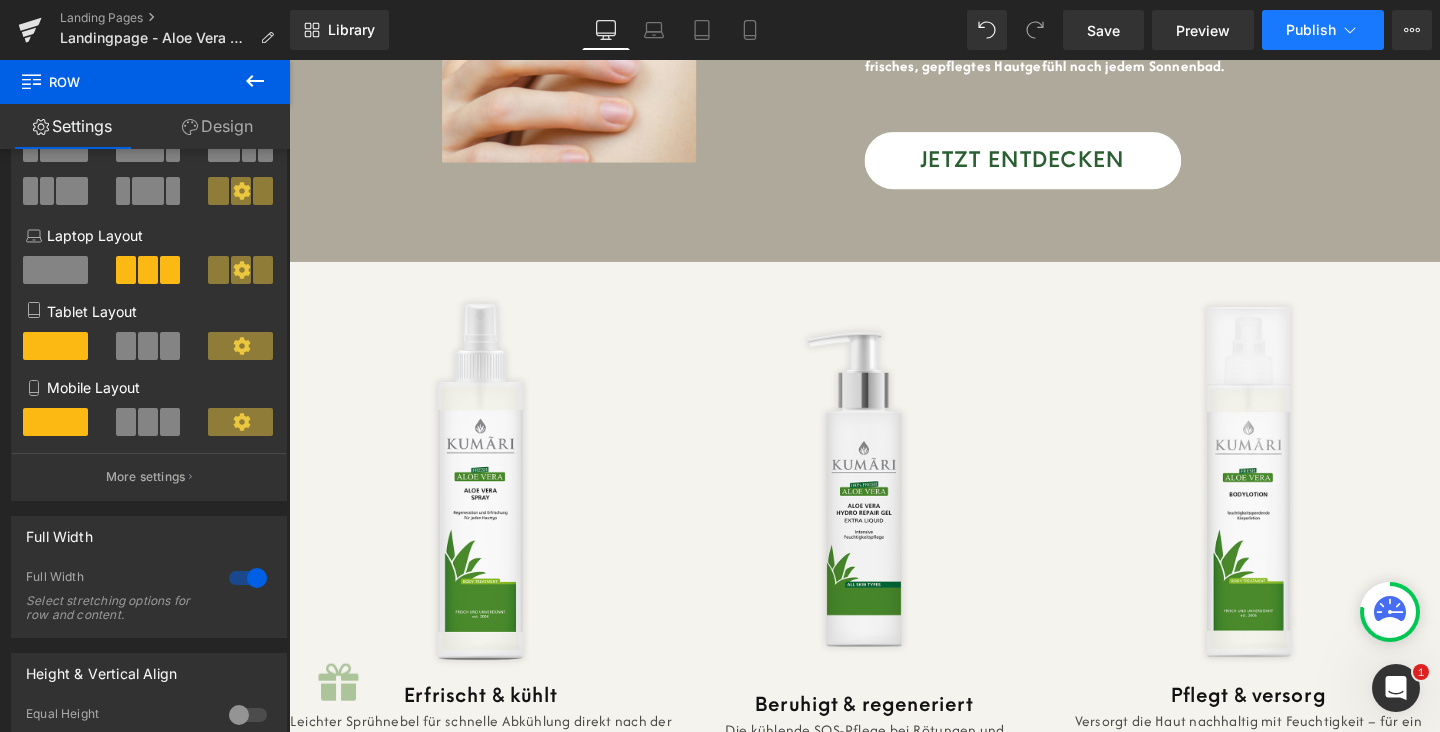 click on "Publish" at bounding box center (1323, 30) 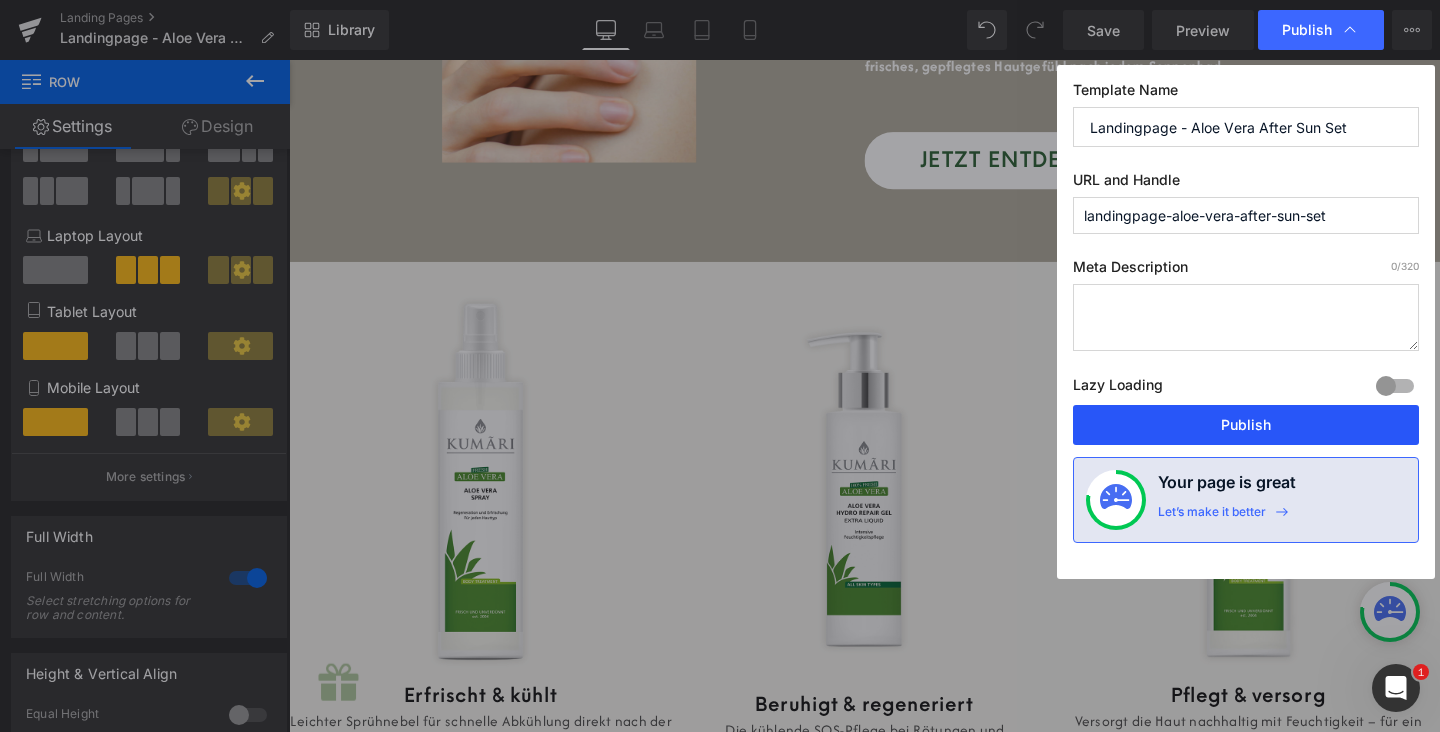 drag, startPoint x: 1234, startPoint y: 416, endPoint x: 843, endPoint y: 701, distance: 483.84503 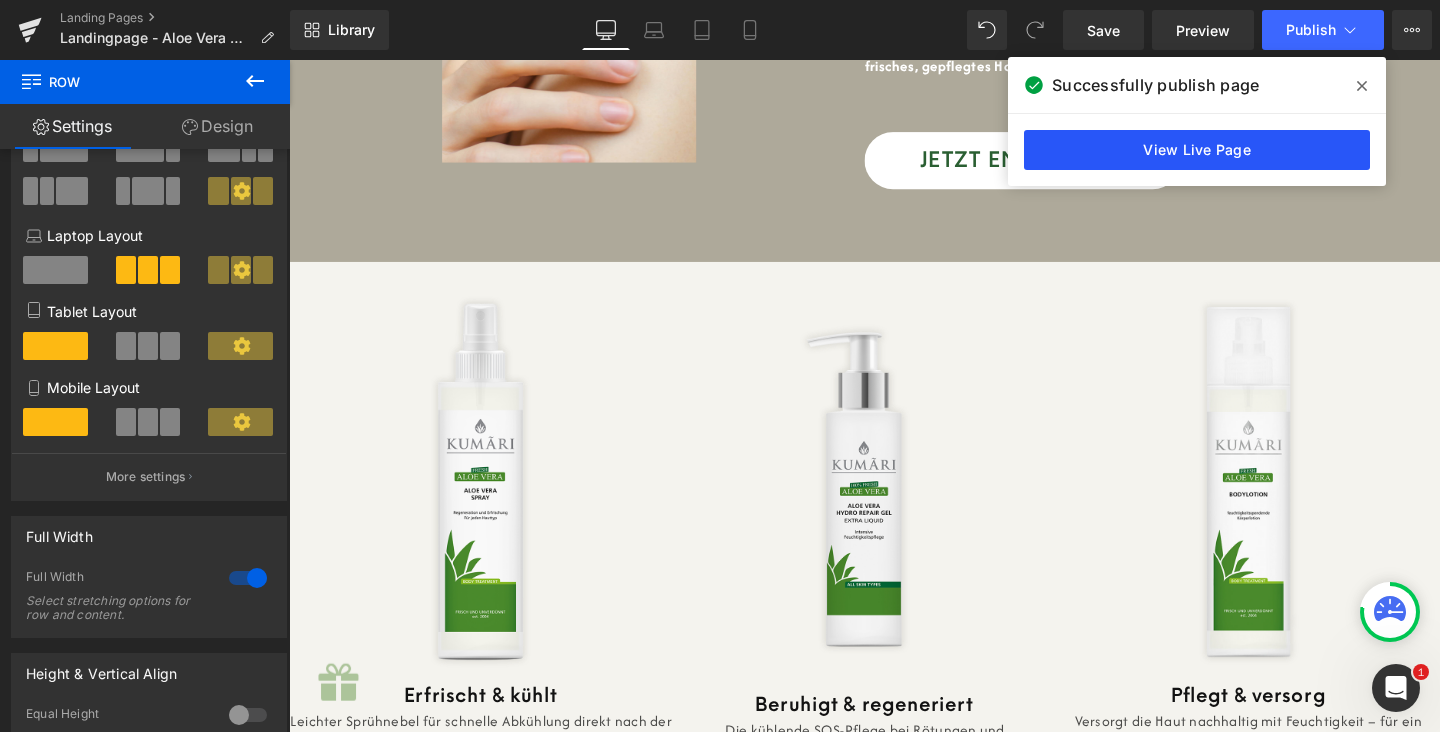 click on "View Live Page" at bounding box center (1197, 150) 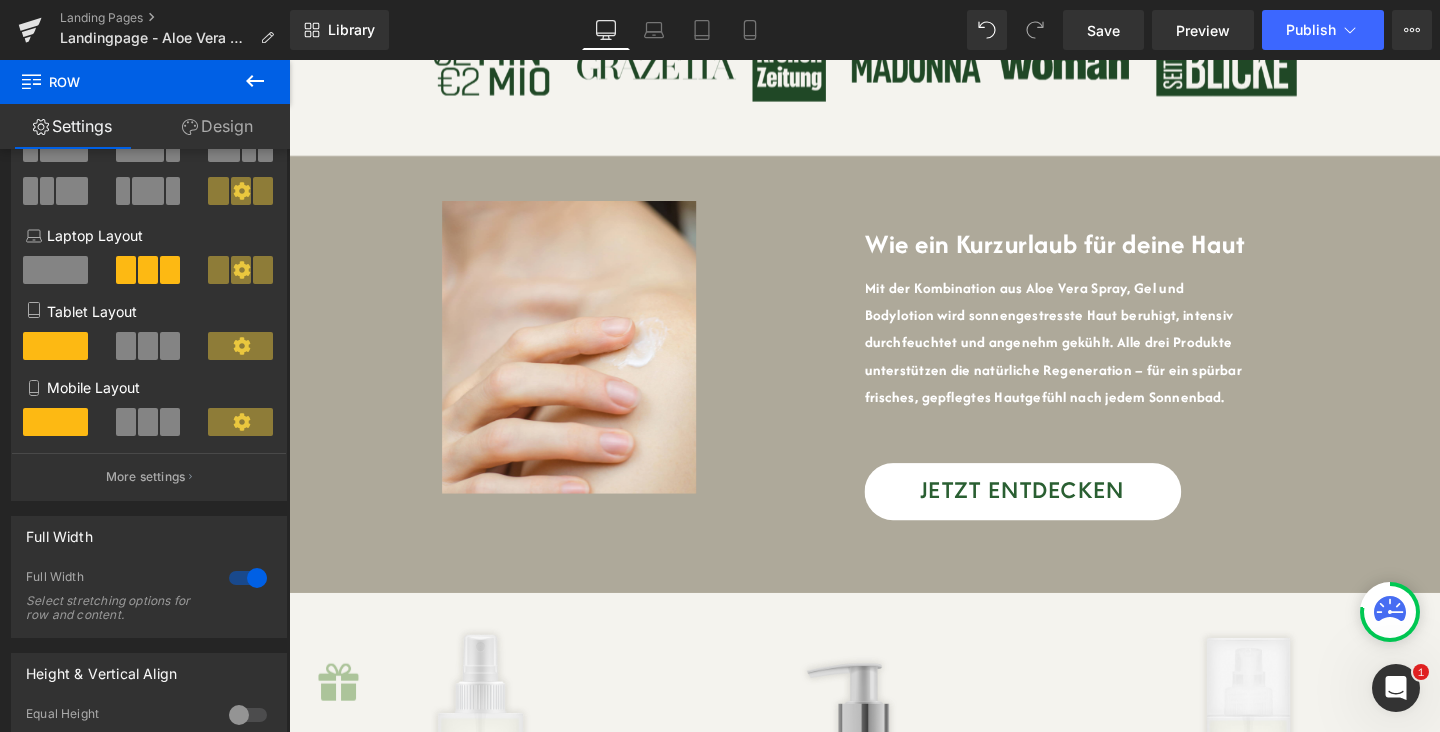 scroll, scrollTop: 939, scrollLeft: 0, axis: vertical 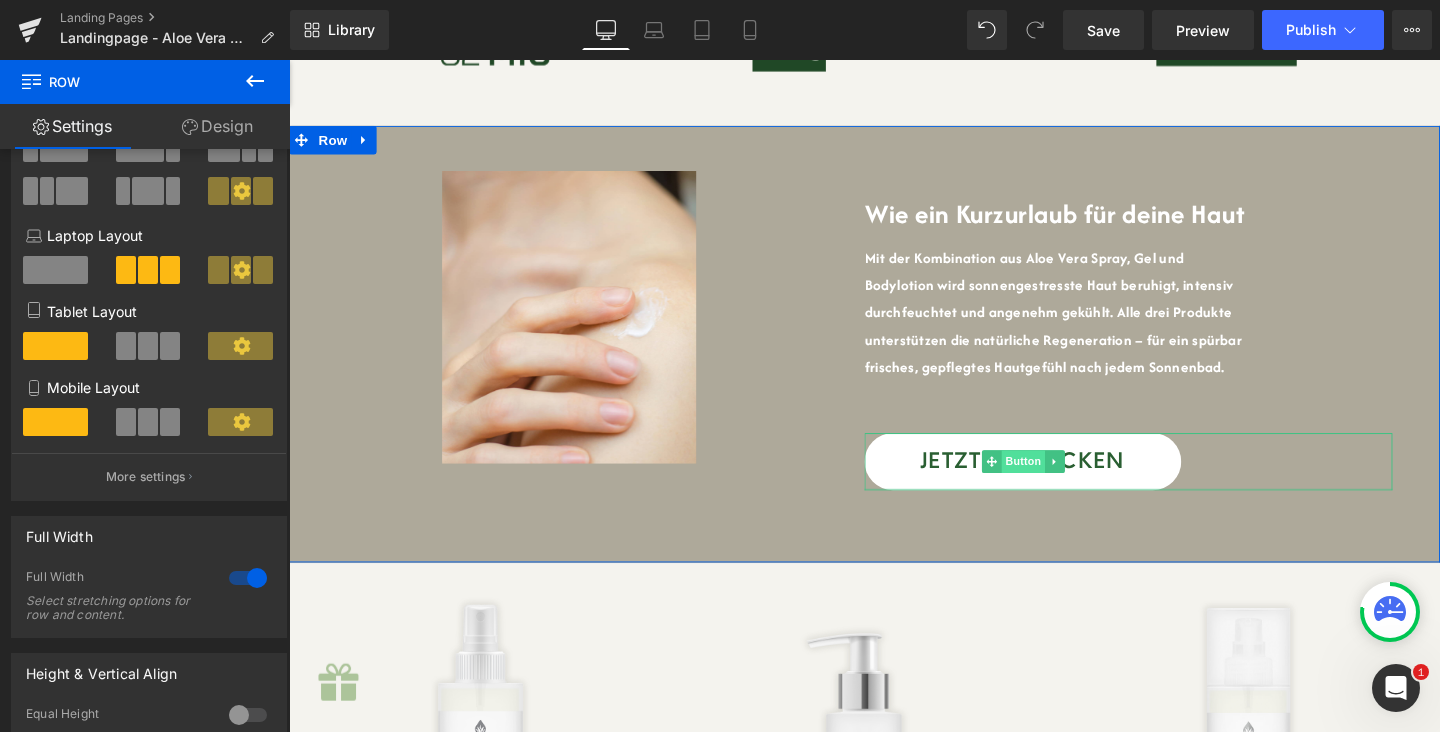click on "Button" at bounding box center [1061, 482] 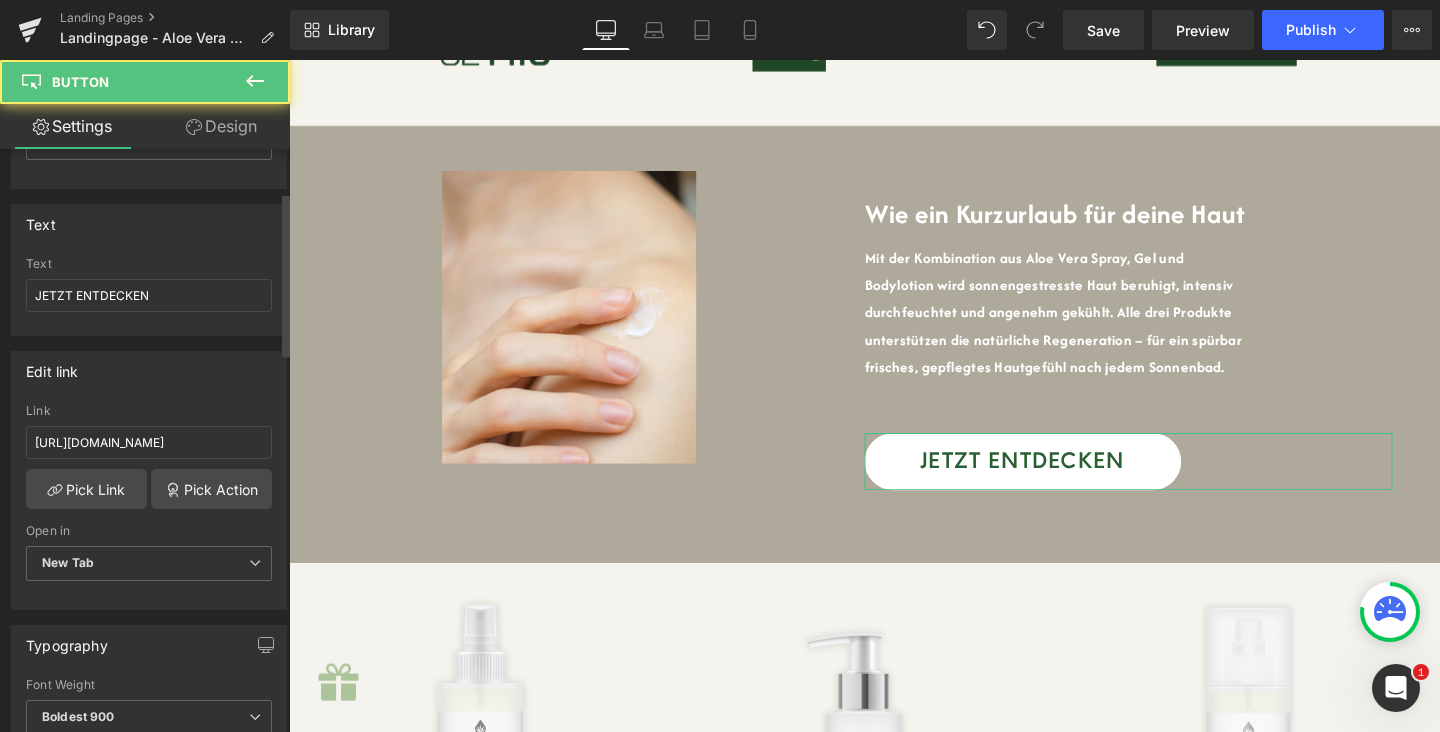 scroll, scrollTop: 152, scrollLeft: 0, axis: vertical 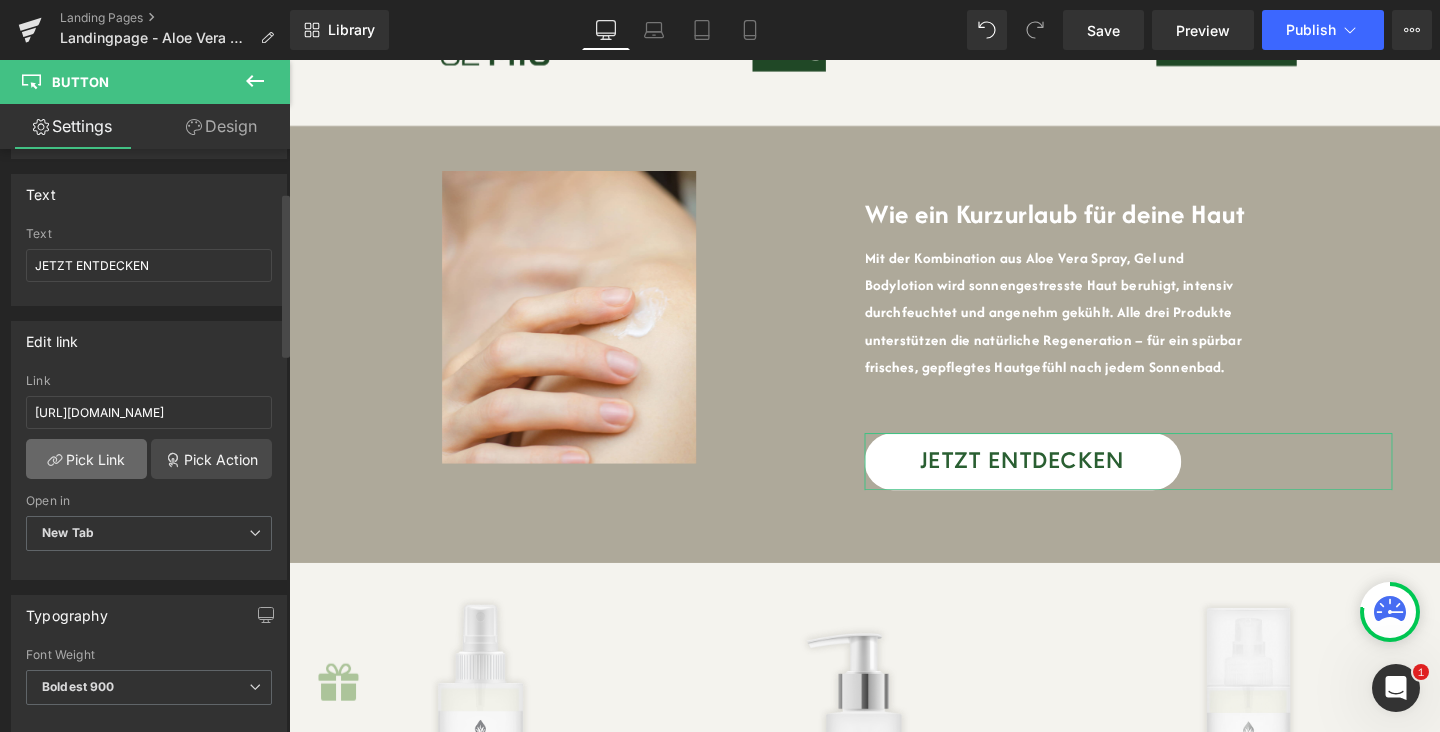 click on "Pick Link" at bounding box center [86, 459] 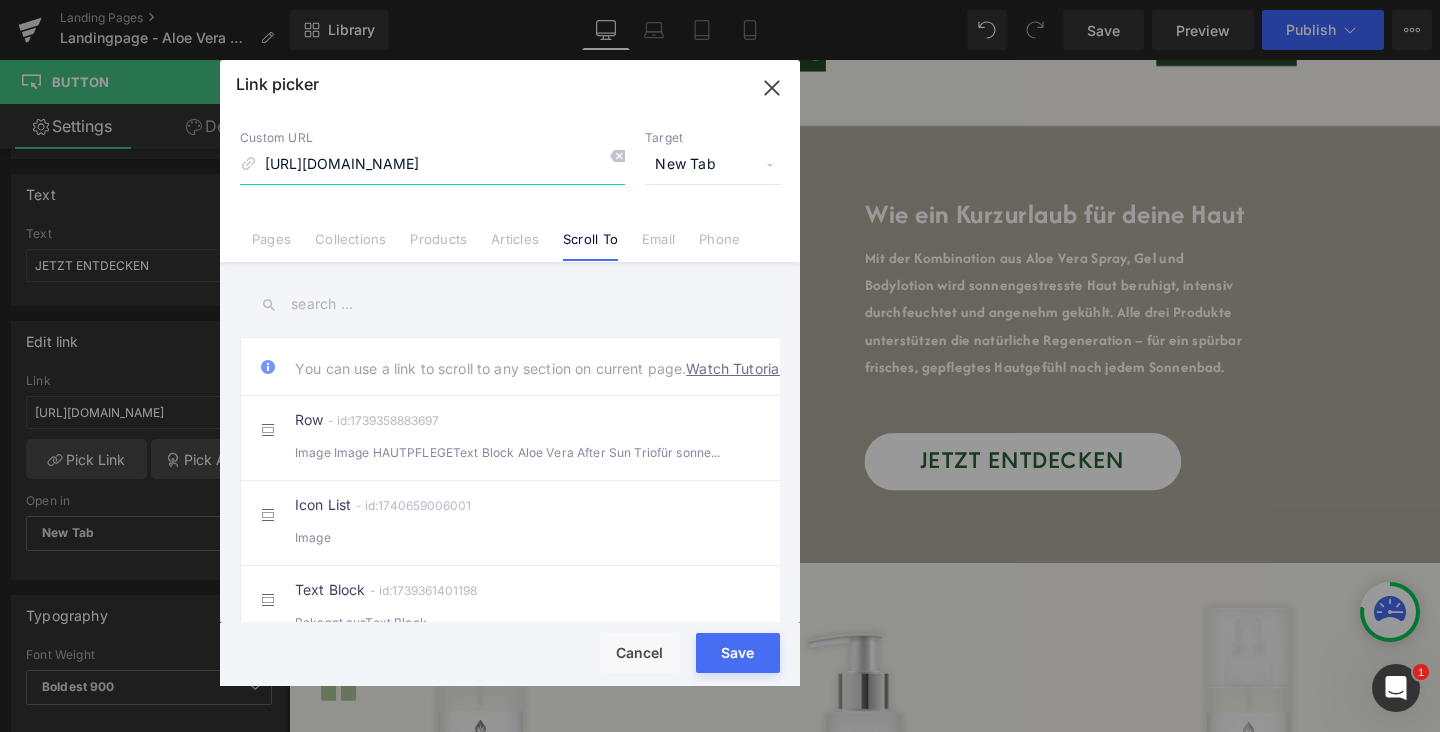 scroll, scrollTop: 0, scrollLeft: 398, axis: horizontal 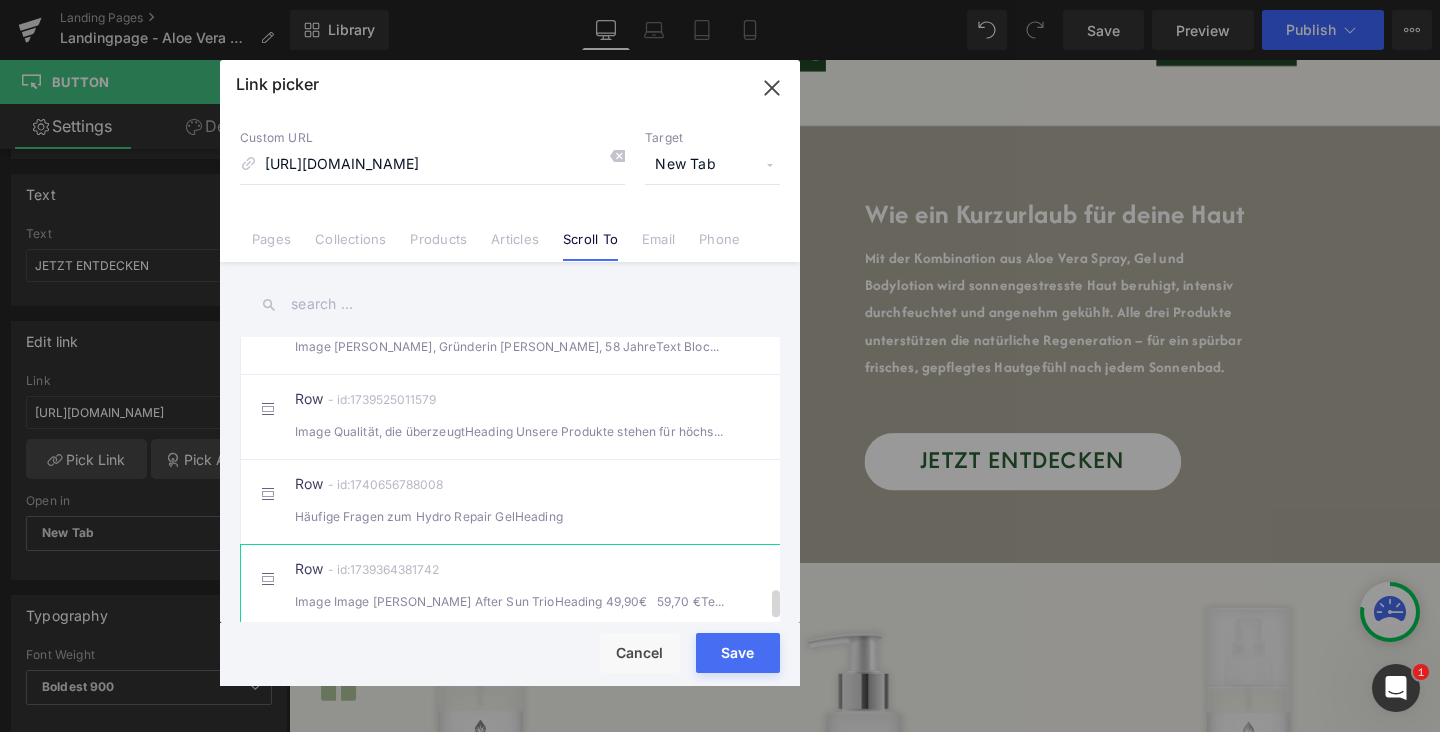 click on "Row - id:1739364381742 Image    Image    [PERSON_NAME] After Sun TrioHeading    49,90€   59,70 €Text Block" at bounding box center (540, 587) 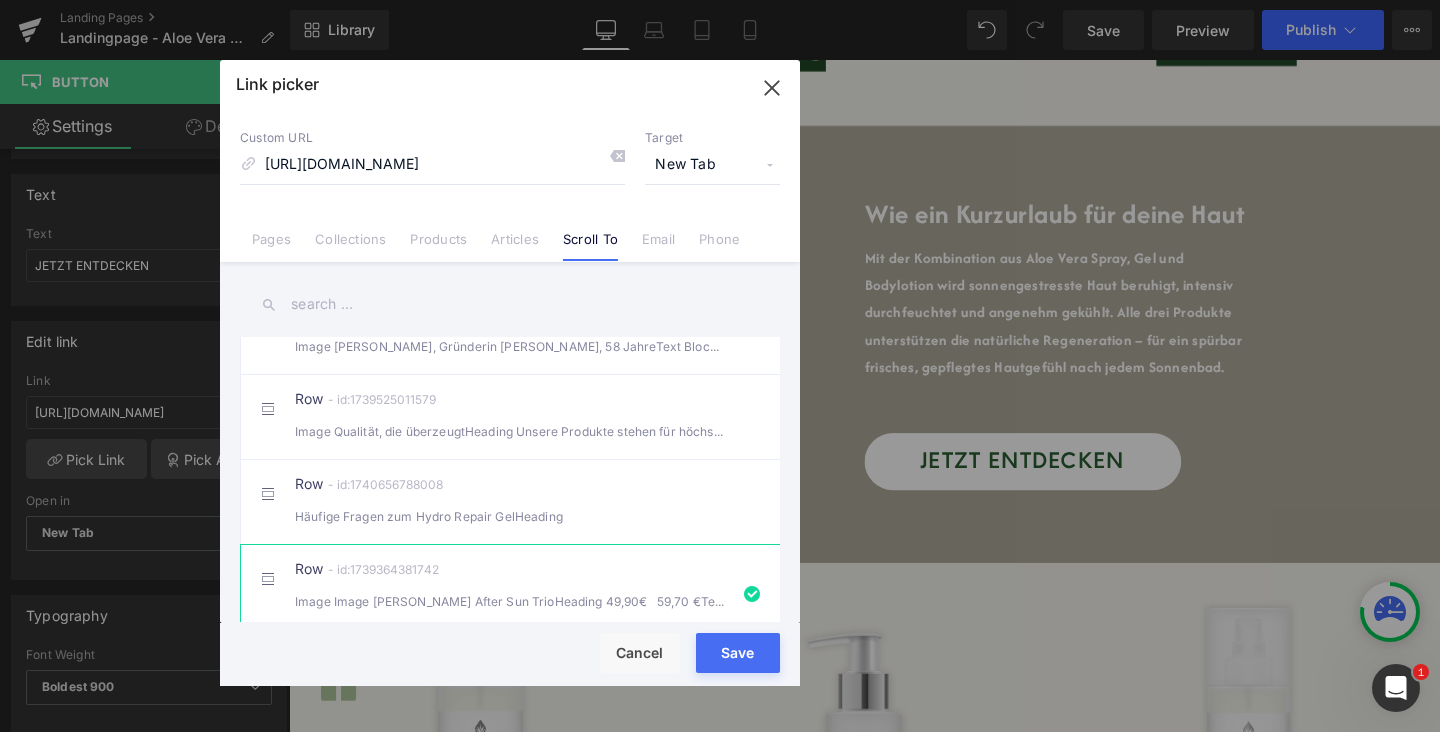 click on "Rendering Content" at bounding box center (720, 653) 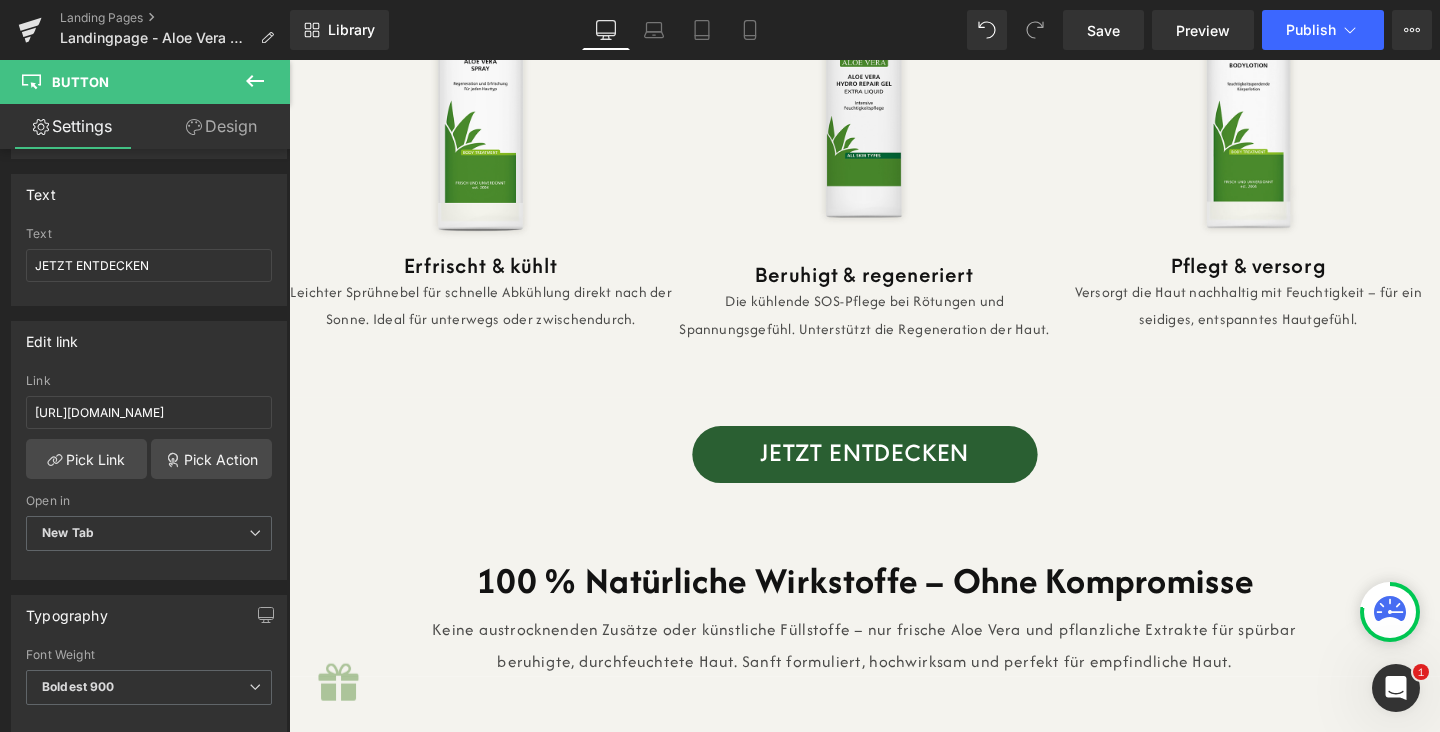 scroll, scrollTop: 1710, scrollLeft: 0, axis: vertical 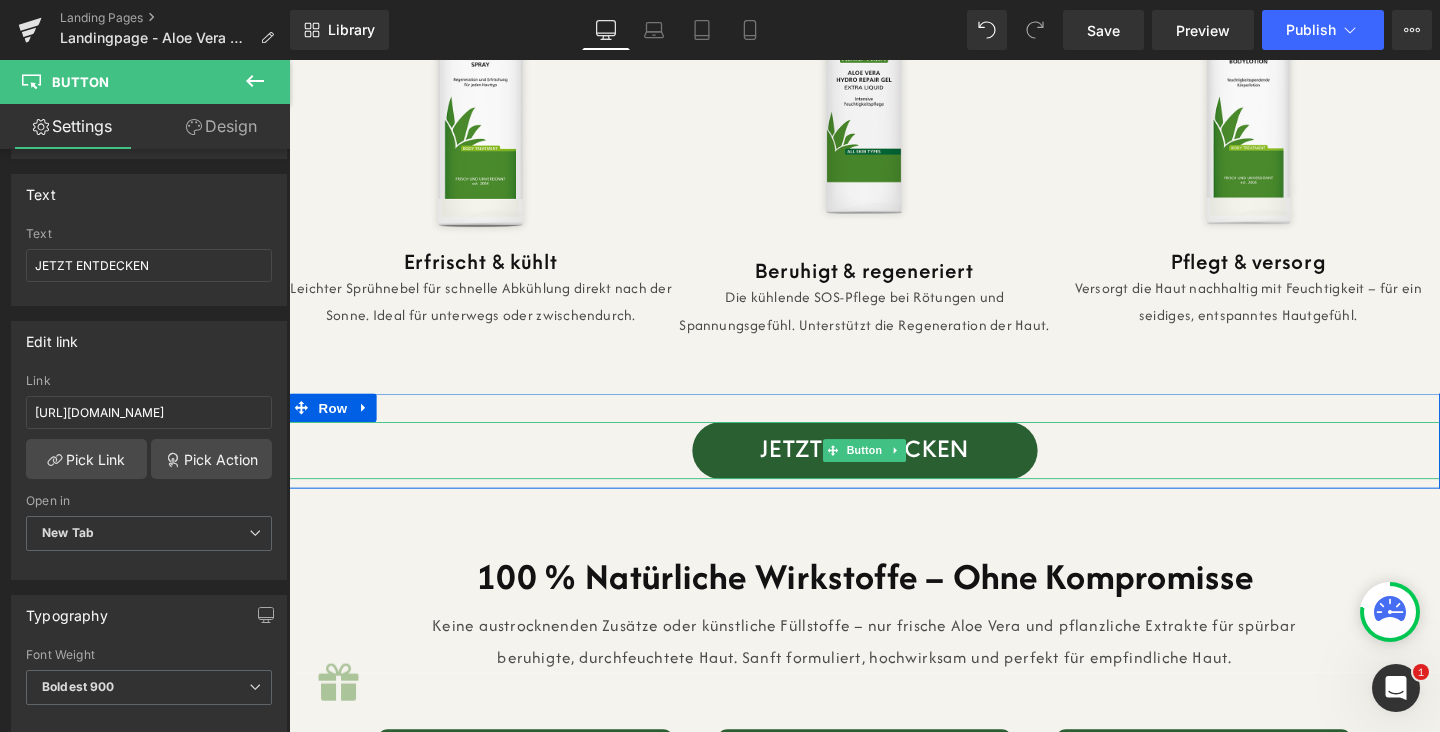 click on "JETZT ENTDECKEN" at bounding box center [894, 471] 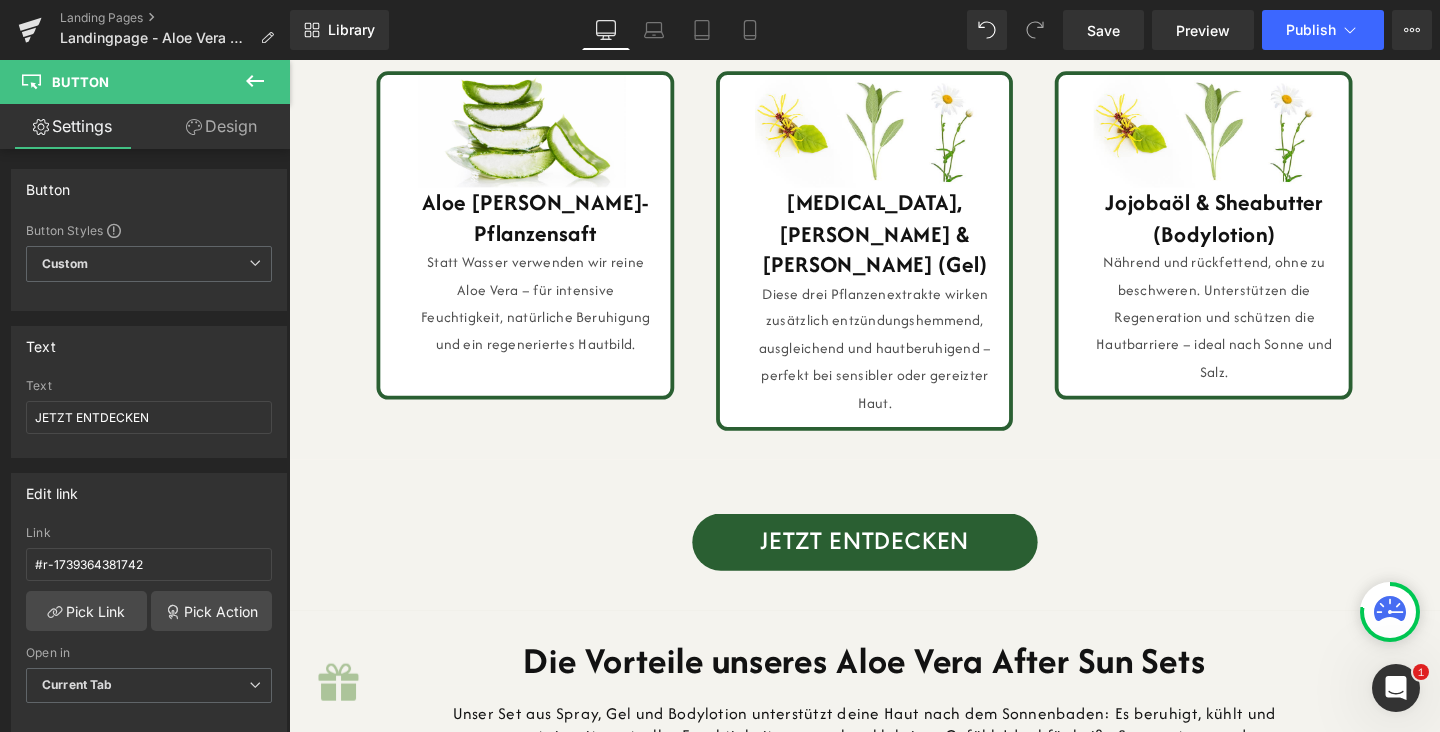 scroll, scrollTop: 2442, scrollLeft: 0, axis: vertical 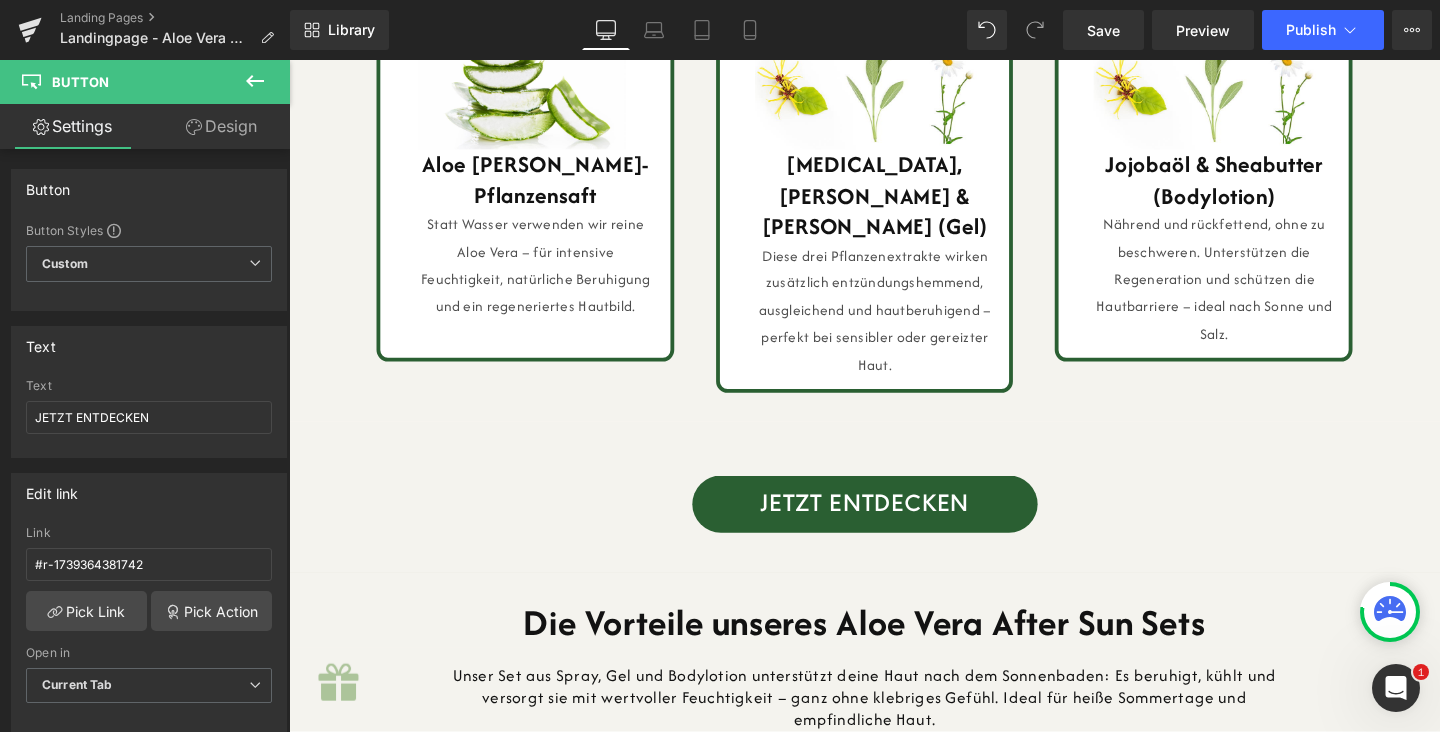 click on "JETZT ENTDECKEN Button" at bounding box center [894, 527] 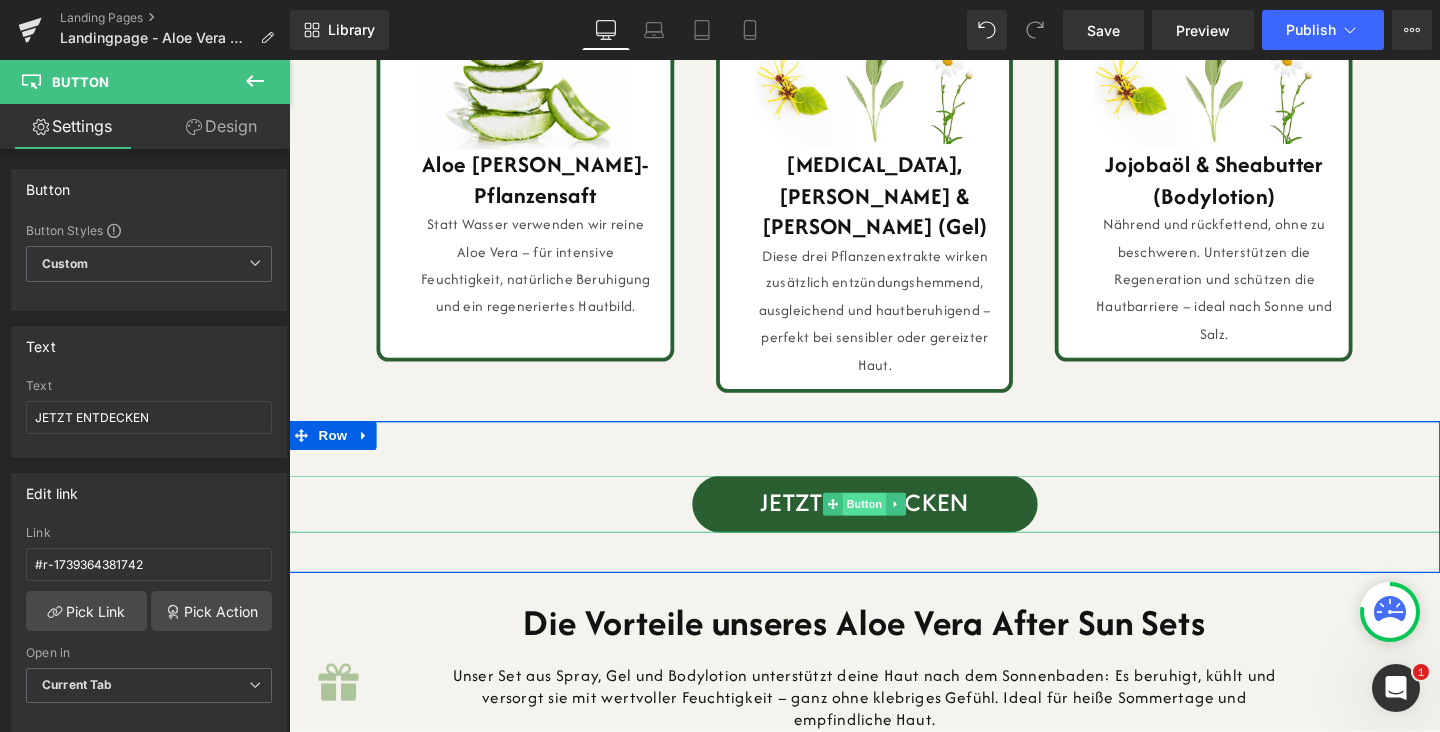 click on "Button" at bounding box center [894, 527] 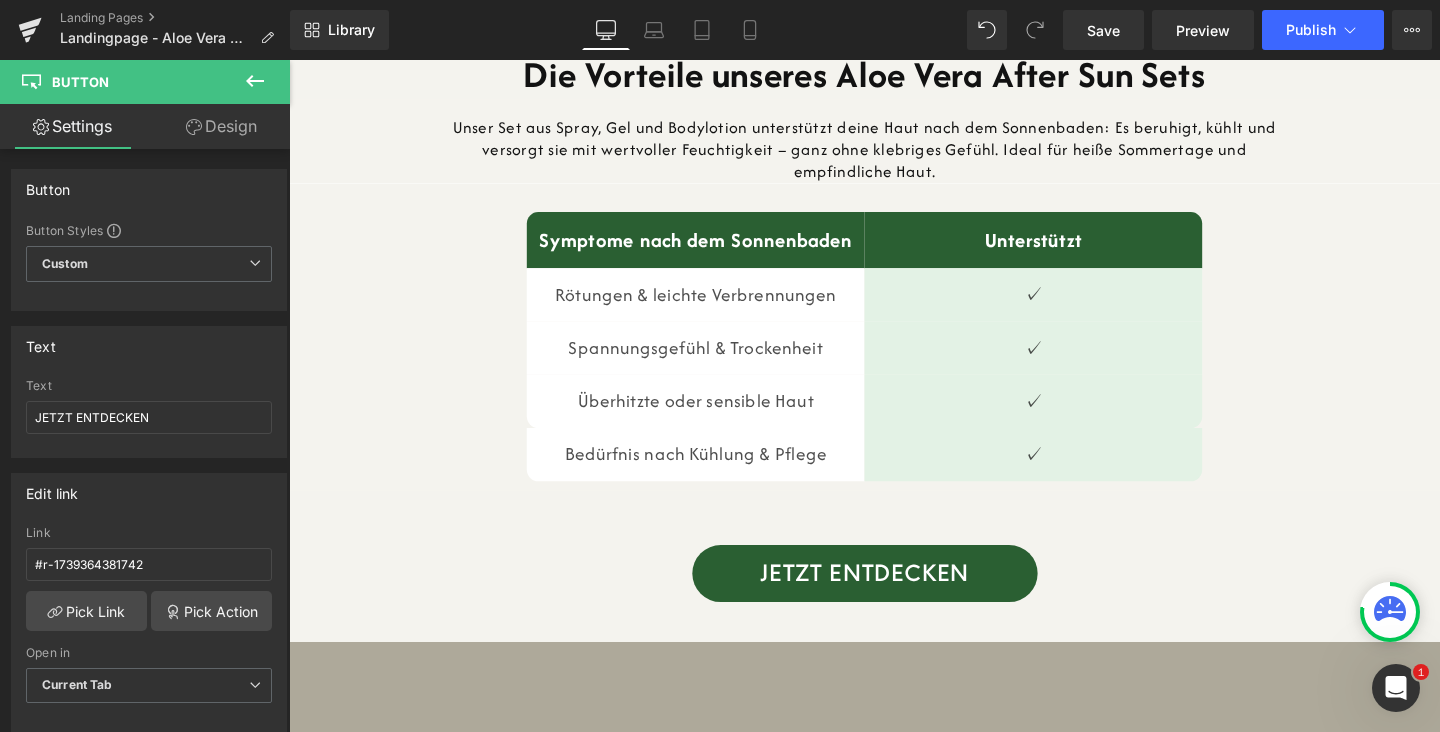 scroll, scrollTop: 3063, scrollLeft: 0, axis: vertical 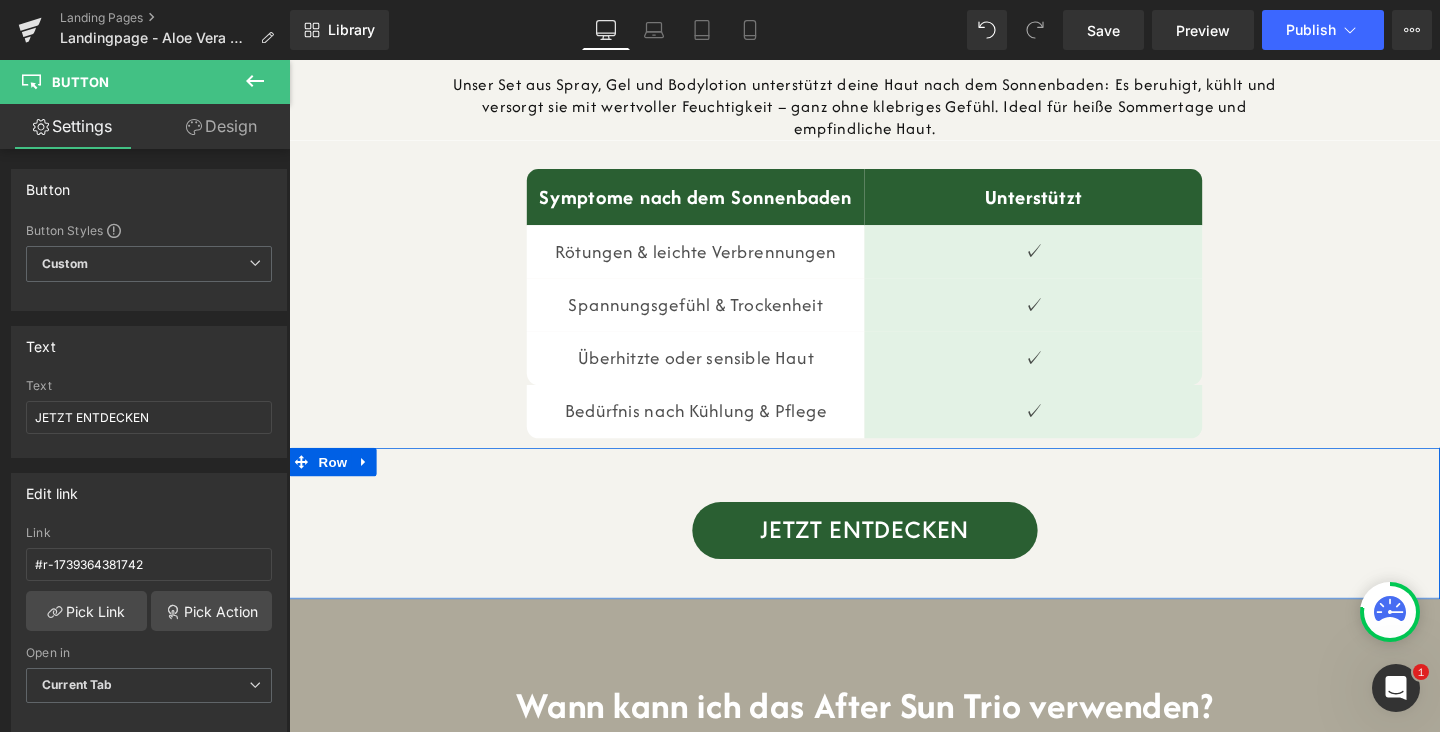 click on "JETZT ENTDECKEN Button
Image
NUR FÜR KURZE ZEIT!
Text Block
Icon List         Row" at bounding box center [894, 547] 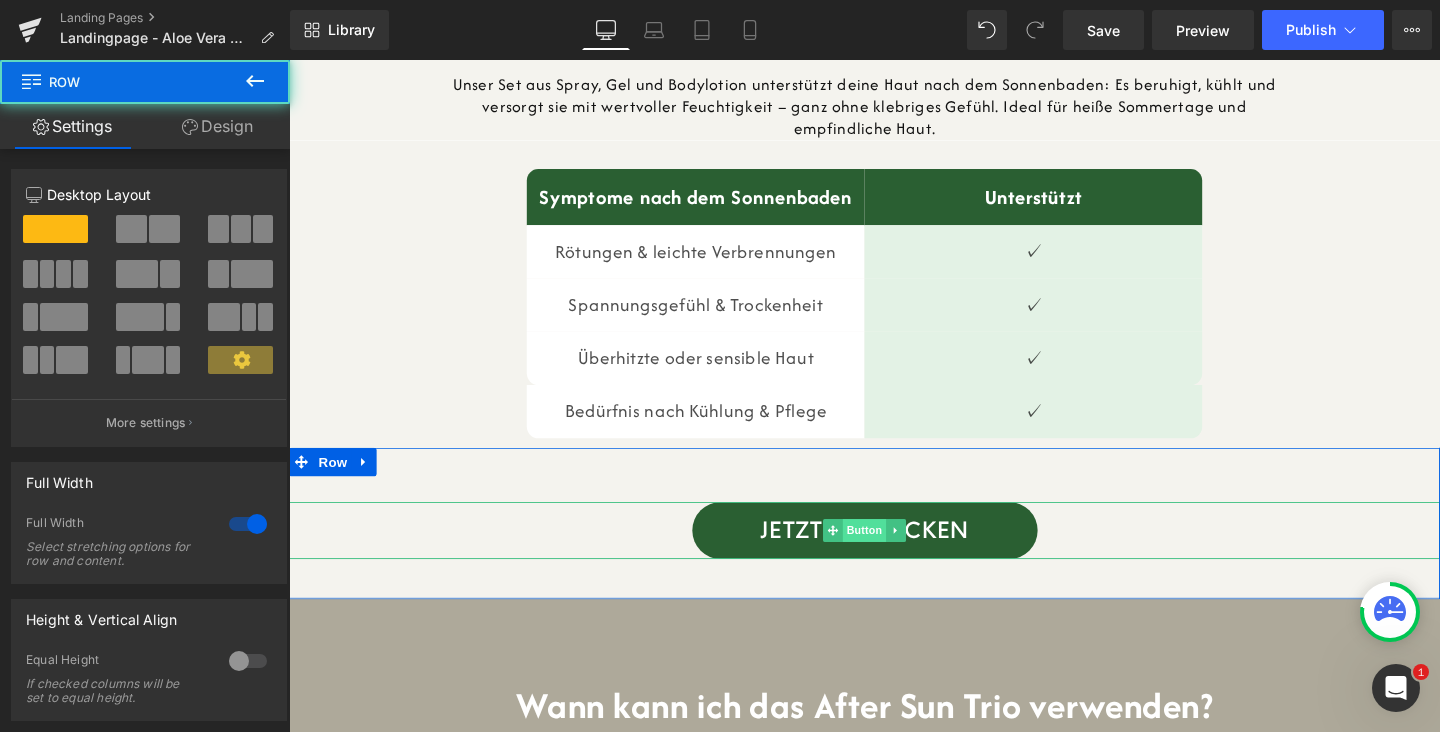 click on "Button" at bounding box center [894, 555] 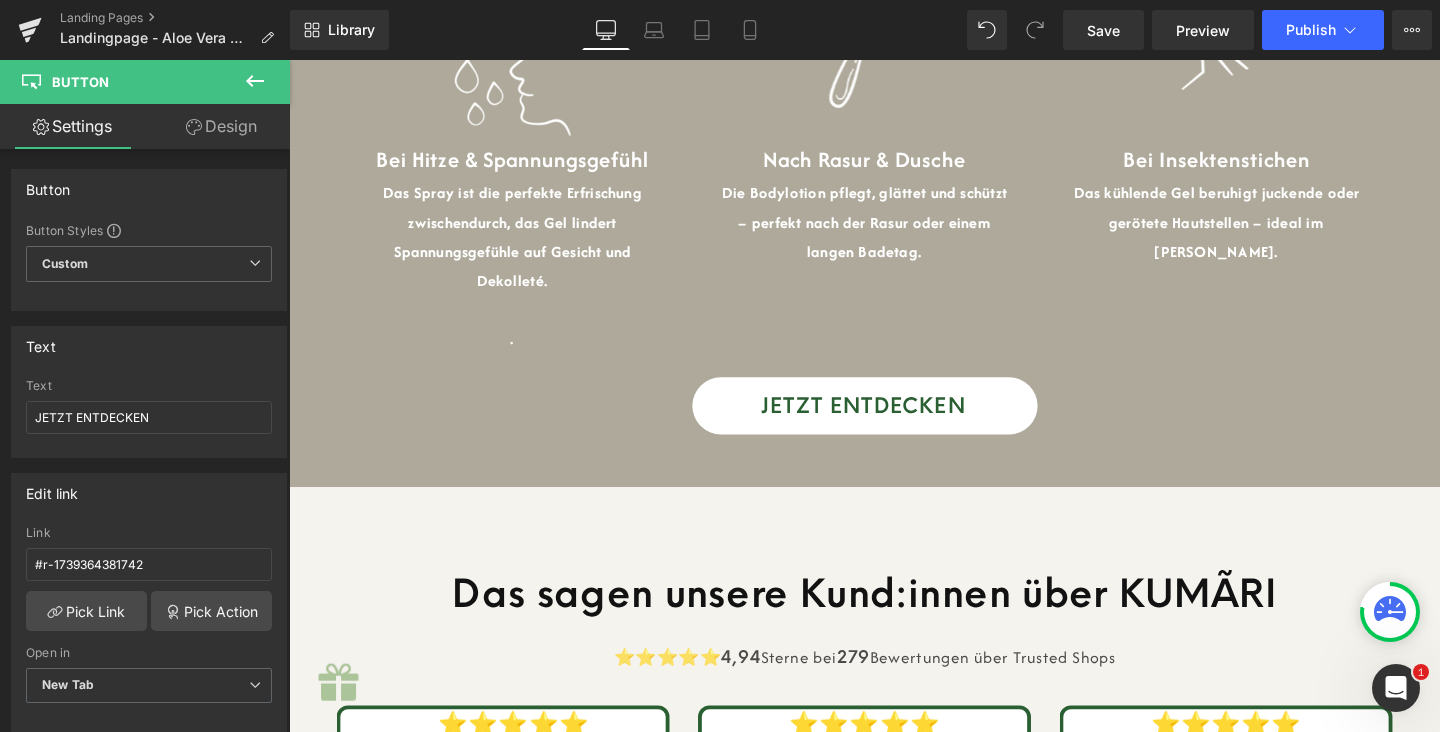 scroll, scrollTop: 4237, scrollLeft: 0, axis: vertical 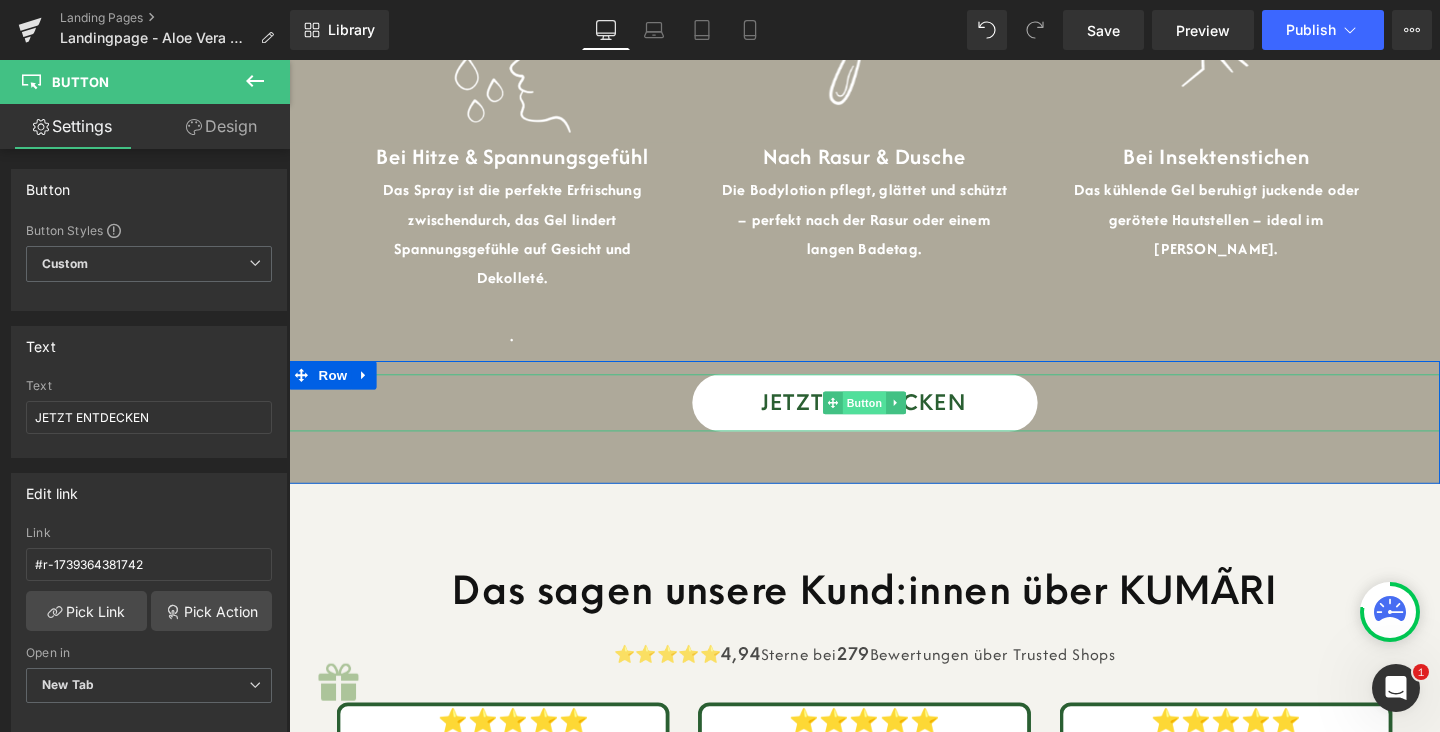 click on "Button" at bounding box center (894, 420) 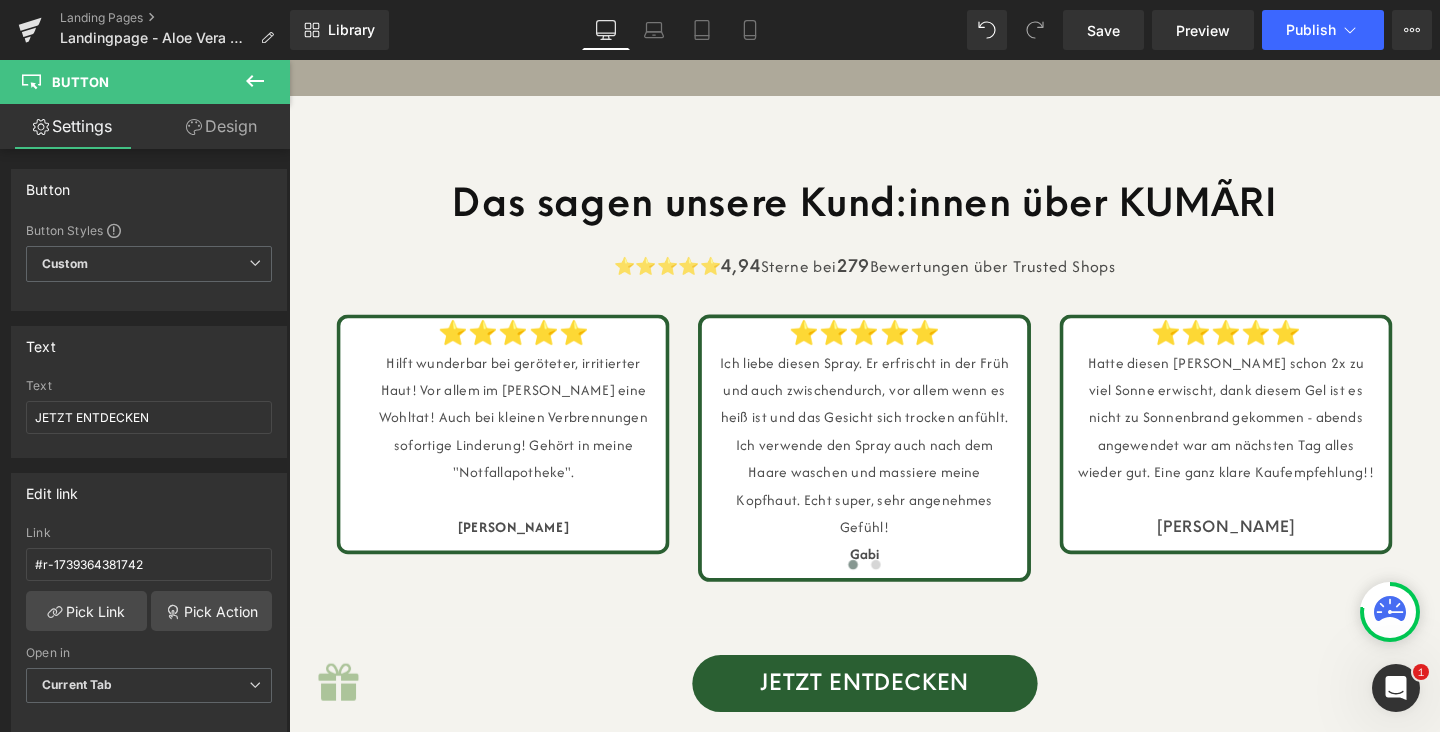 scroll, scrollTop: 4638, scrollLeft: 0, axis: vertical 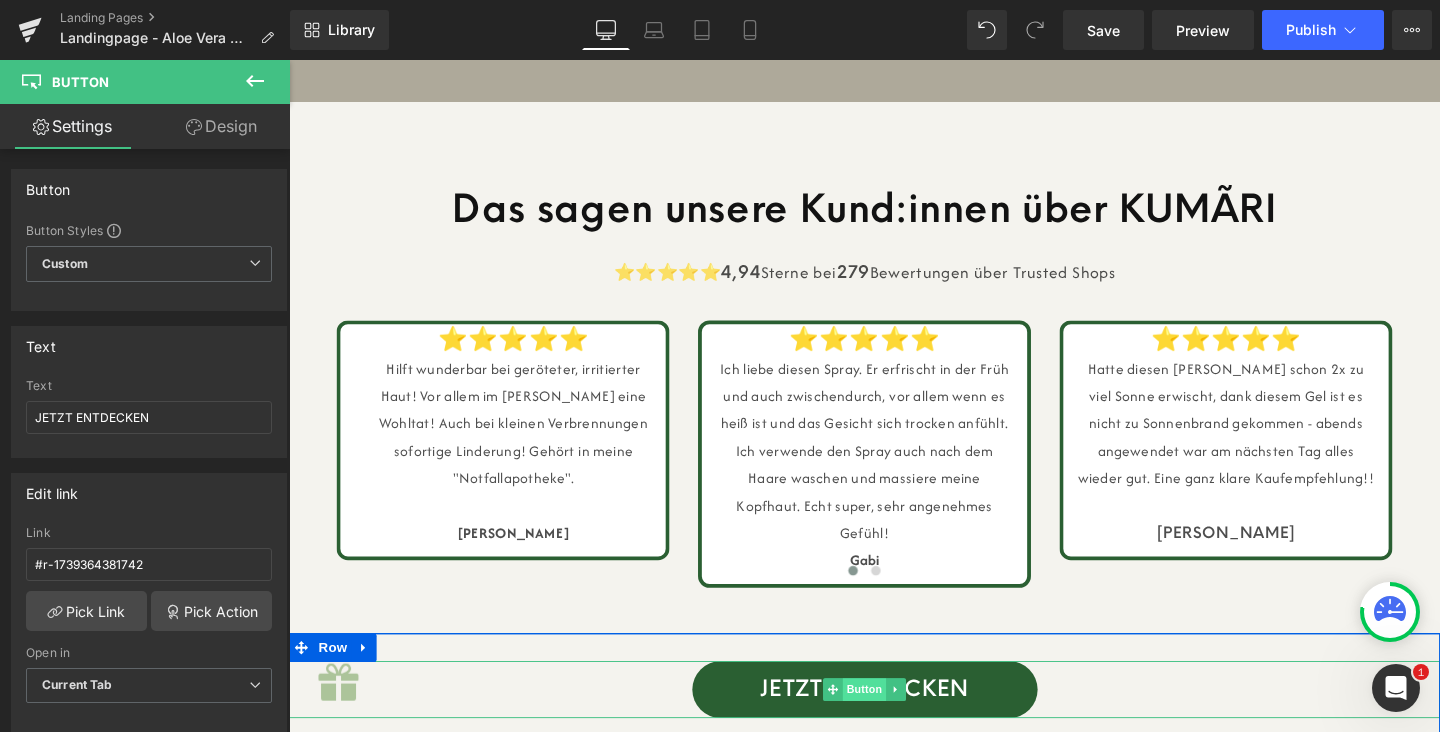 click on "Button" at bounding box center (894, 722) 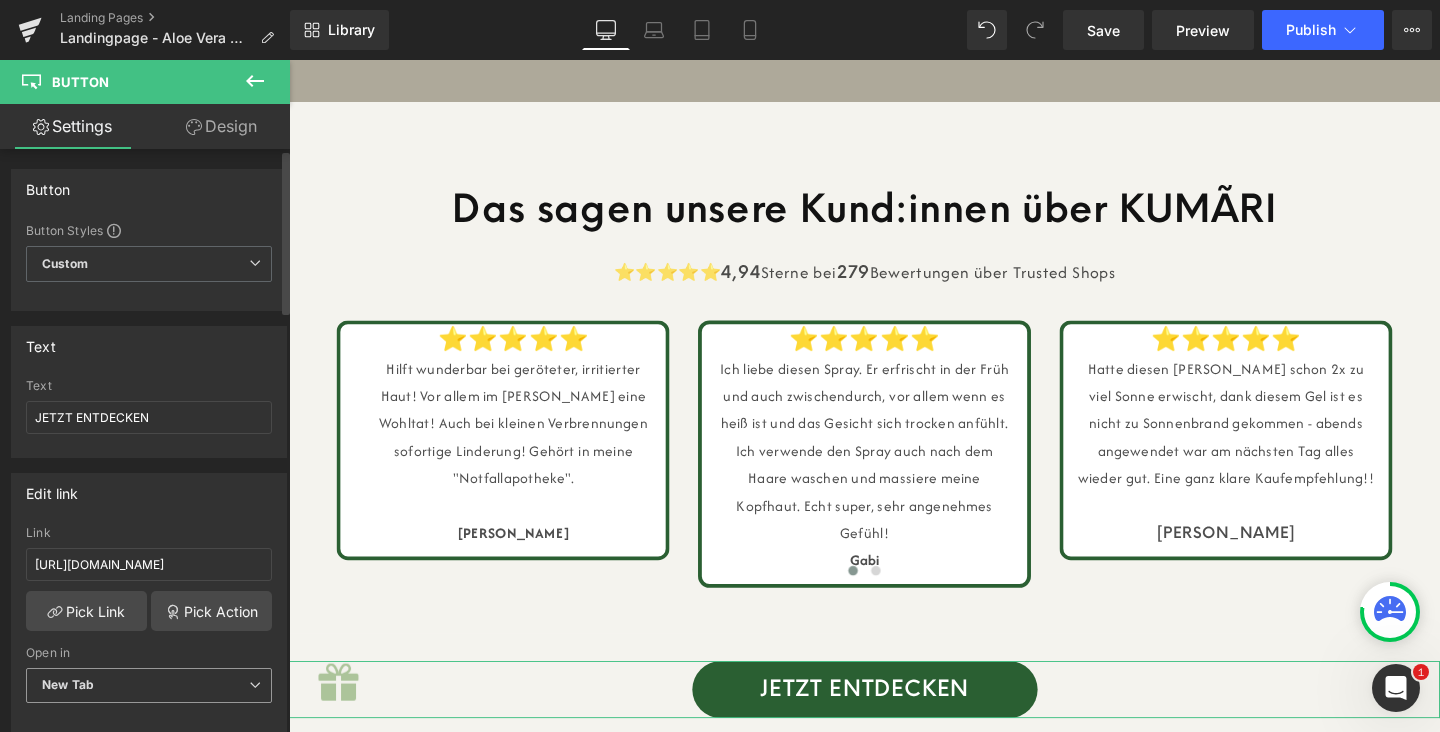 click on "New Tab" at bounding box center (149, 685) 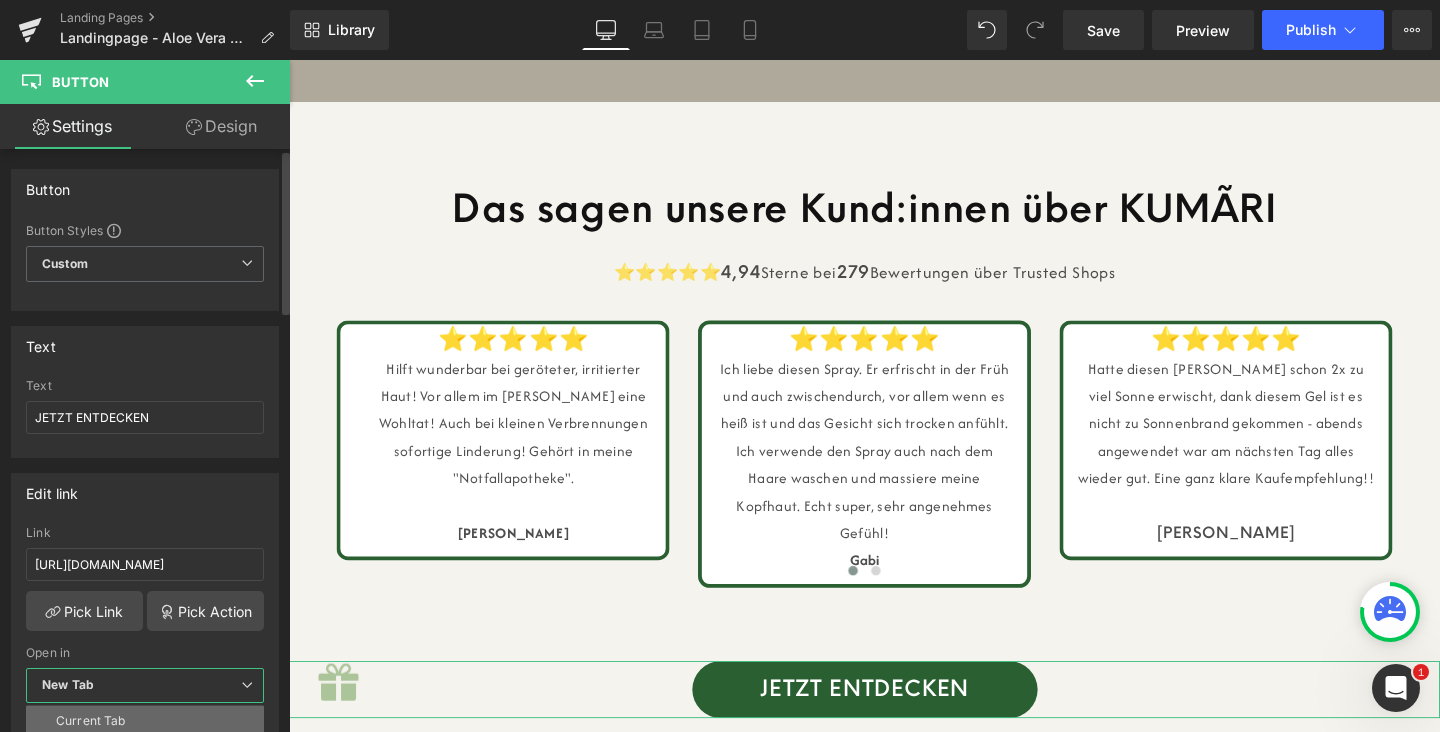 click on "Current Tab" at bounding box center [145, 721] 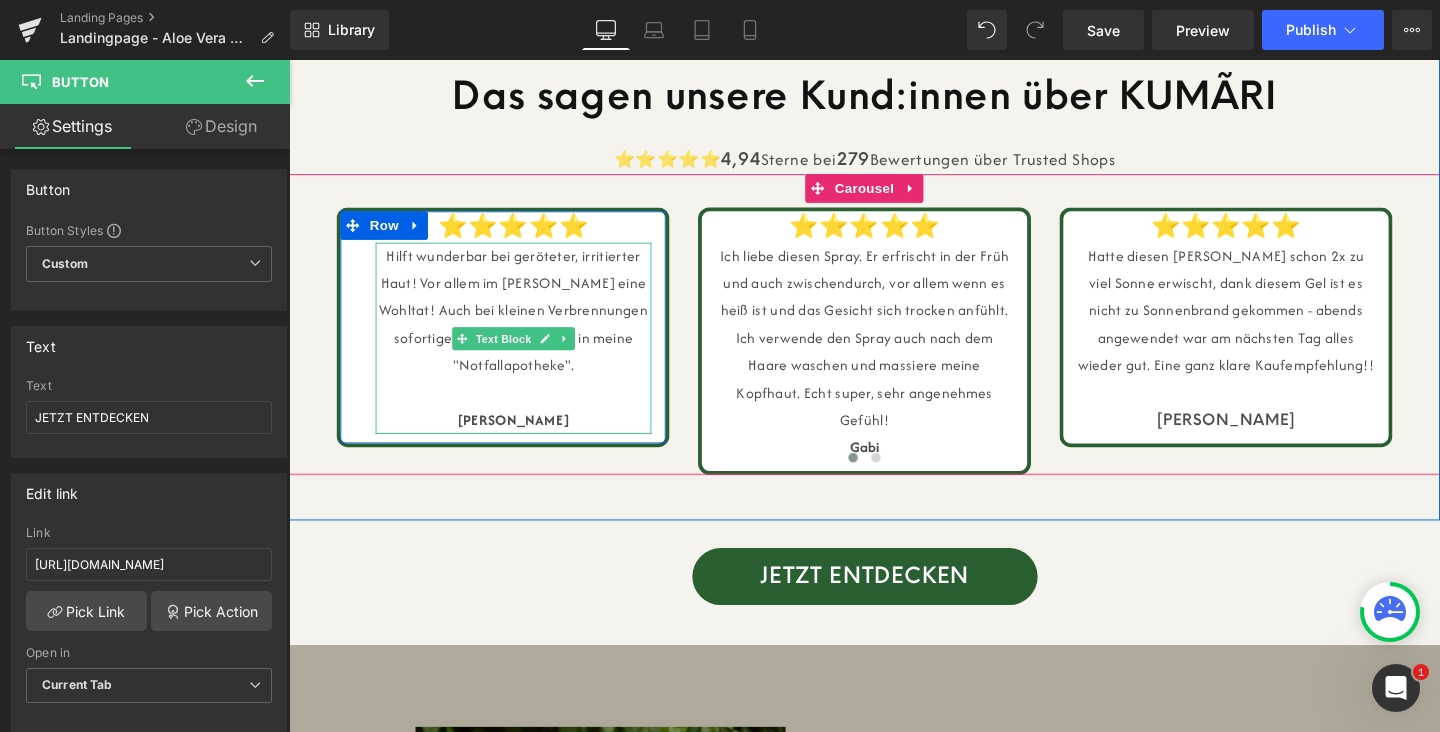 scroll, scrollTop: 4797, scrollLeft: 0, axis: vertical 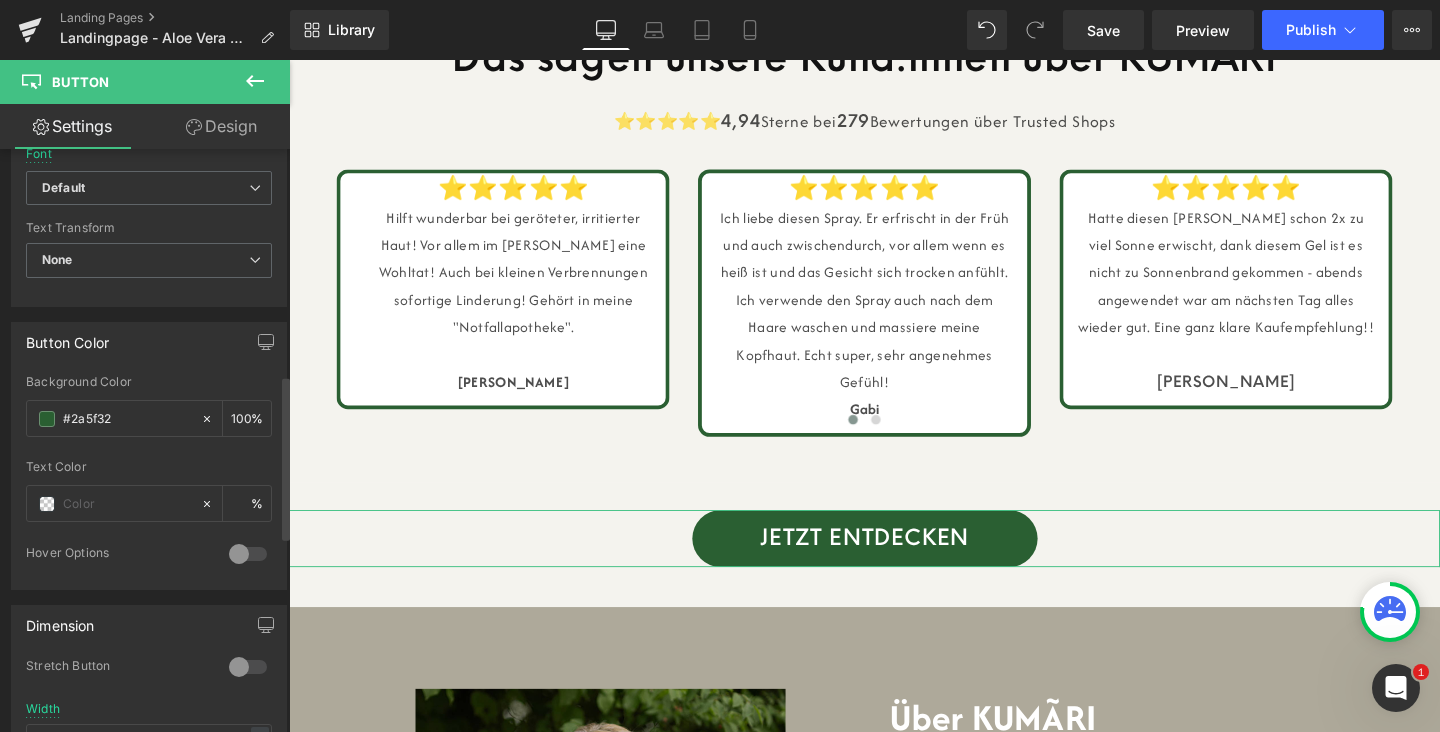 click on "rgba(42, 95, 50, 1) Background Color #2a5f32 100 % Text Color % 0 Hover Options Background Color Hover % Text Color Hover %" at bounding box center [149, 482] 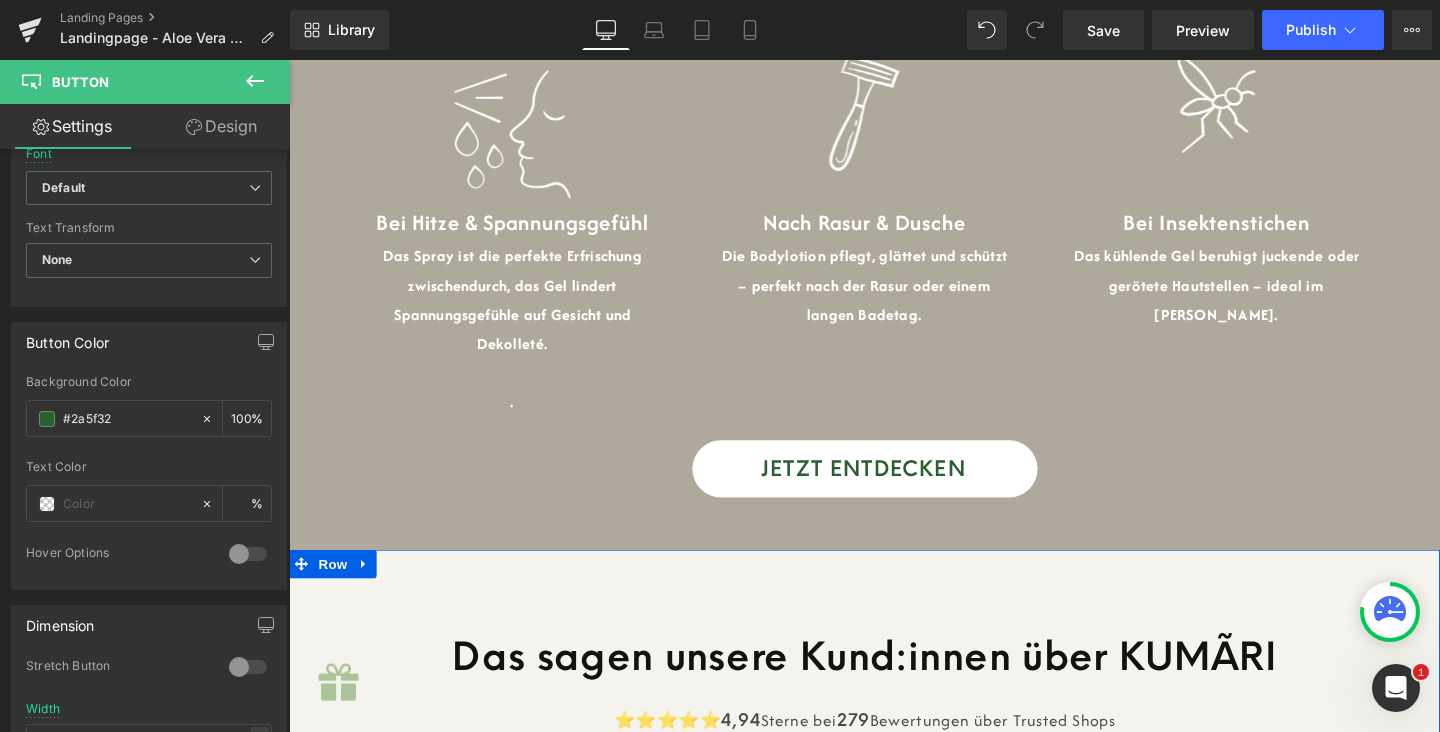 scroll, scrollTop: 4164, scrollLeft: 0, axis: vertical 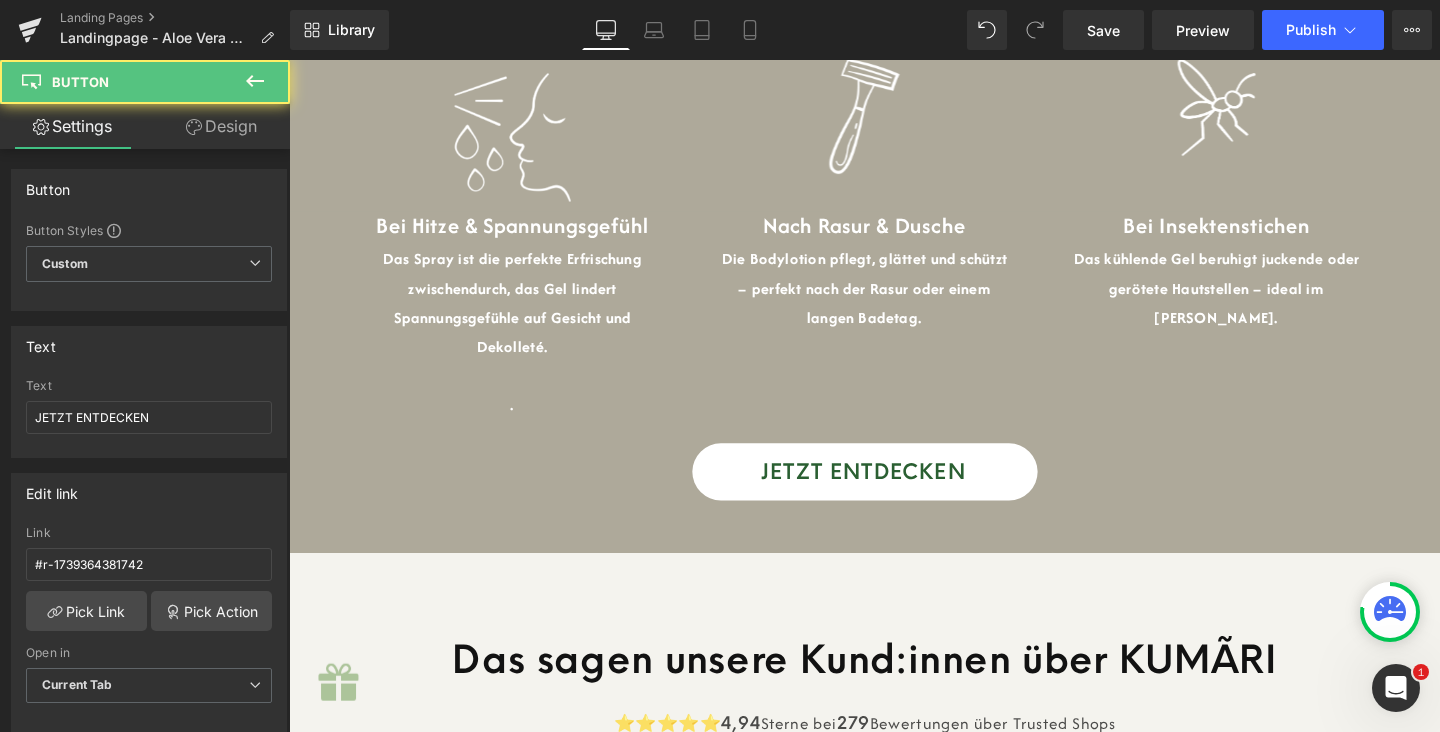 click on "JETZT ENTDECKEN Button" at bounding box center [894, 493] 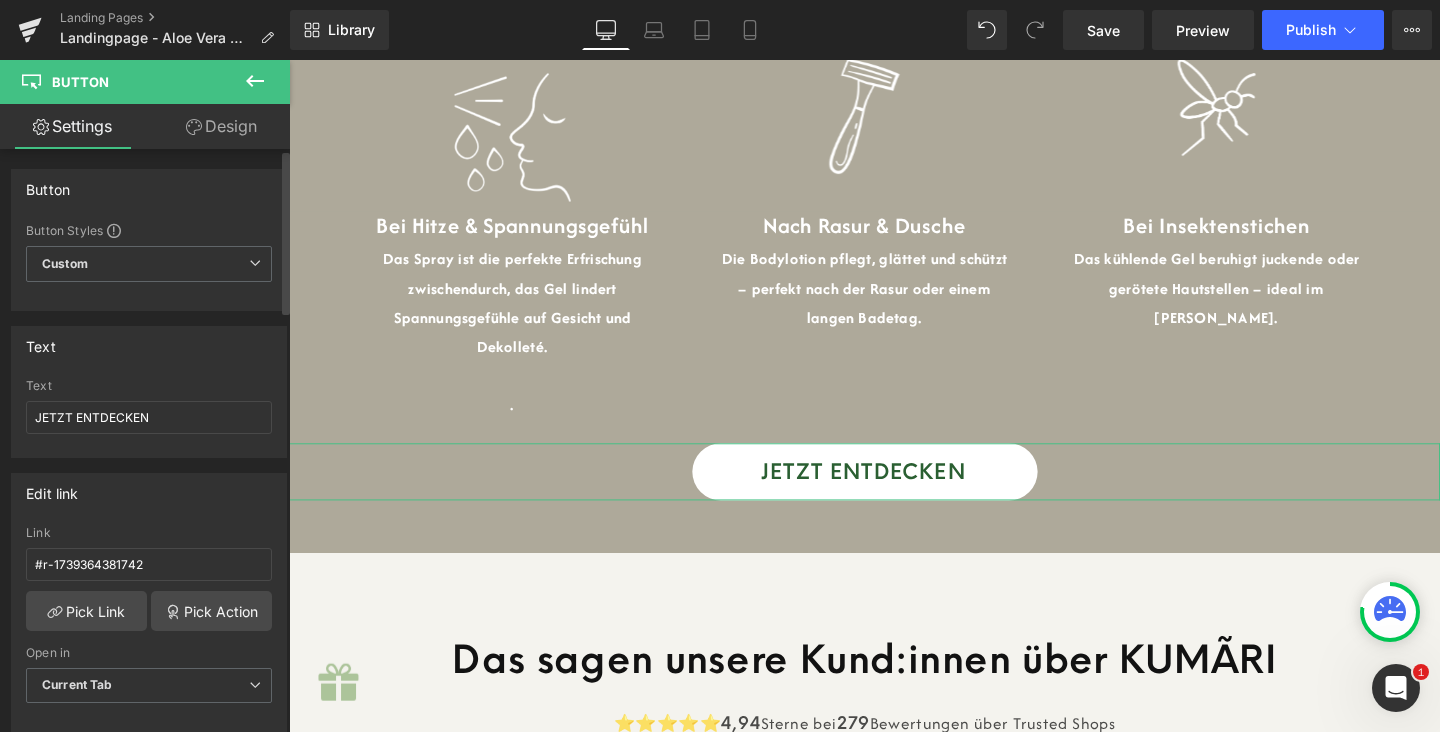 scroll, scrollTop: 88, scrollLeft: 0, axis: vertical 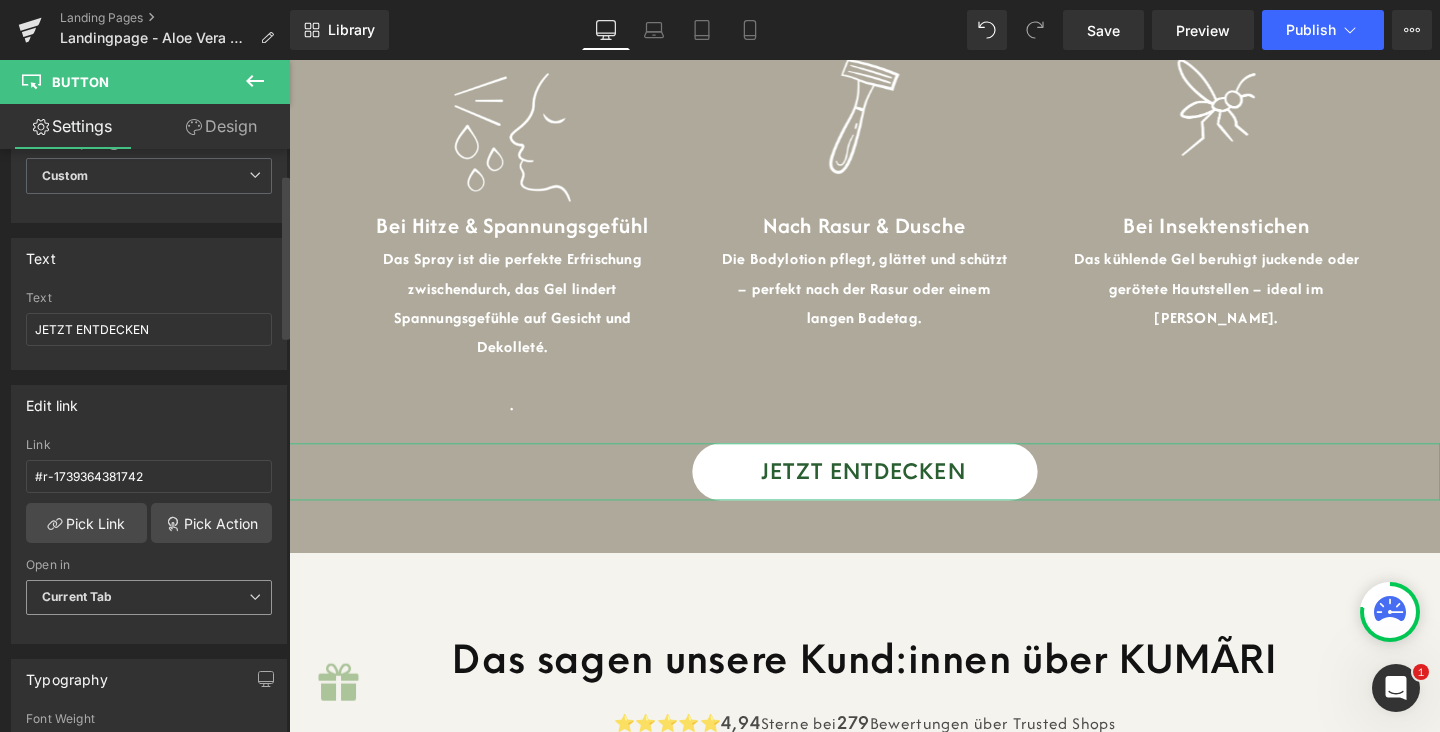 click on "Current Tab" at bounding box center (149, 597) 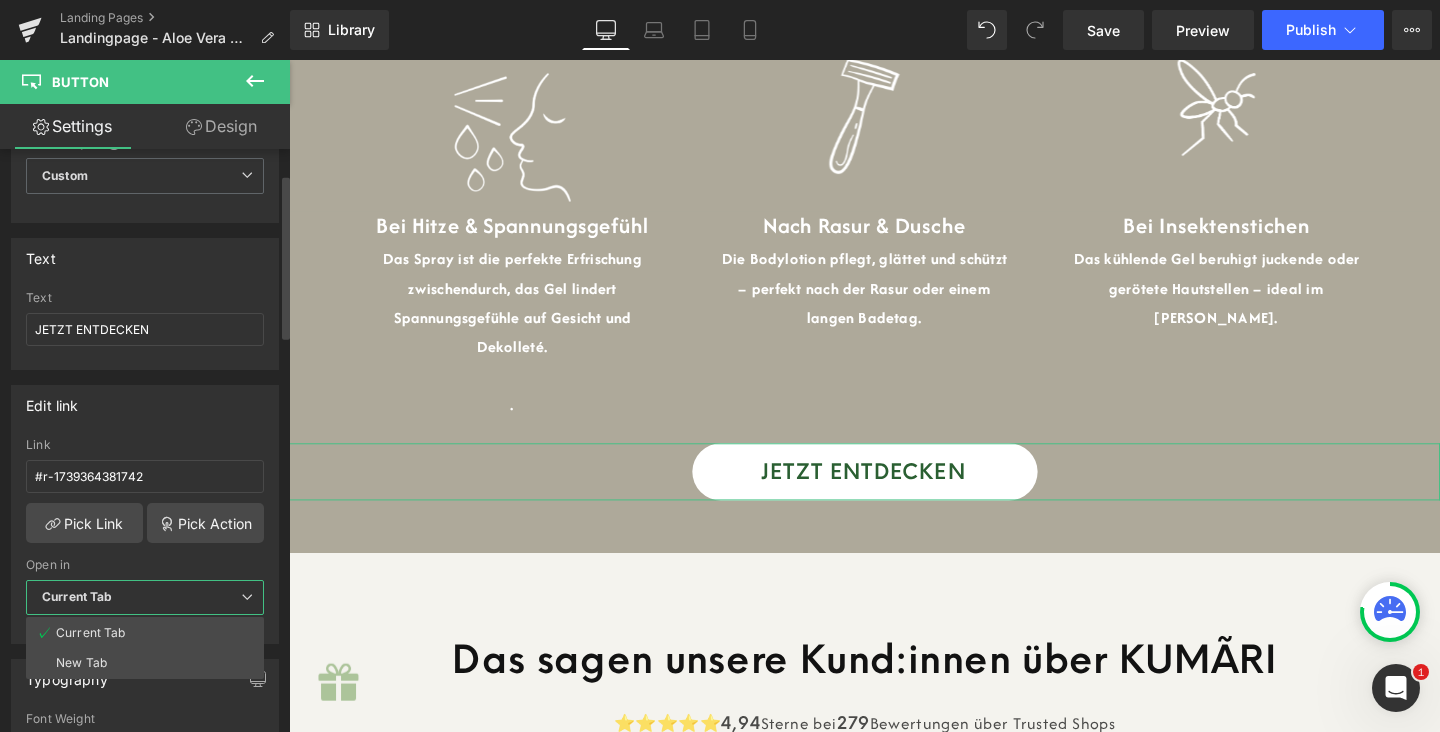 click on "Link" at bounding box center (145, 445) 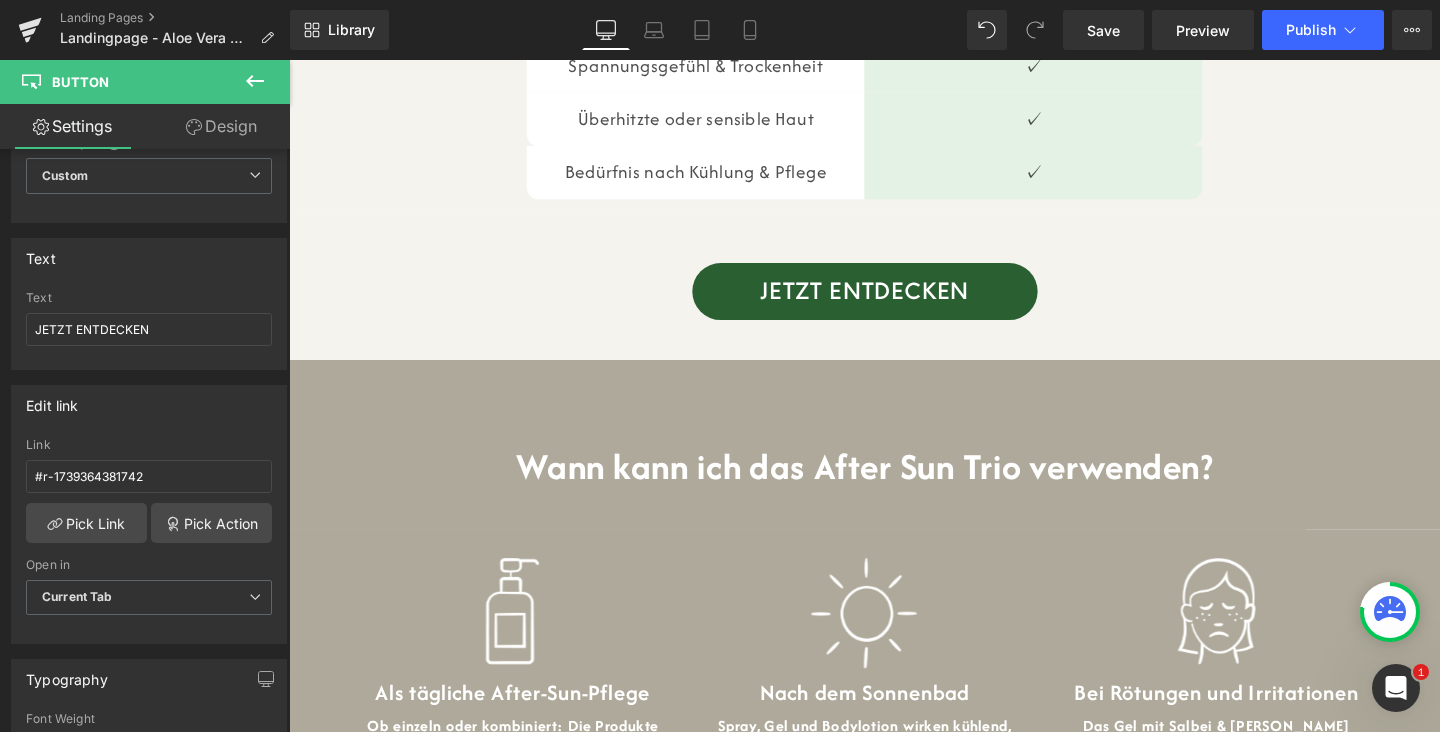 scroll, scrollTop: 3312, scrollLeft: 0, axis: vertical 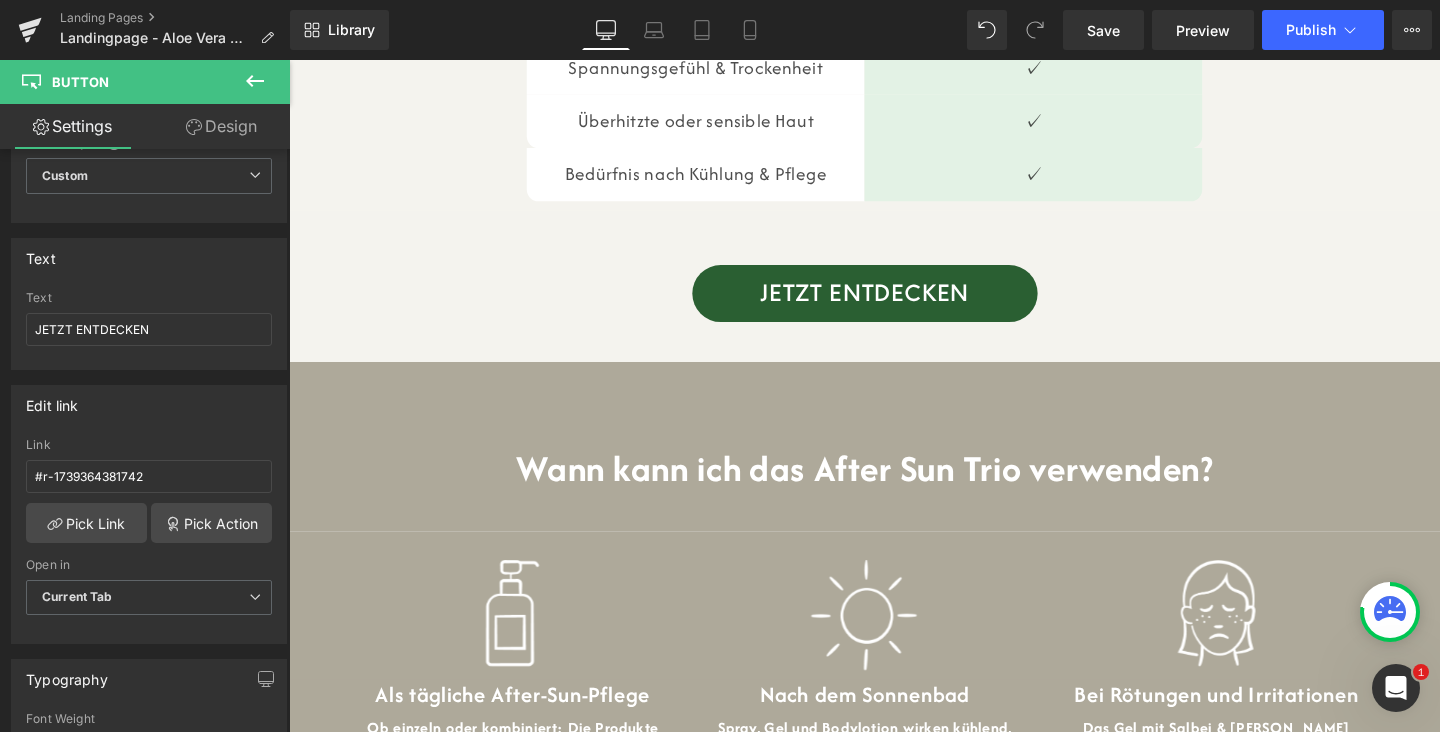 click on "JETZT ENTDECKEN Button" at bounding box center [894, 306] 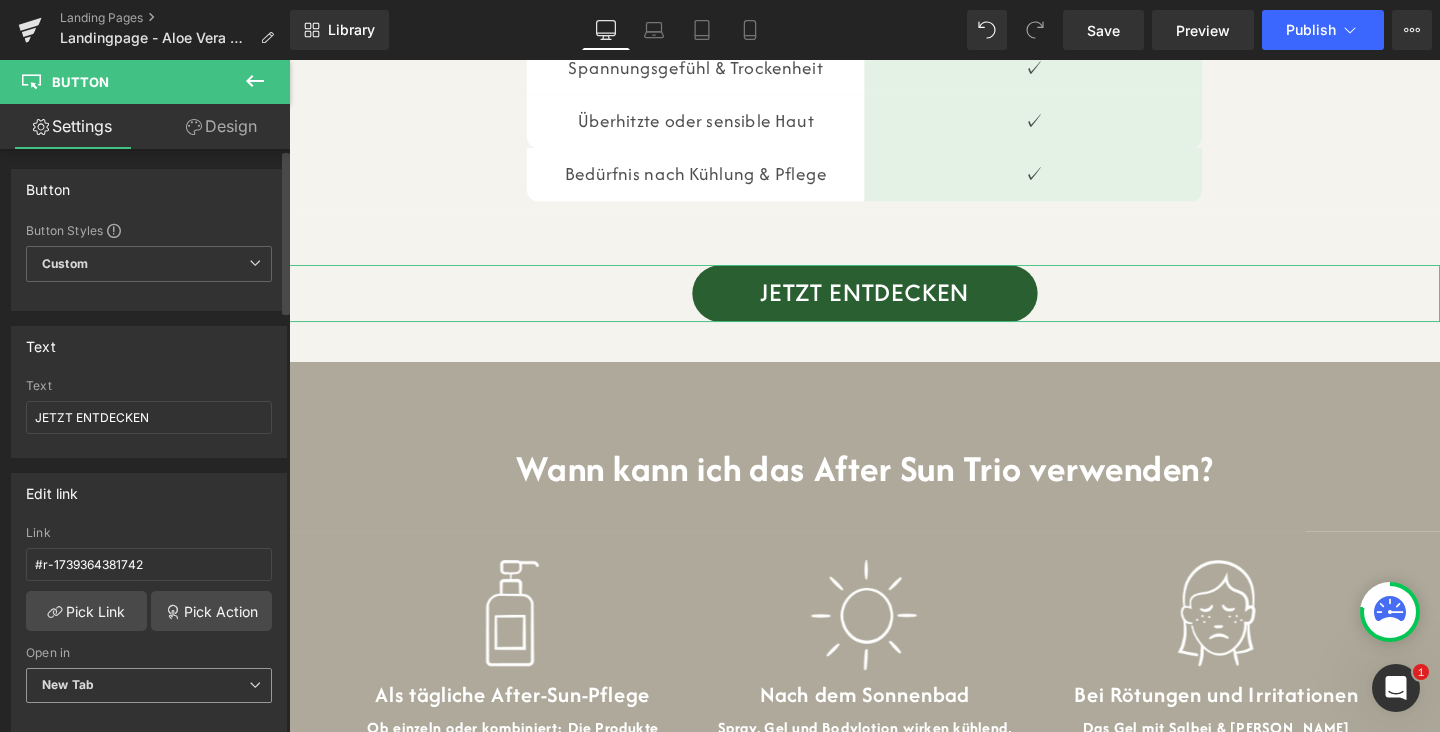 click on "New Tab" at bounding box center [149, 685] 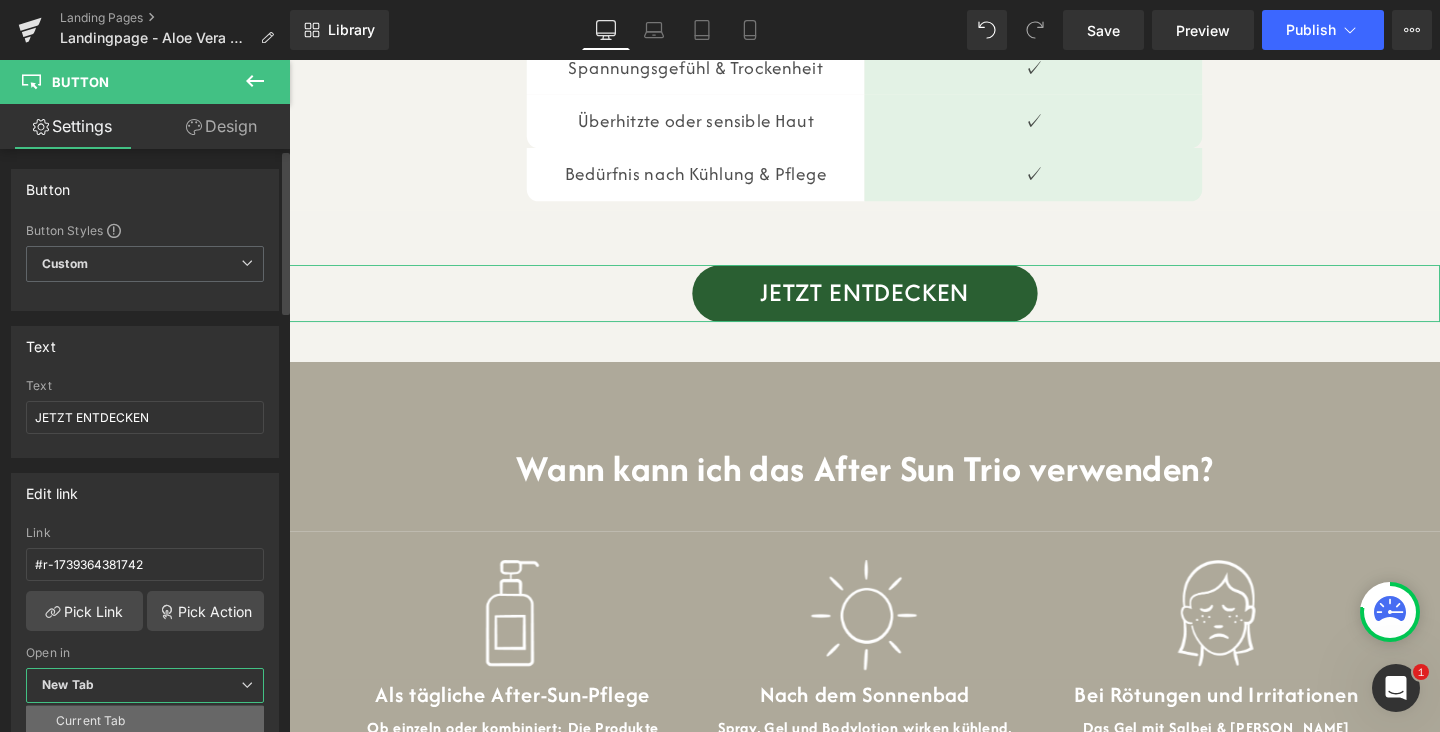 click on "Current Tab" at bounding box center (145, 721) 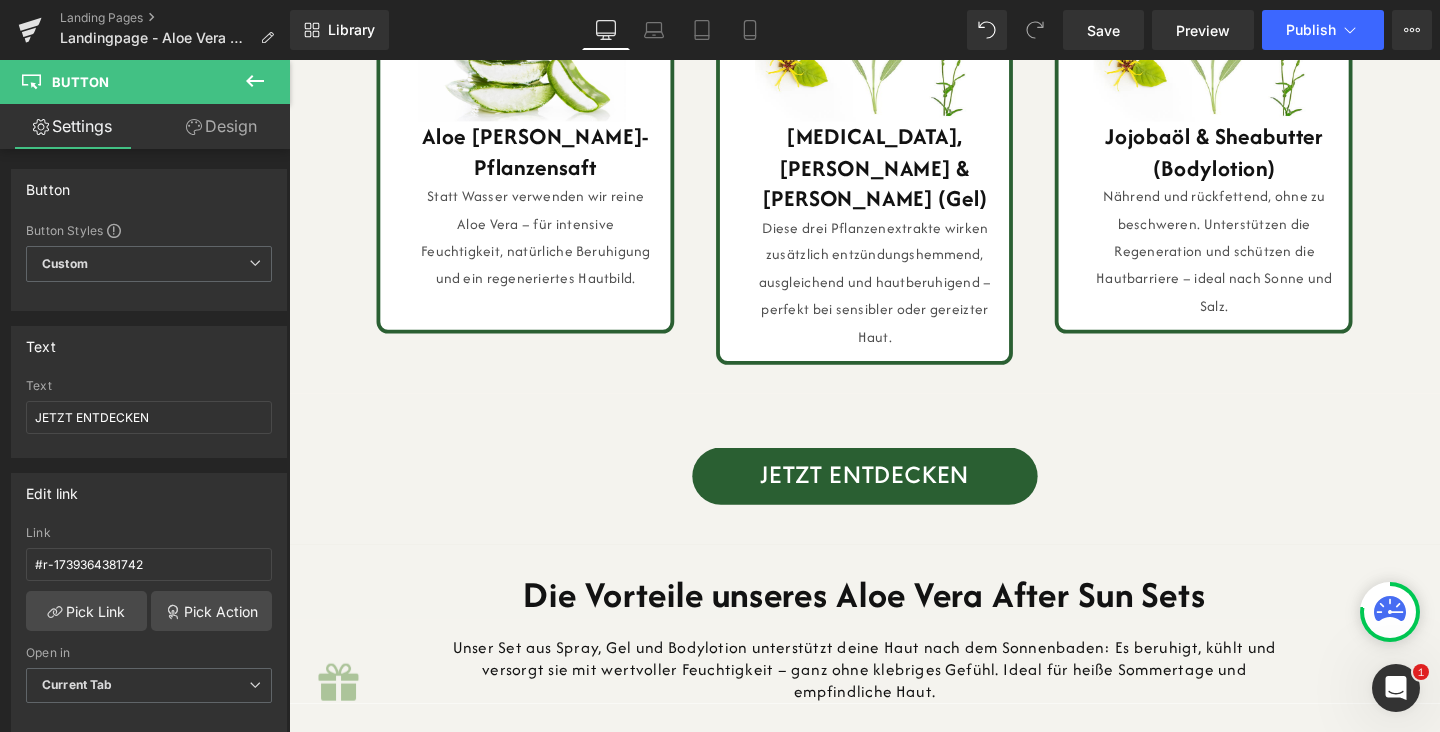 scroll, scrollTop: 2454, scrollLeft: 0, axis: vertical 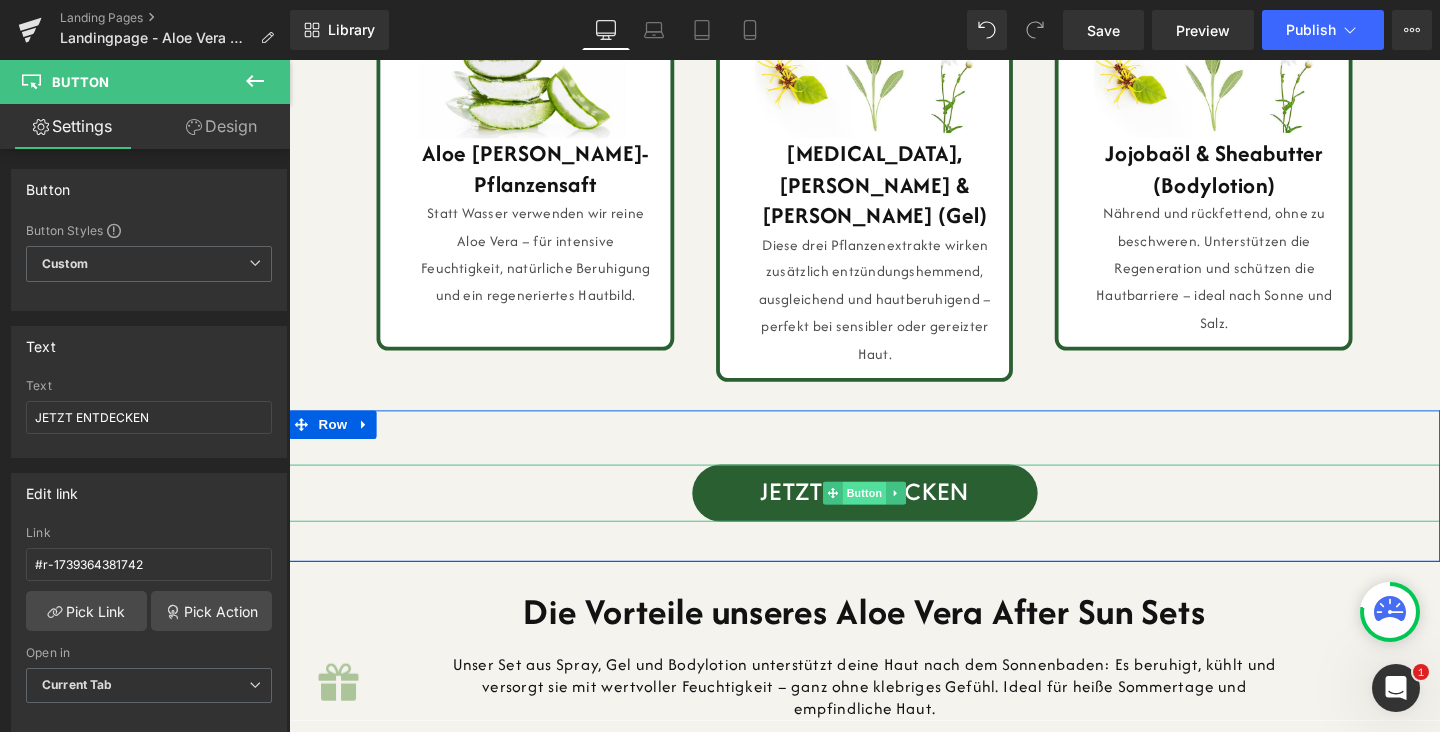 click on "Button" at bounding box center [894, 515] 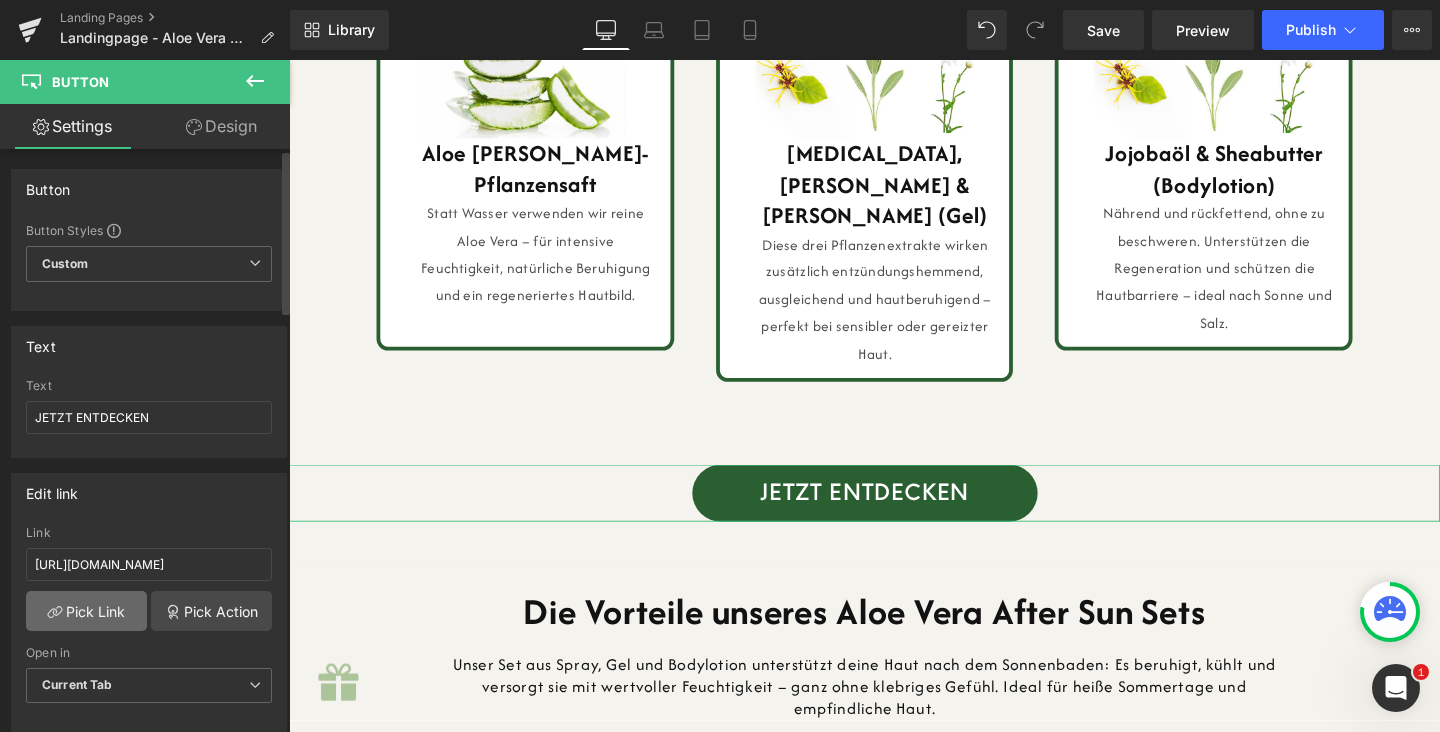 click on "Pick Link" at bounding box center [86, 611] 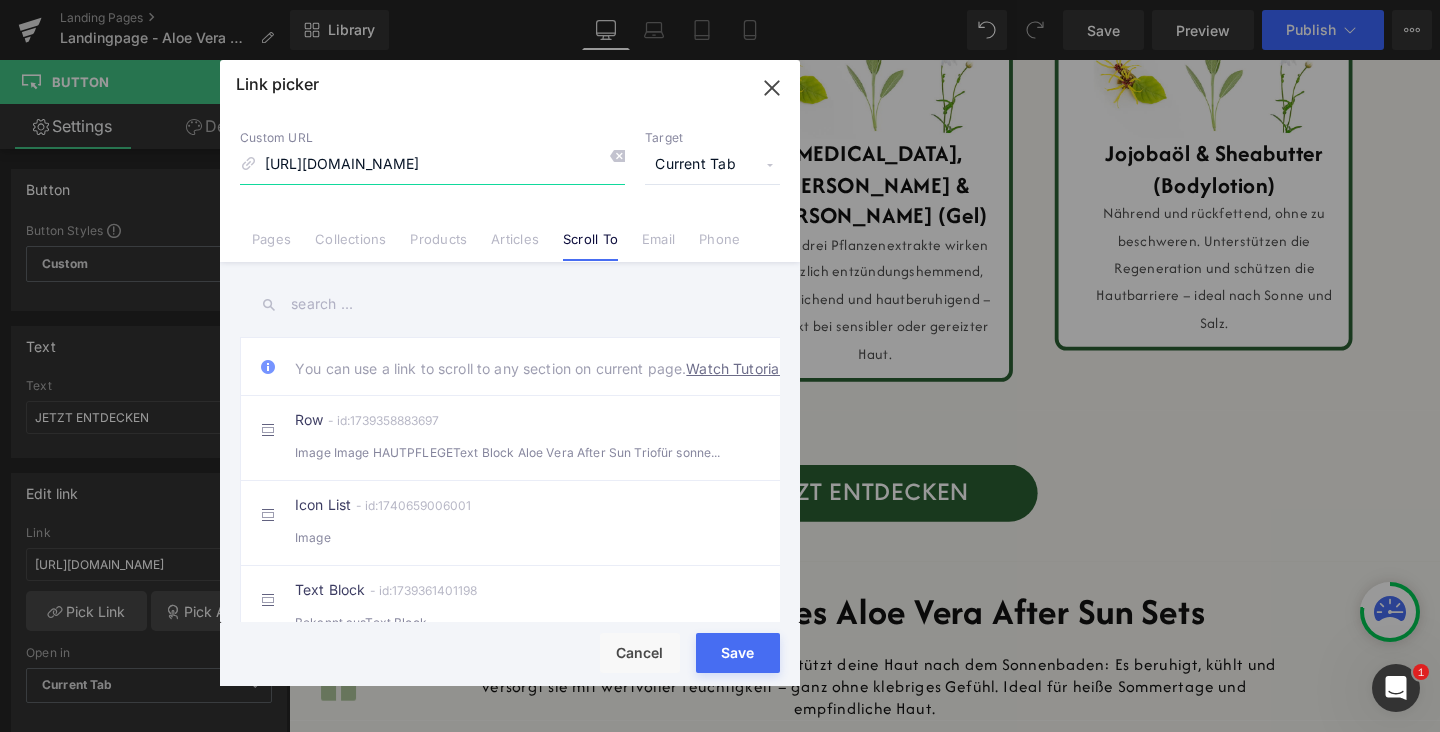 scroll, scrollTop: 0, scrollLeft: 401, axis: horizontal 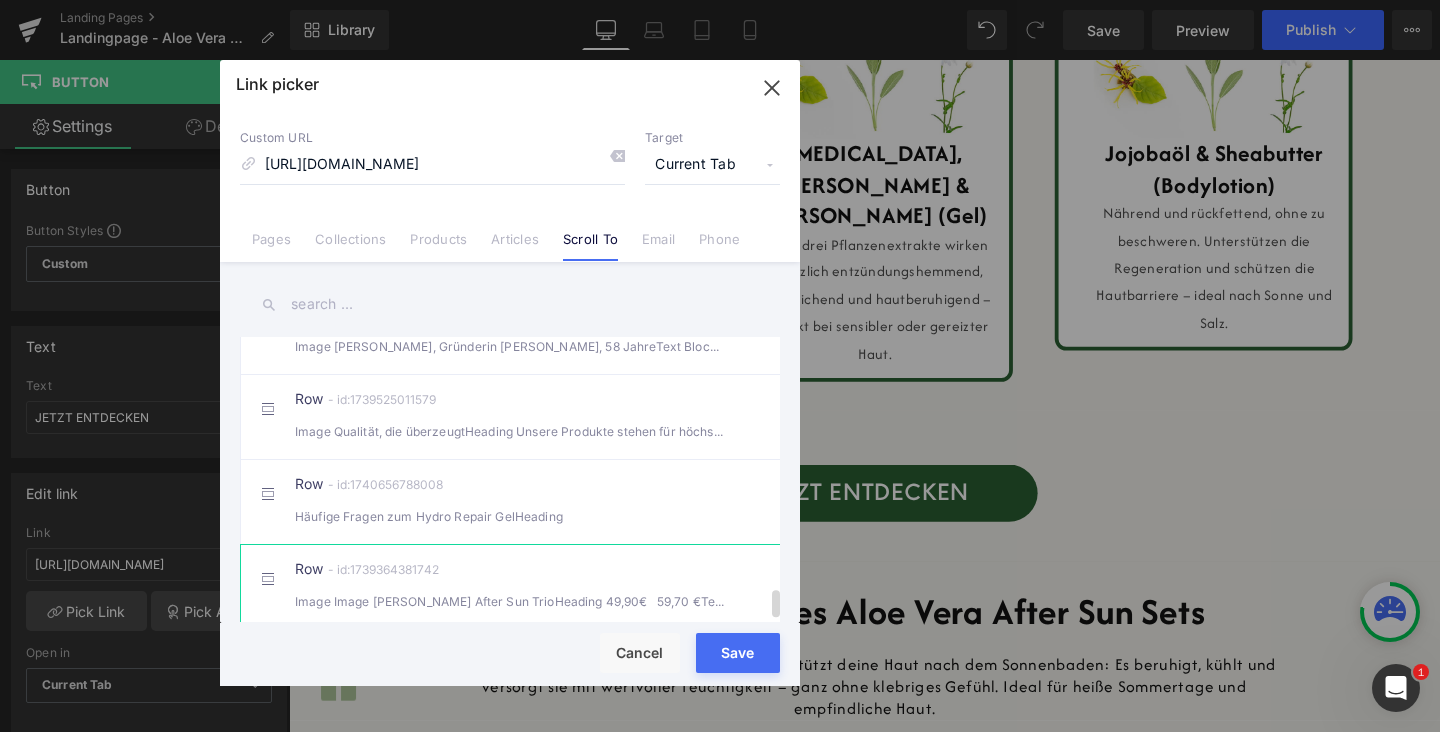 click on "Row - id:1739364381742 Image    Image    [PERSON_NAME] After Sun TrioHeading    49,90€   59,70 €Text Block" at bounding box center [540, 587] 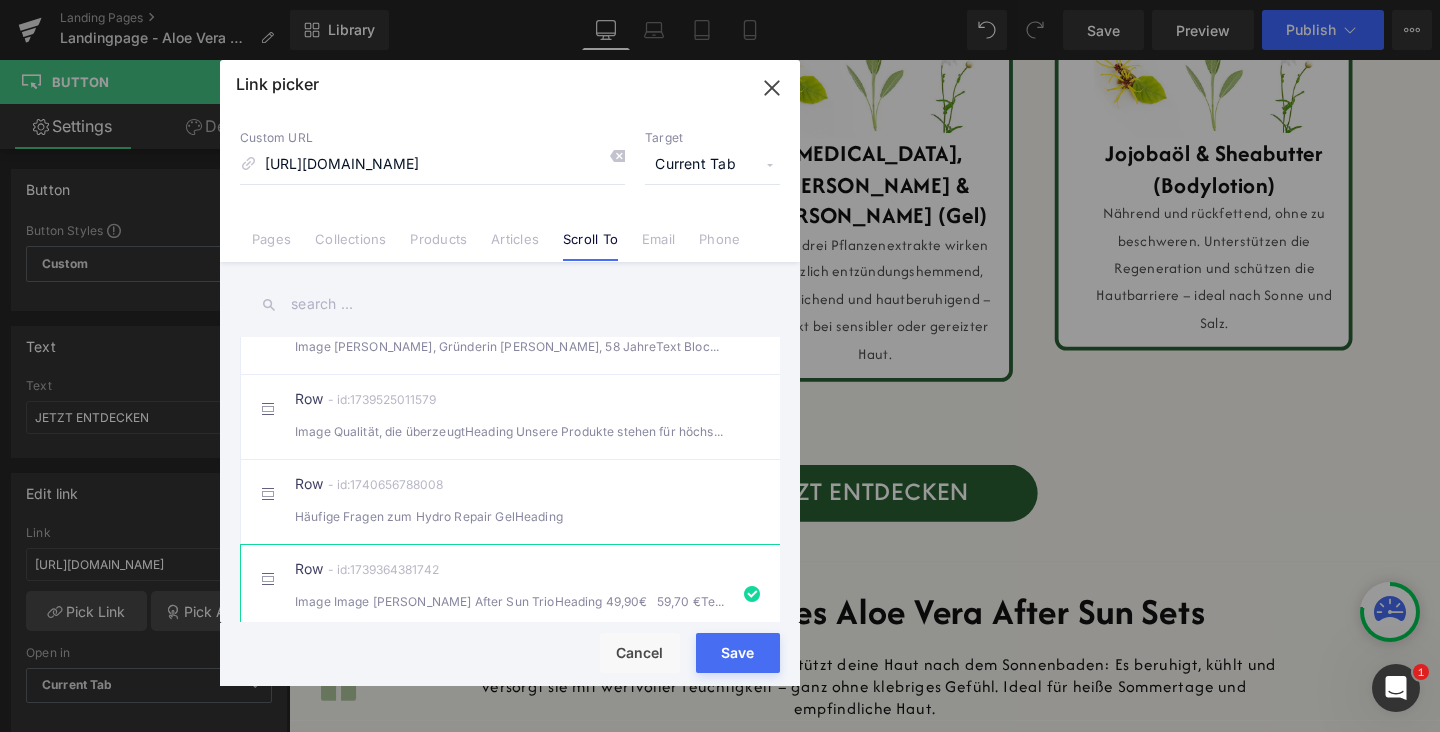 click on "Save" at bounding box center (738, 653) 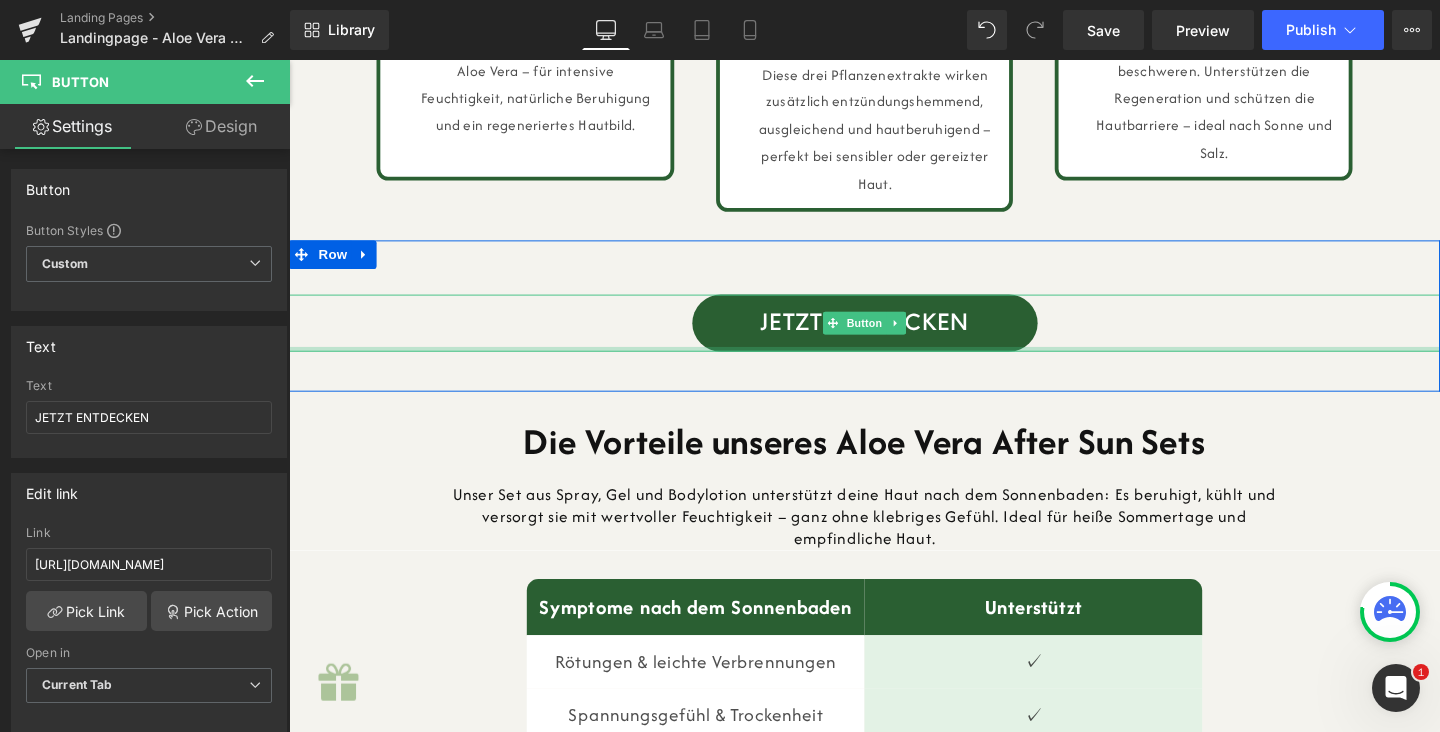 scroll, scrollTop: 2631, scrollLeft: 0, axis: vertical 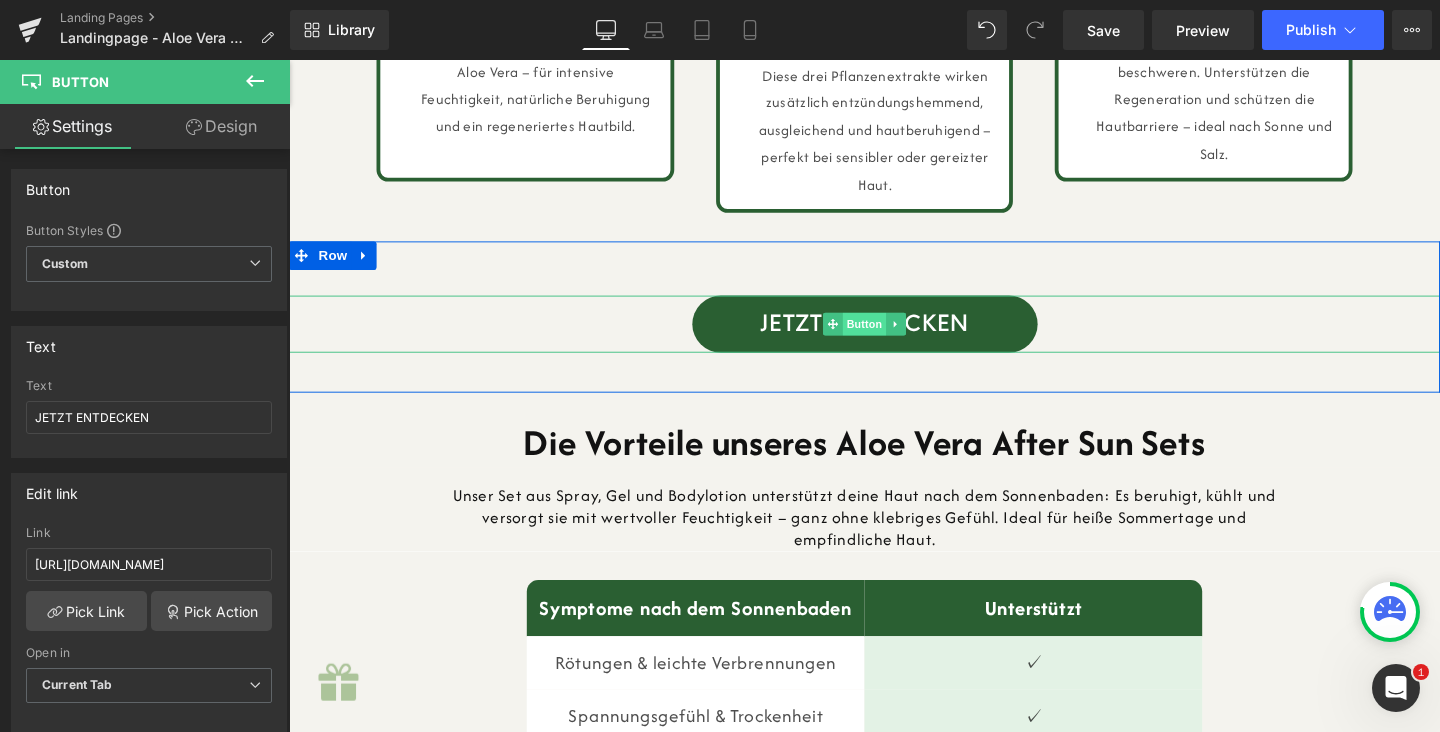 click on "Button" at bounding box center (894, 338) 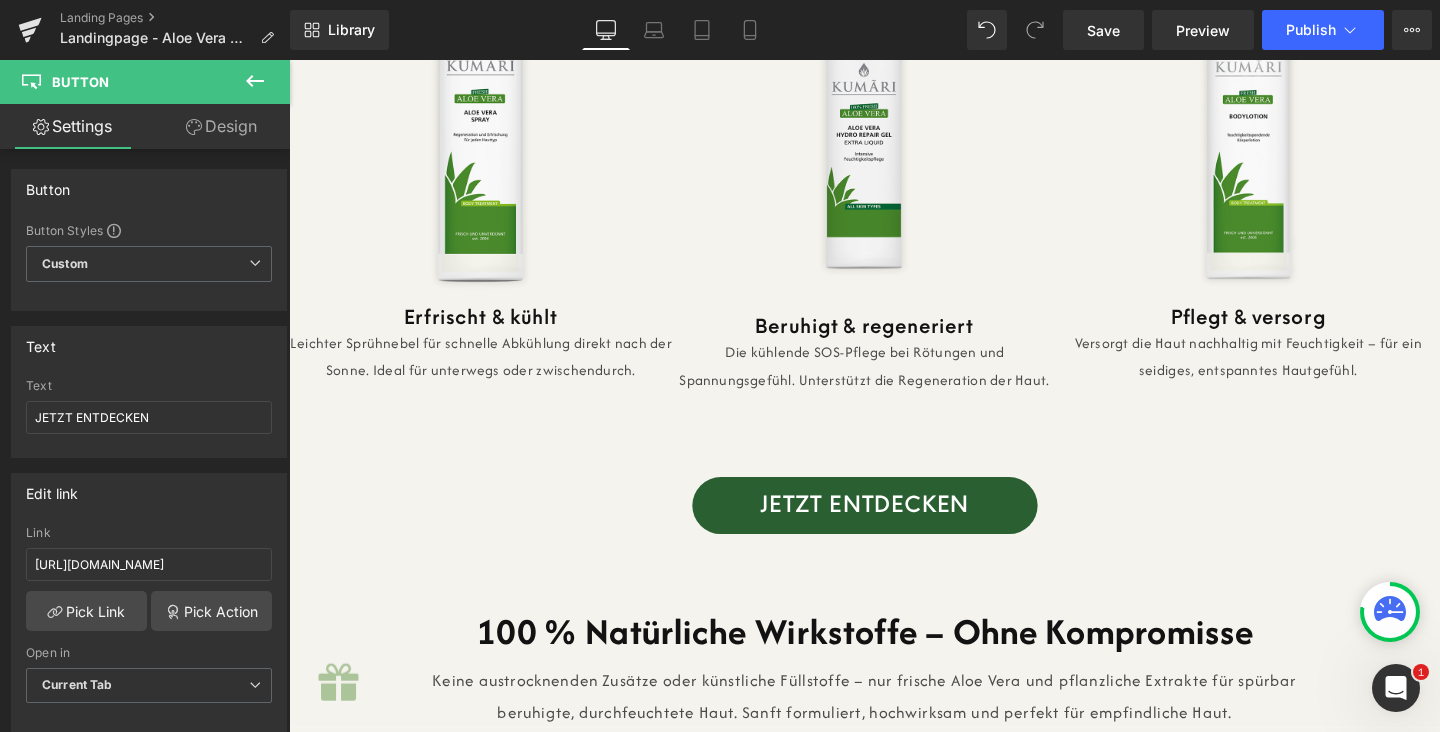 scroll, scrollTop: 1650, scrollLeft: 0, axis: vertical 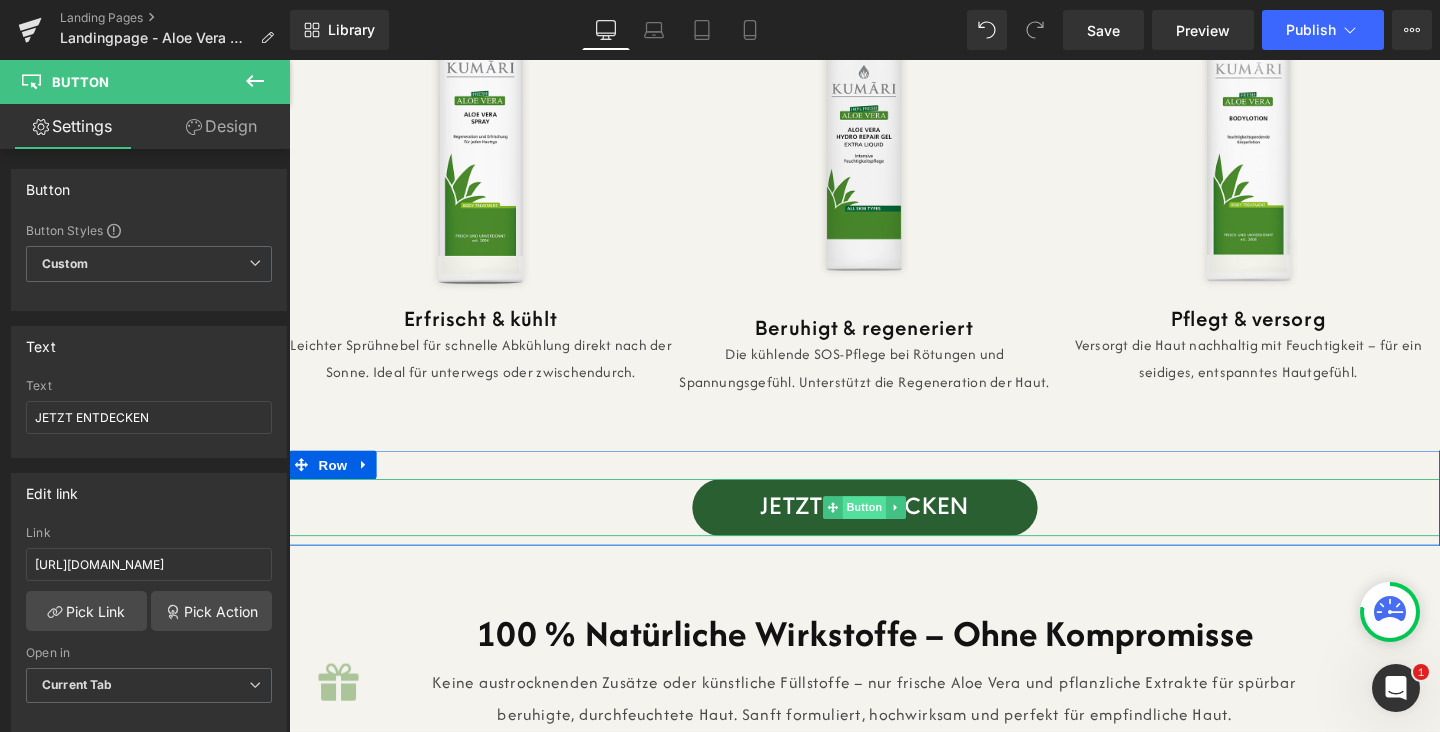 click on "Button" at bounding box center [894, 531] 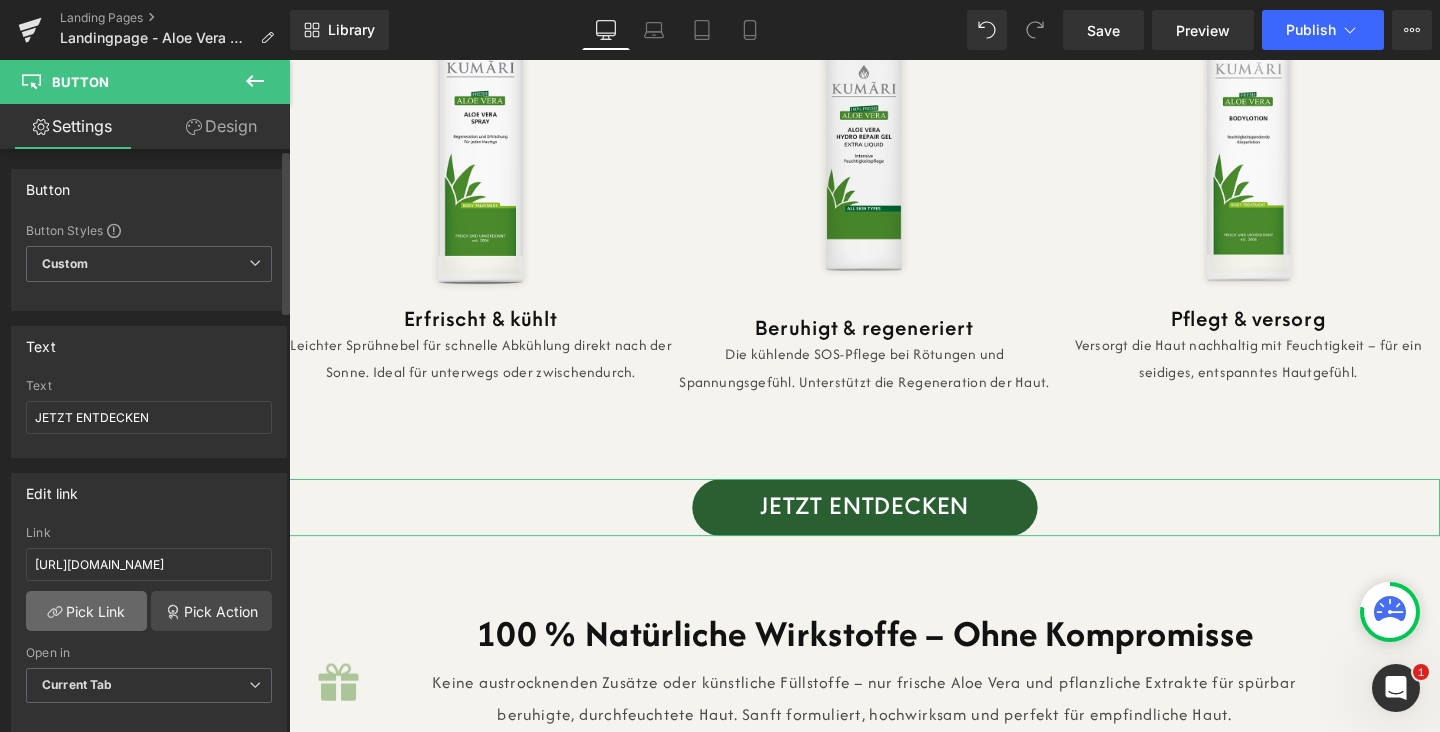 click on "Pick Link" at bounding box center (86, 611) 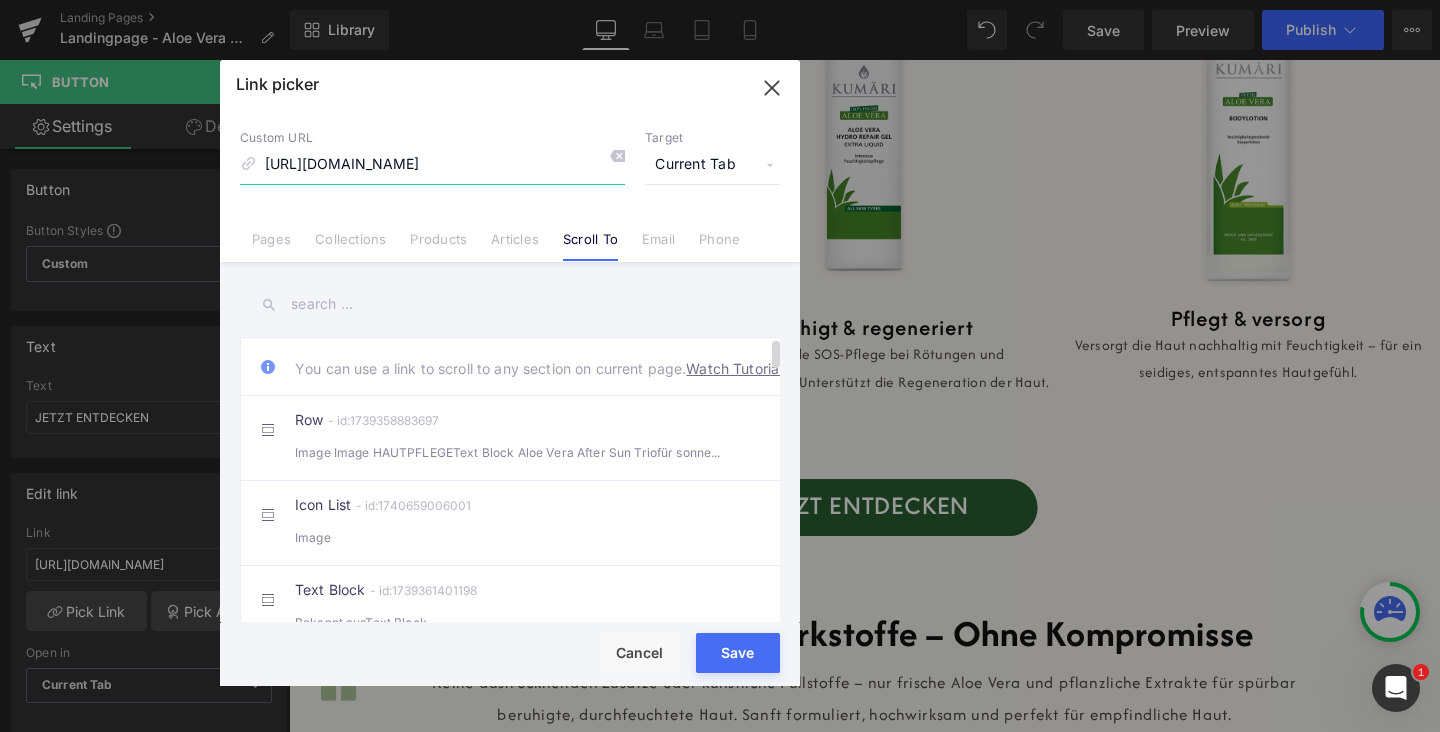 scroll, scrollTop: 0, scrollLeft: 393, axis: horizontal 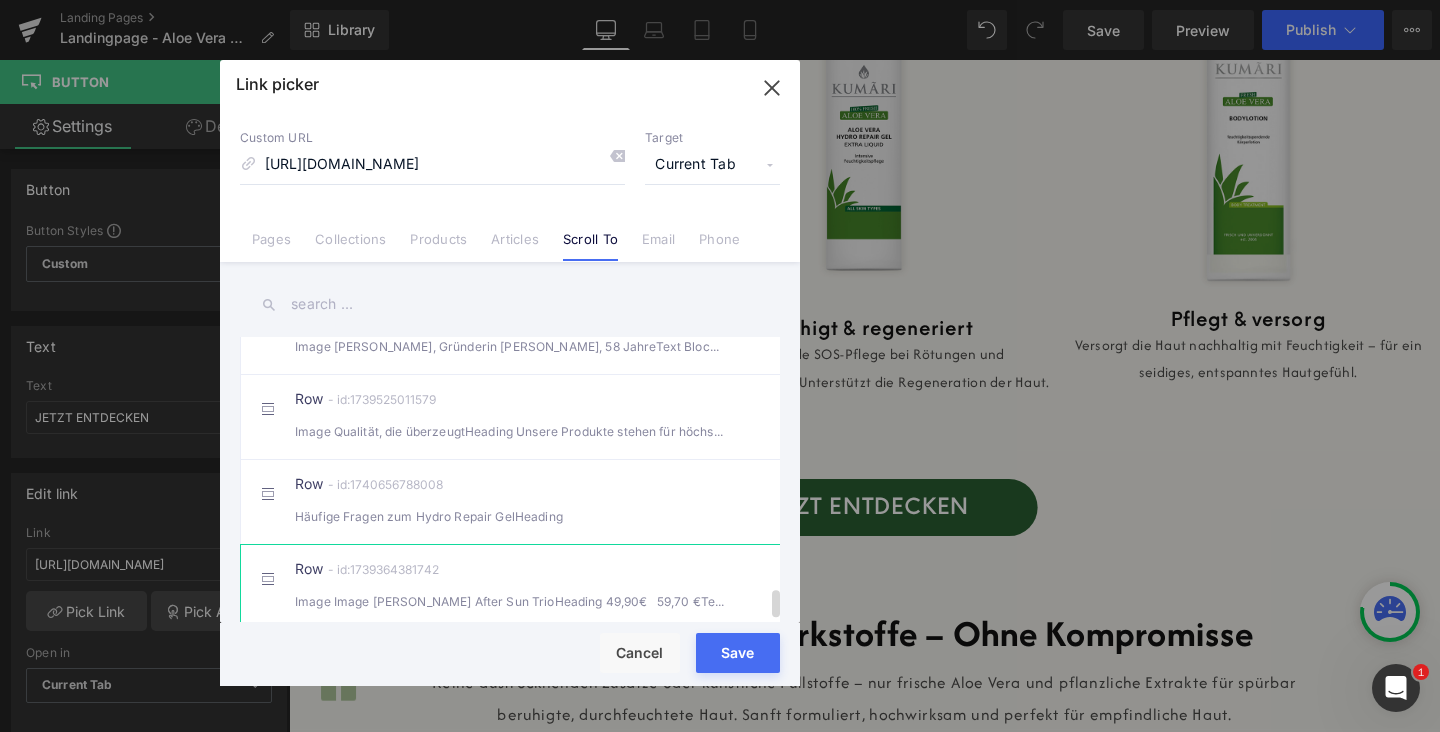 click on "Row - id:1739364381742 Image    Image    [PERSON_NAME] After Sun TrioHeading    49,90€   59,70 €Text Block" at bounding box center (540, 587) 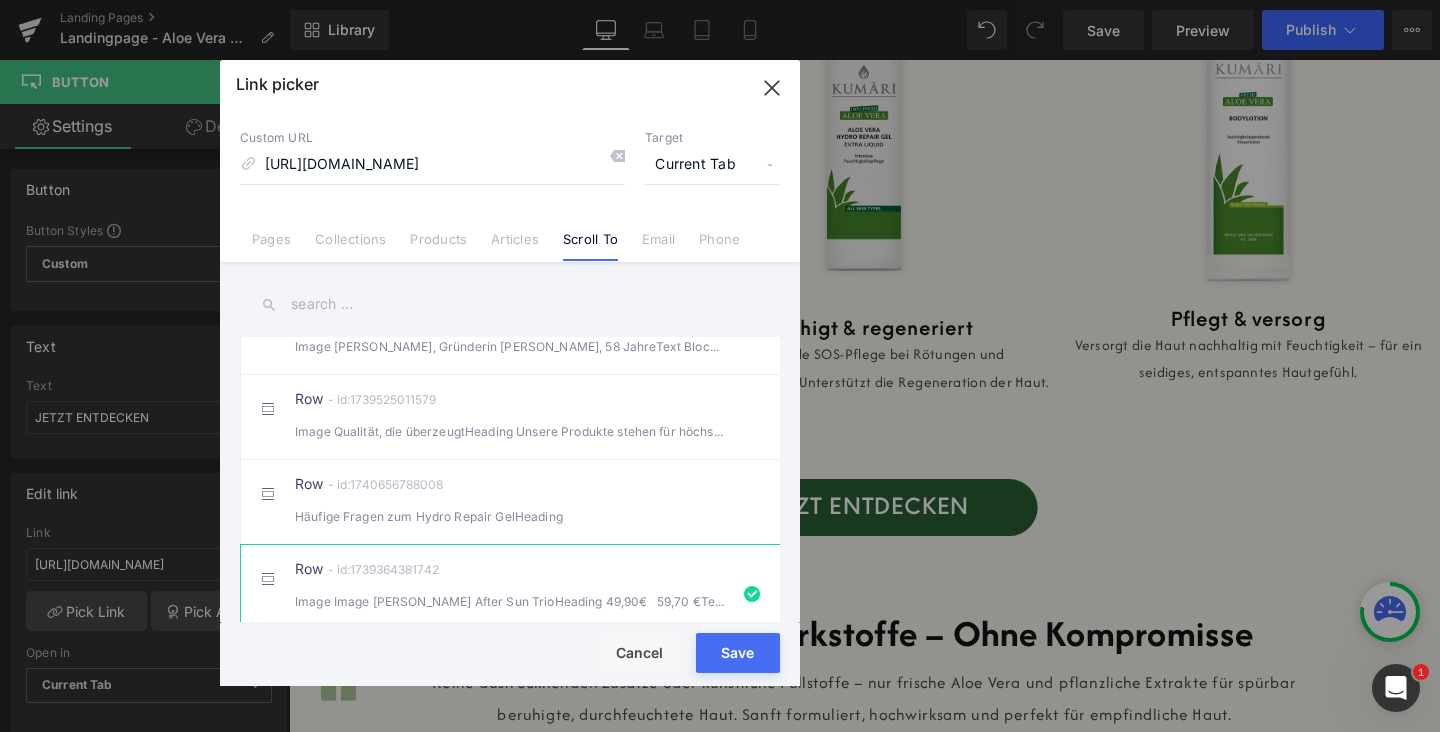 click on "Rendering Content" at bounding box center [720, 653] 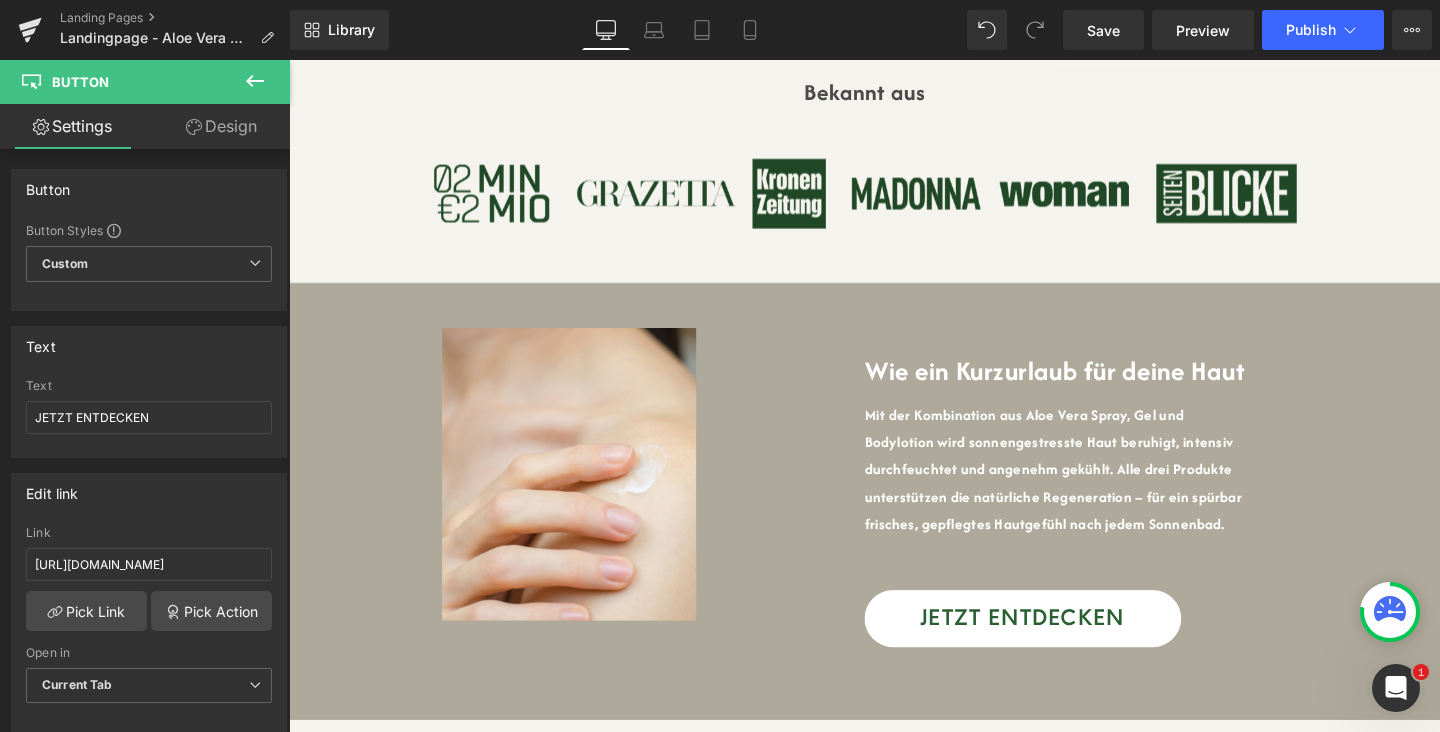 scroll, scrollTop: 800, scrollLeft: 0, axis: vertical 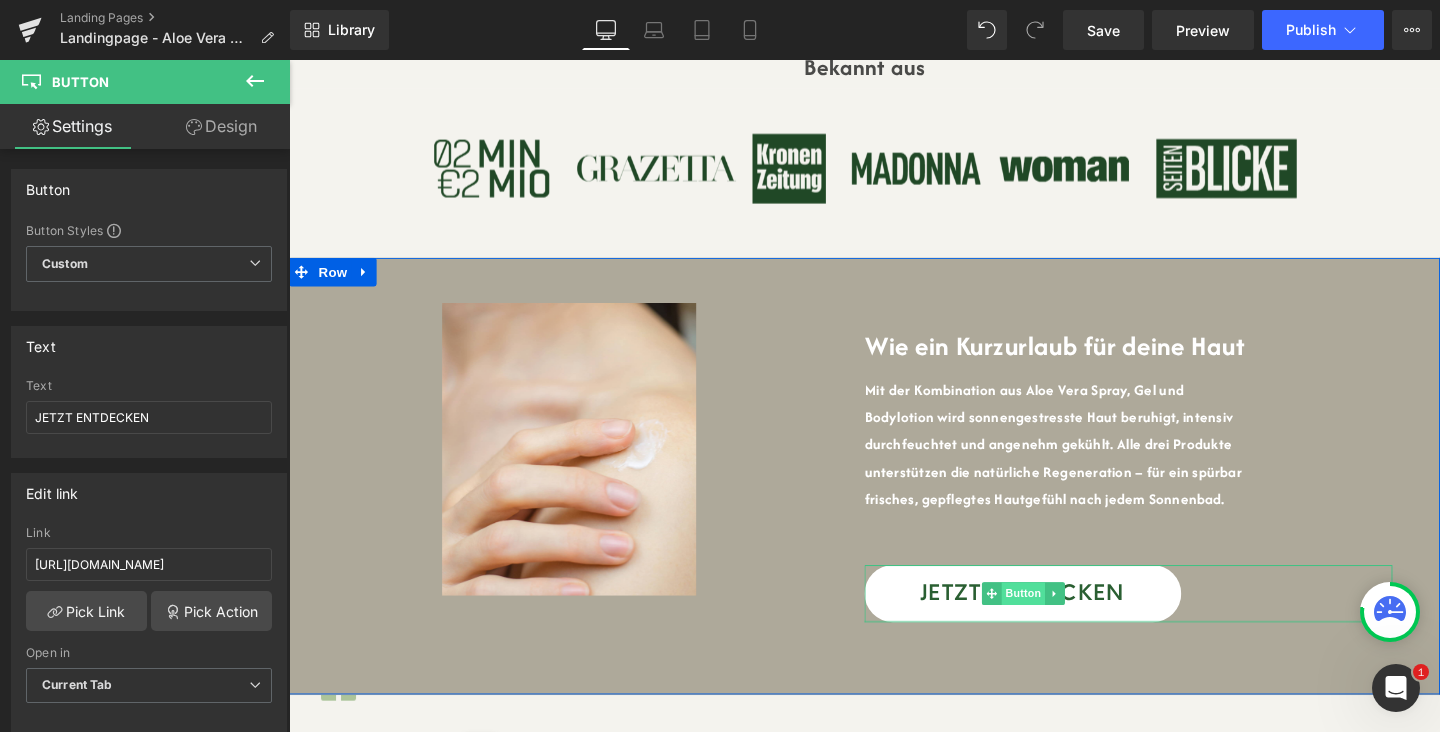 click on "Button" at bounding box center [1061, 621] 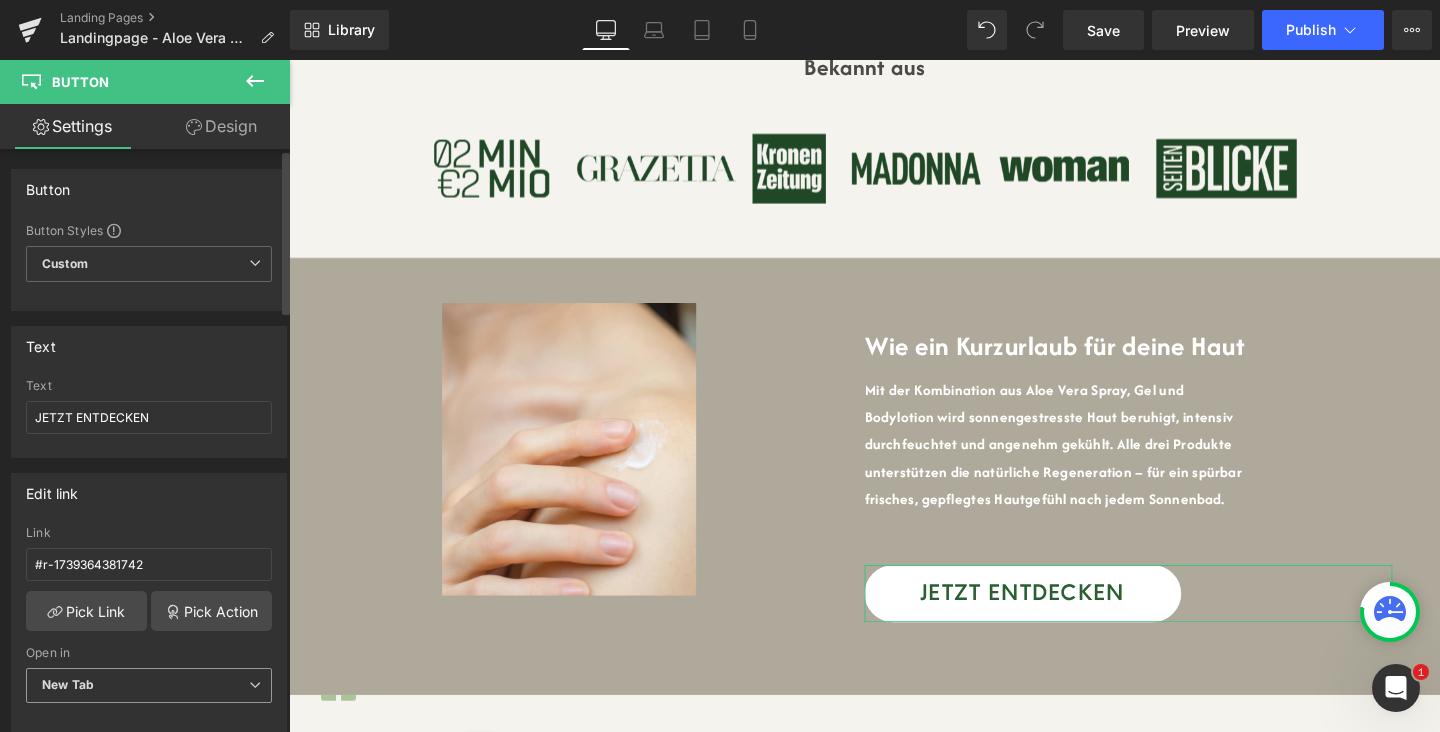 click on "New Tab
Current Tab New Tab" at bounding box center [149, 690] 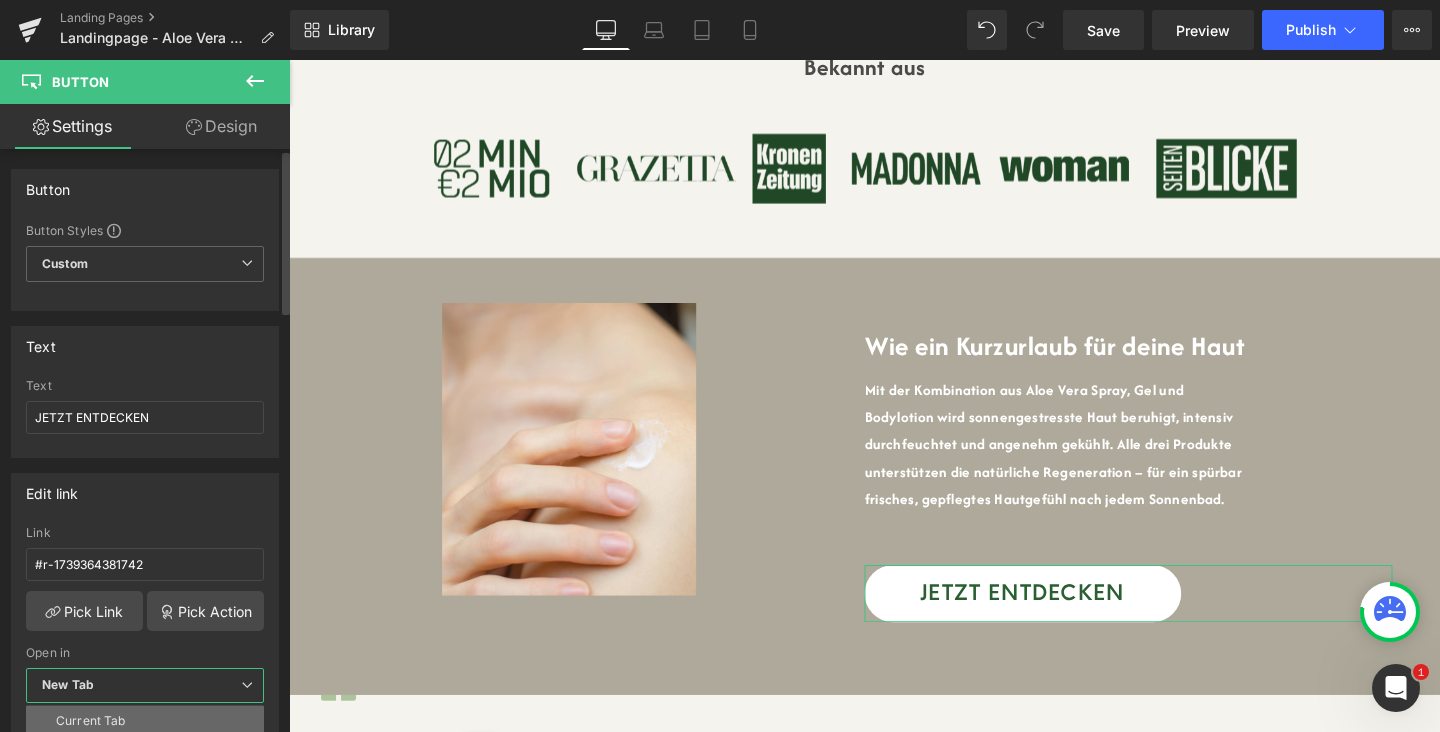 click on "Current Tab" at bounding box center [145, 721] 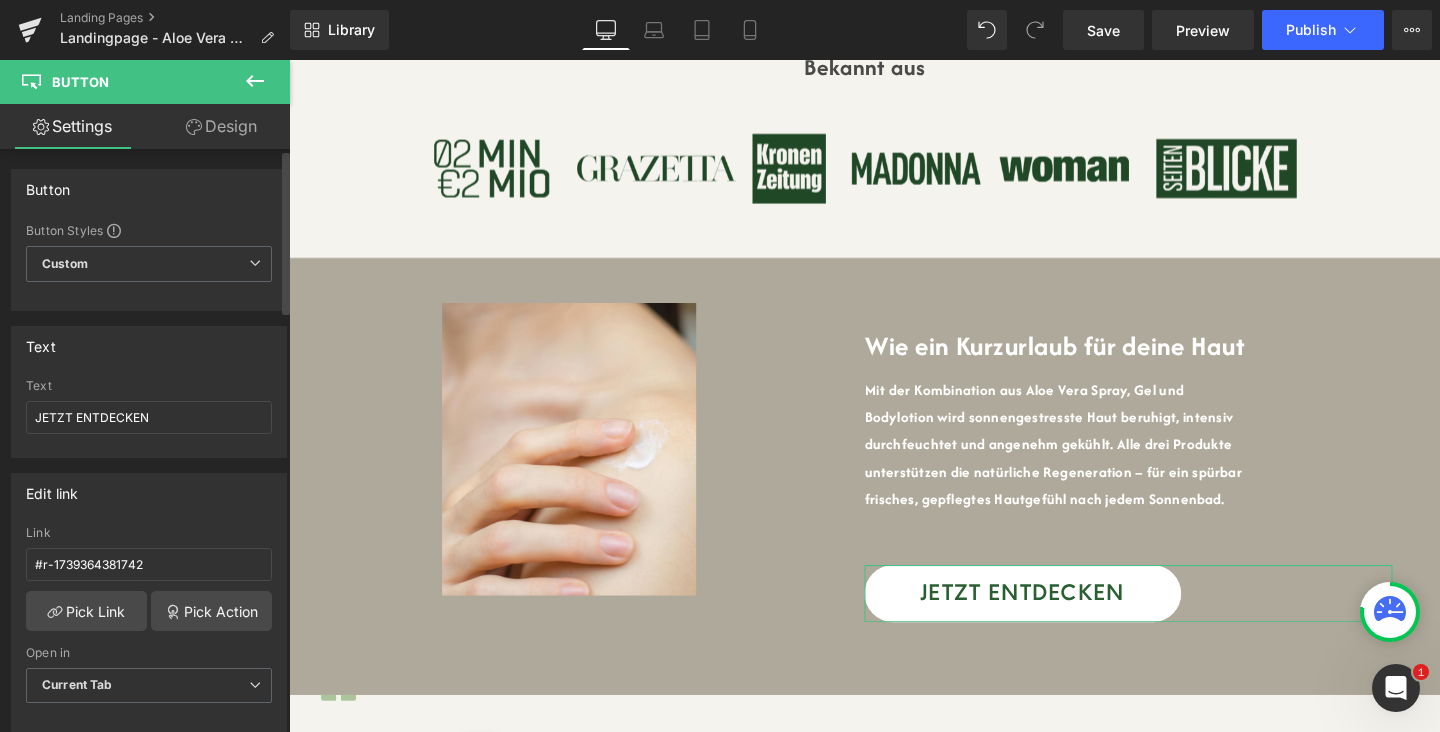 click on "Edit link" at bounding box center (149, 493) 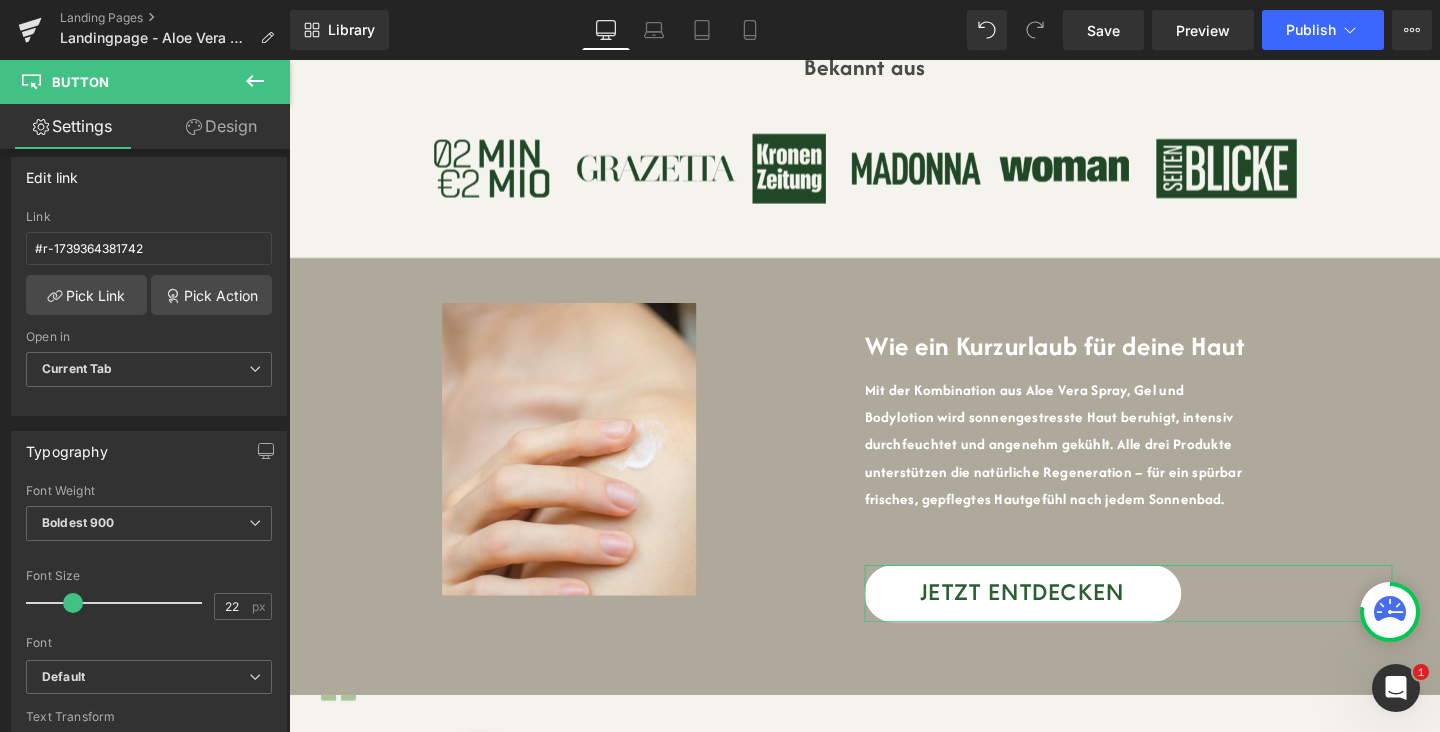 scroll, scrollTop: 426, scrollLeft: 0, axis: vertical 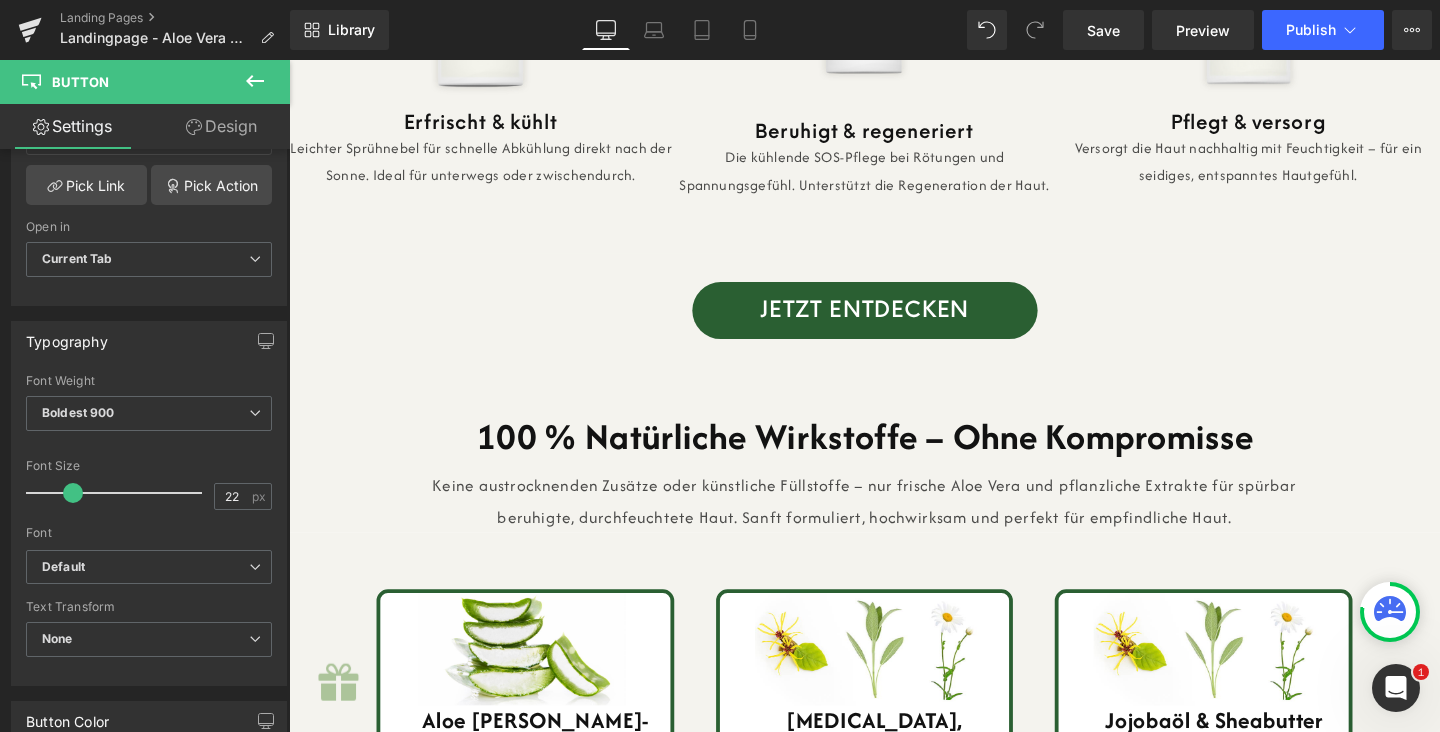click on "JETZT ENTDECKEN Button" at bounding box center (894, 323) 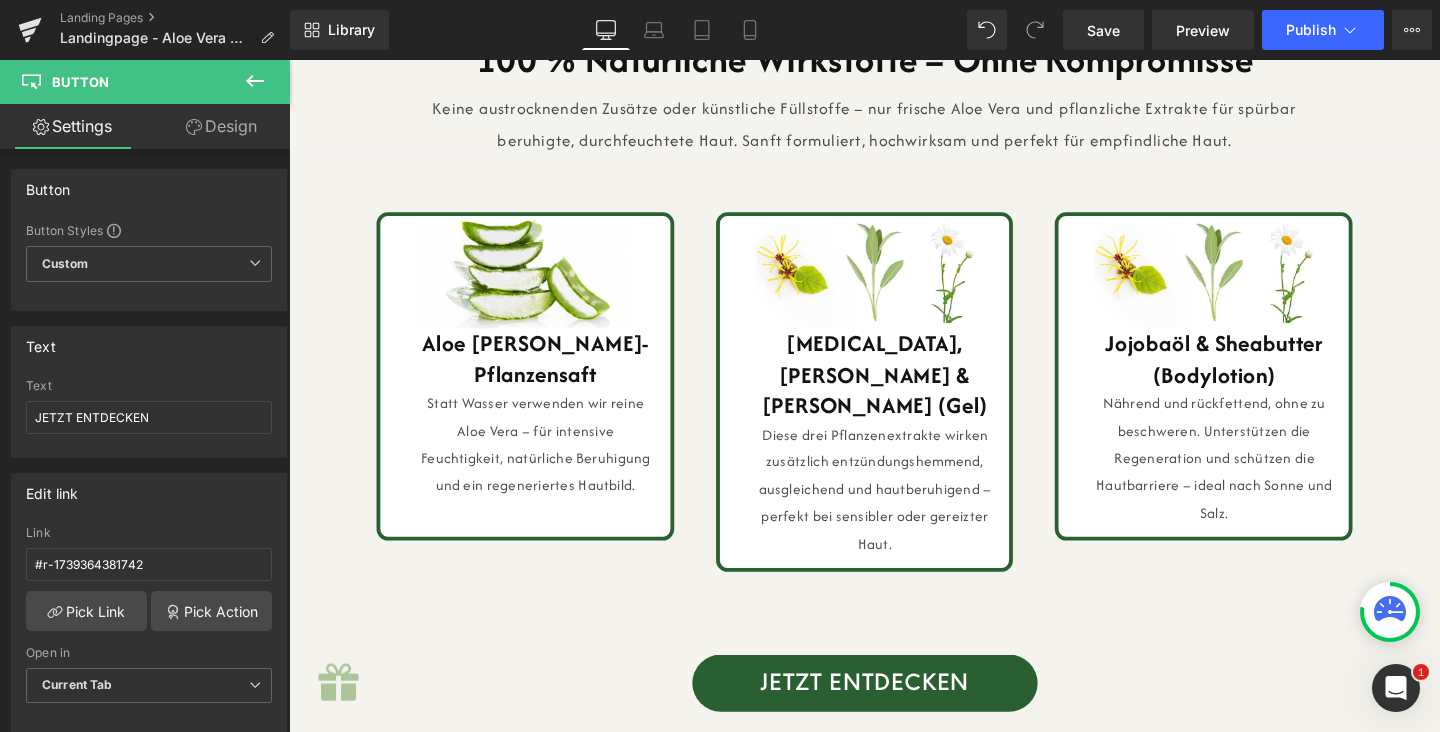 scroll, scrollTop: 2339, scrollLeft: 0, axis: vertical 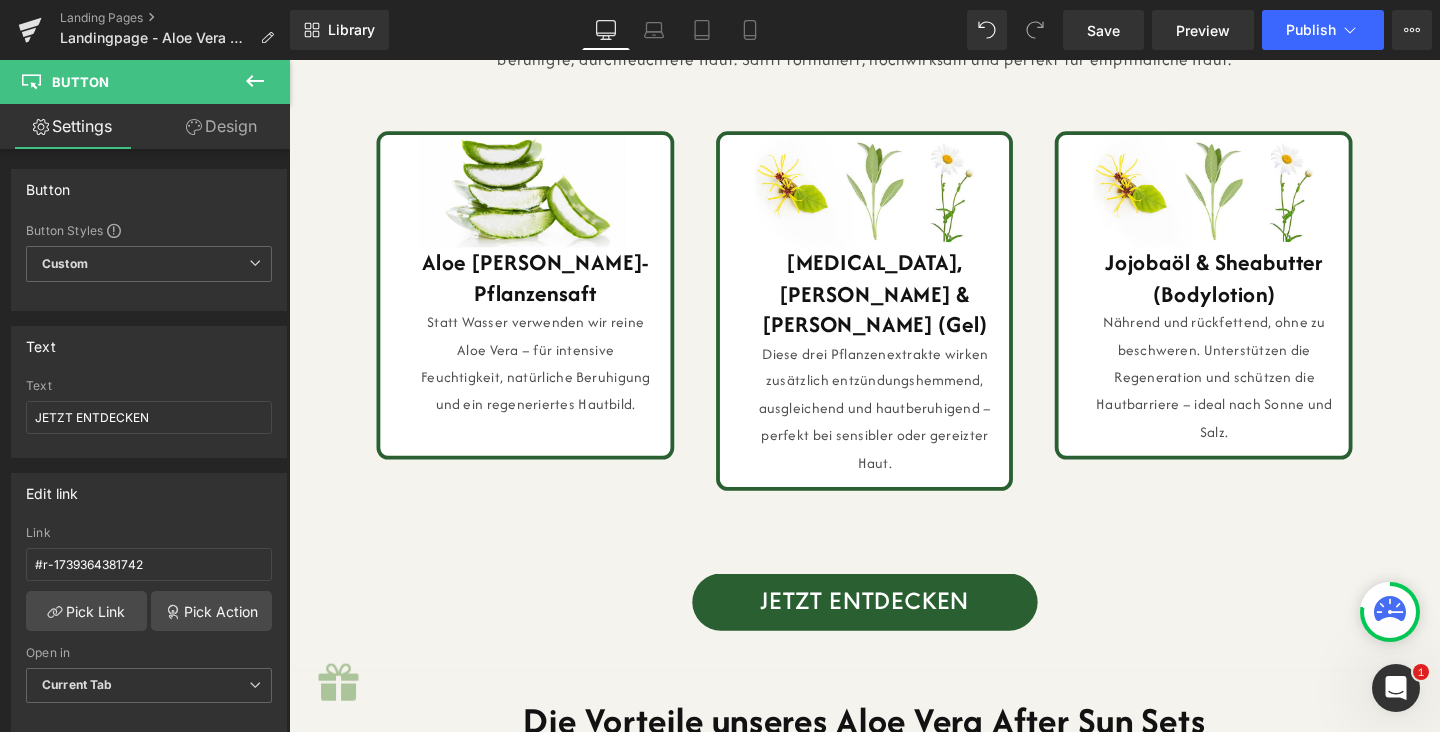 click on "JETZT ENTDECKEN Button" at bounding box center (894, 630) 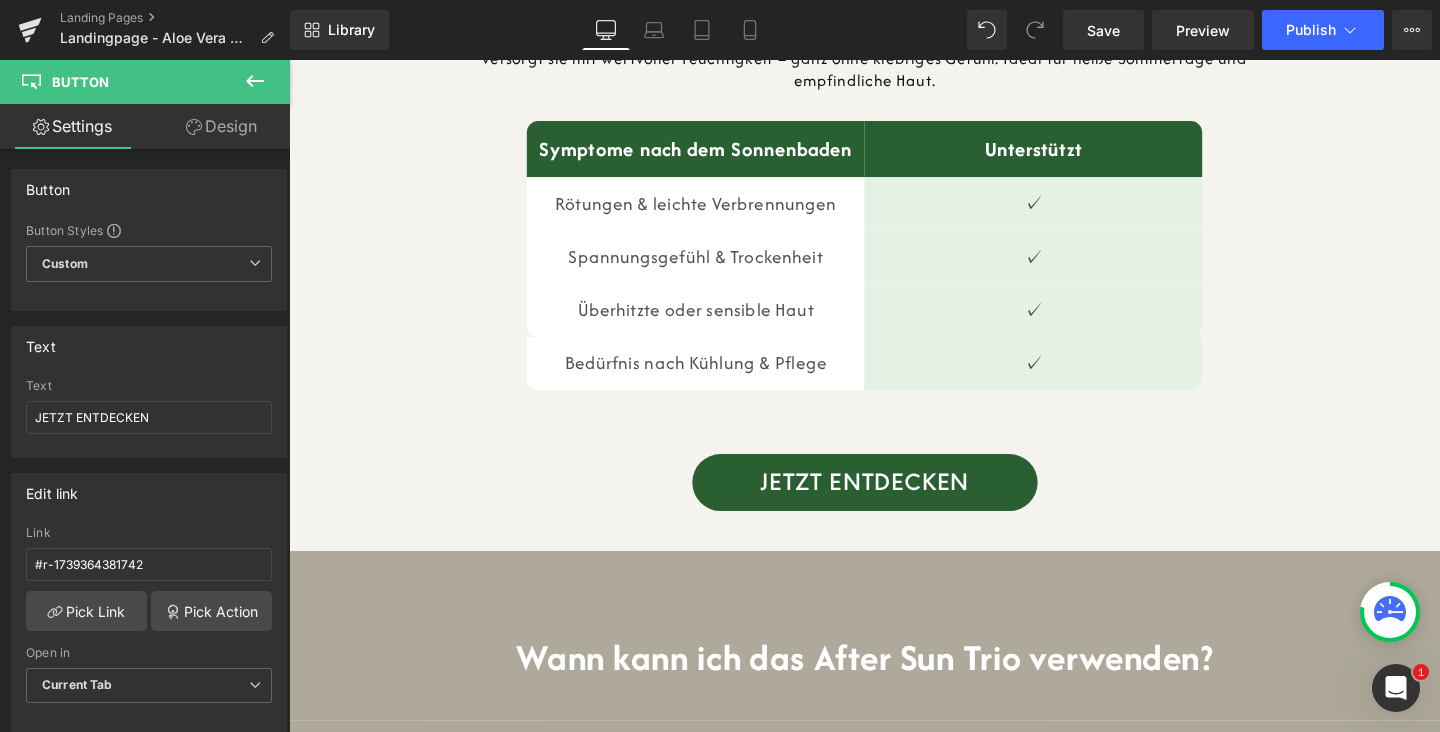 scroll, scrollTop: 3113, scrollLeft: 0, axis: vertical 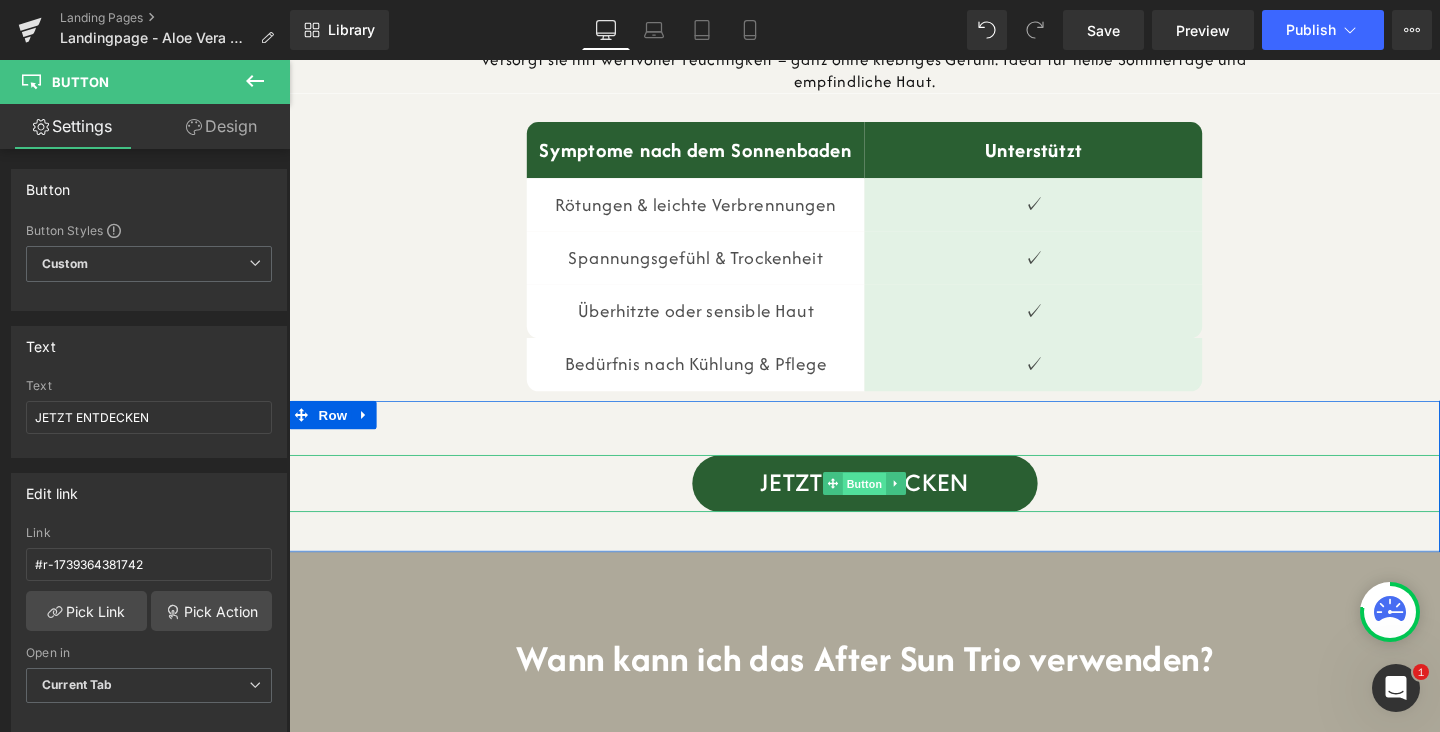 click on "Button" at bounding box center [894, 506] 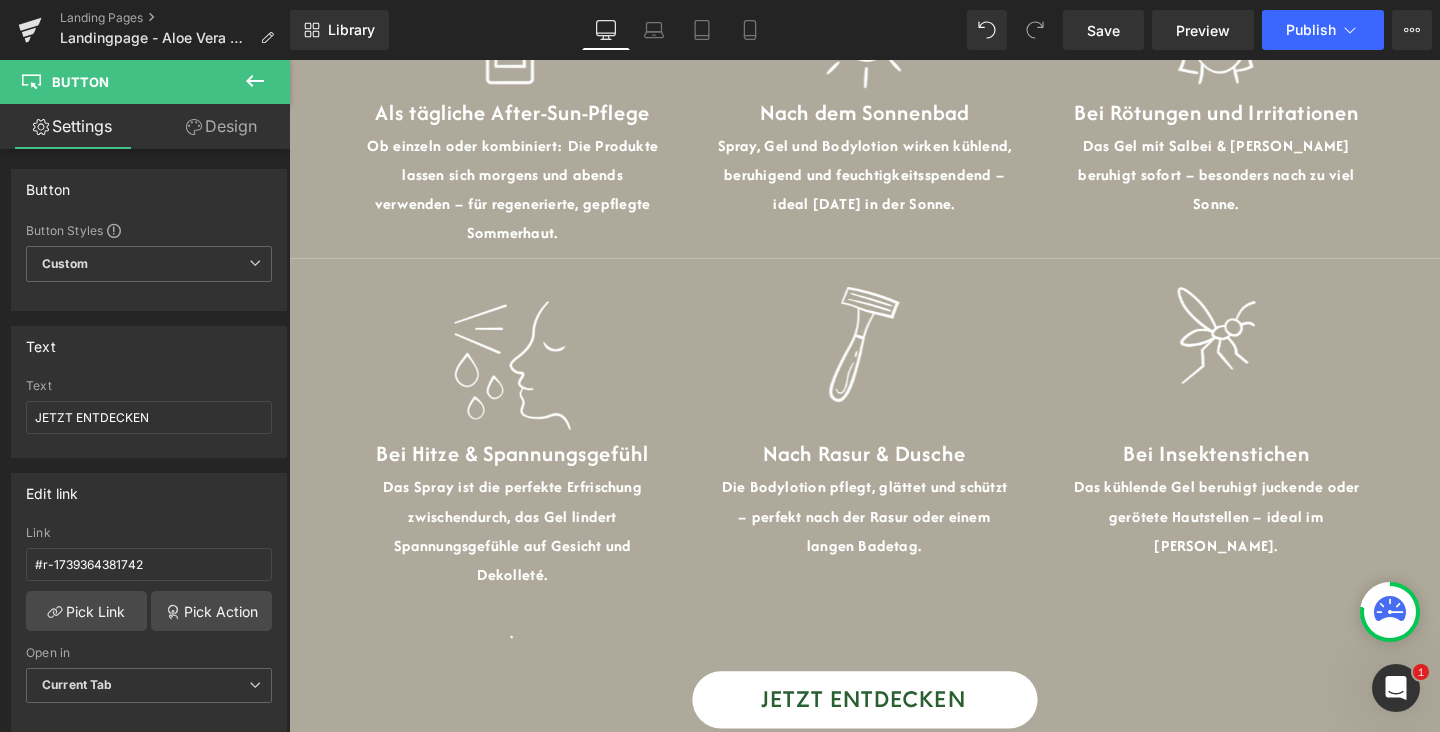 scroll, scrollTop: 4044, scrollLeft: 0, axis: vertical 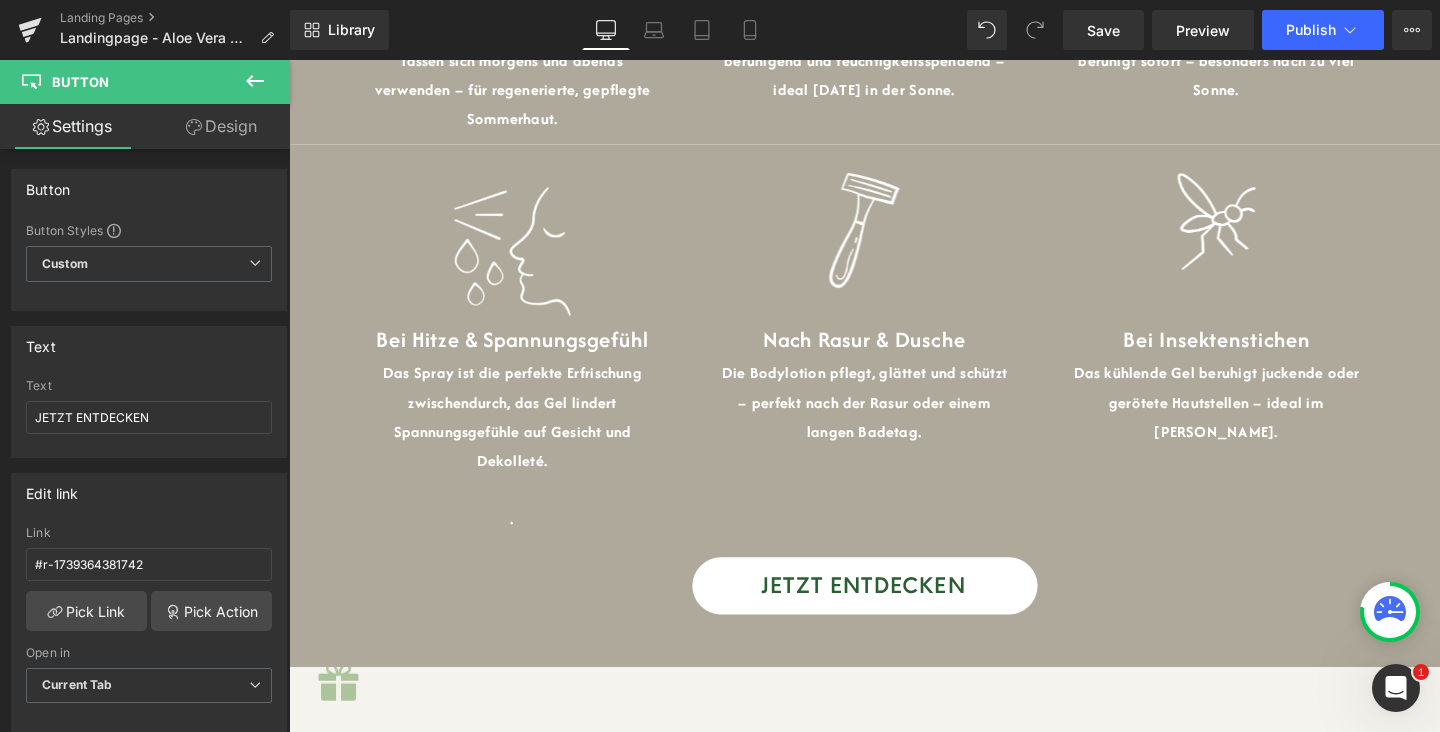 click on "JETZT ENTDECKEN Button" at bounding box center (894, 613) 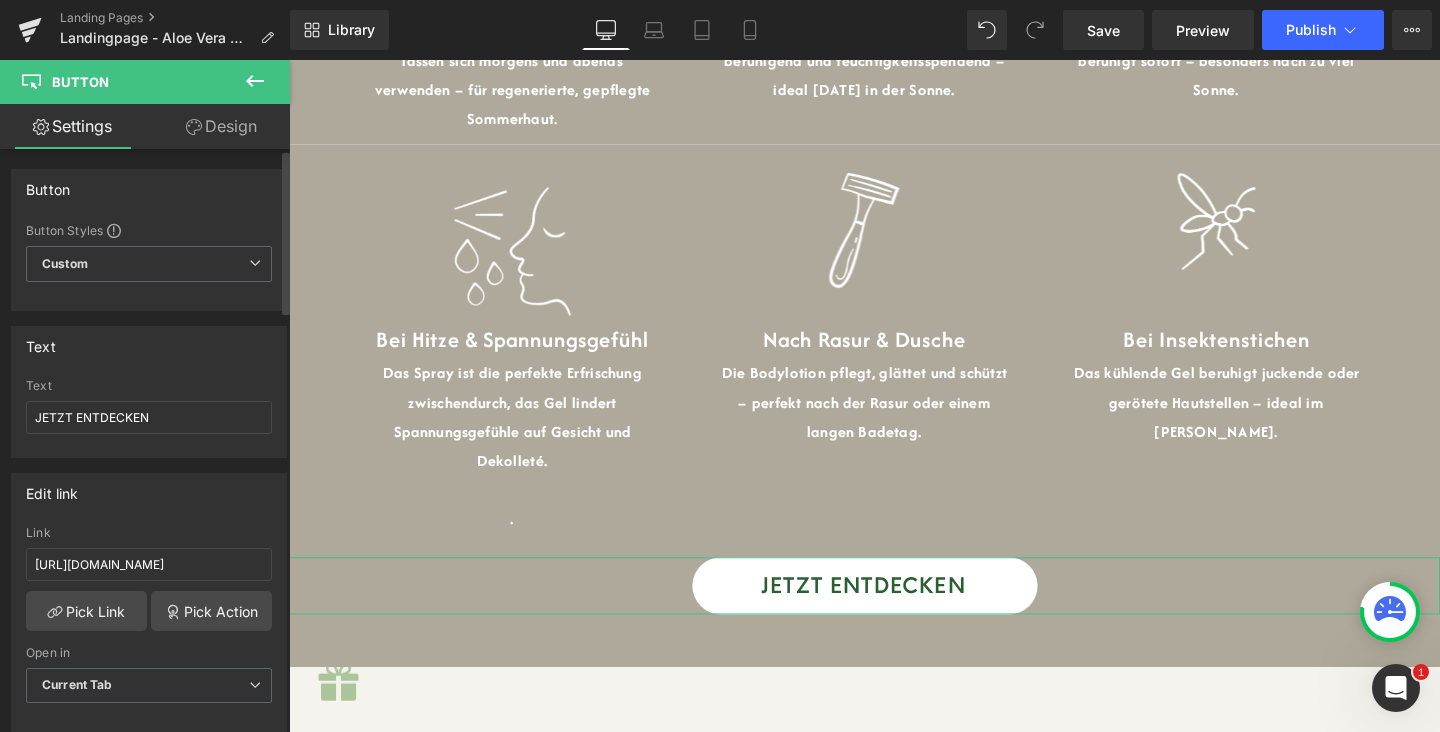 click on "[URL][DOMAIN_NAME] Link [URL][DOMAIN_NAME]  Pick Link  Pick Action Current Tab New Tab Open in
Current Tab
Current Tab New Tab" at bounding box center [149, 628] 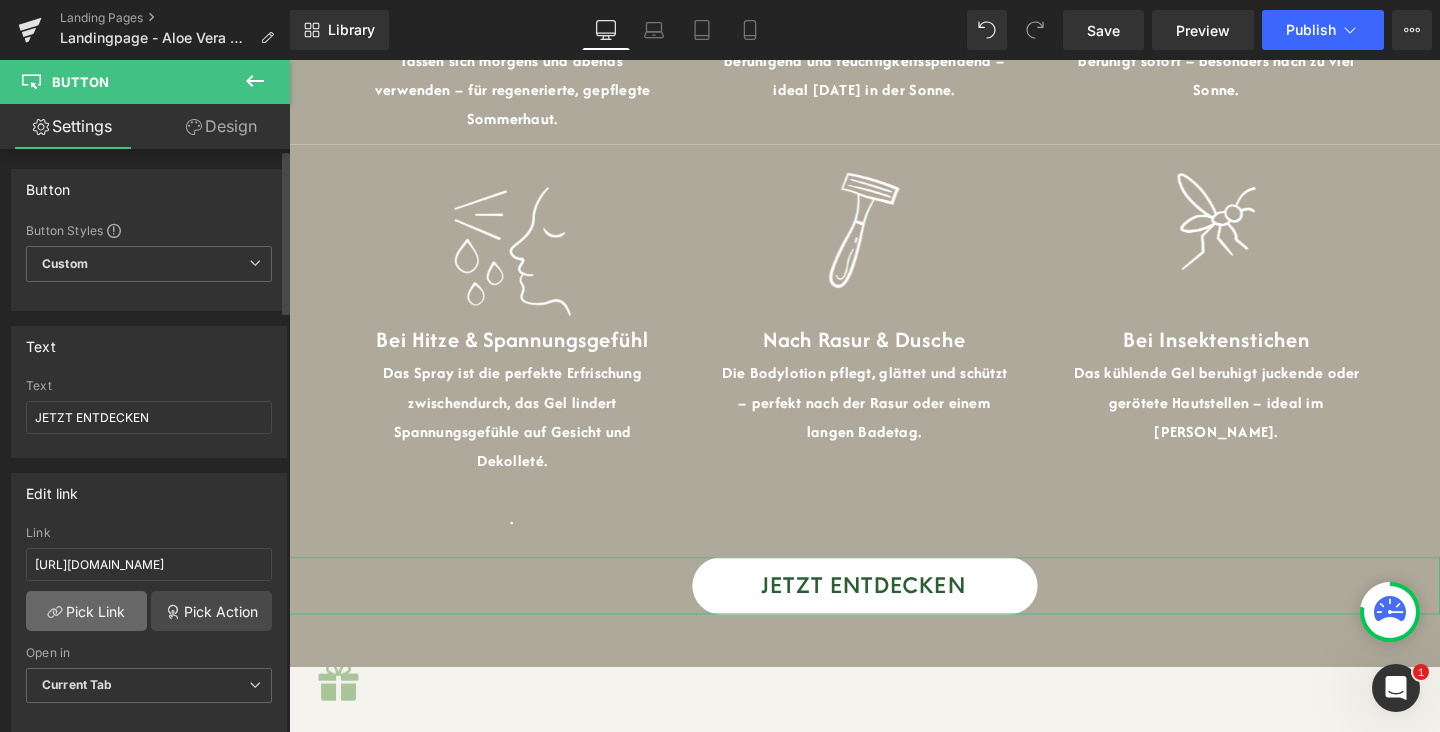 click on "Pick Link" at bounding box center [86, 611] 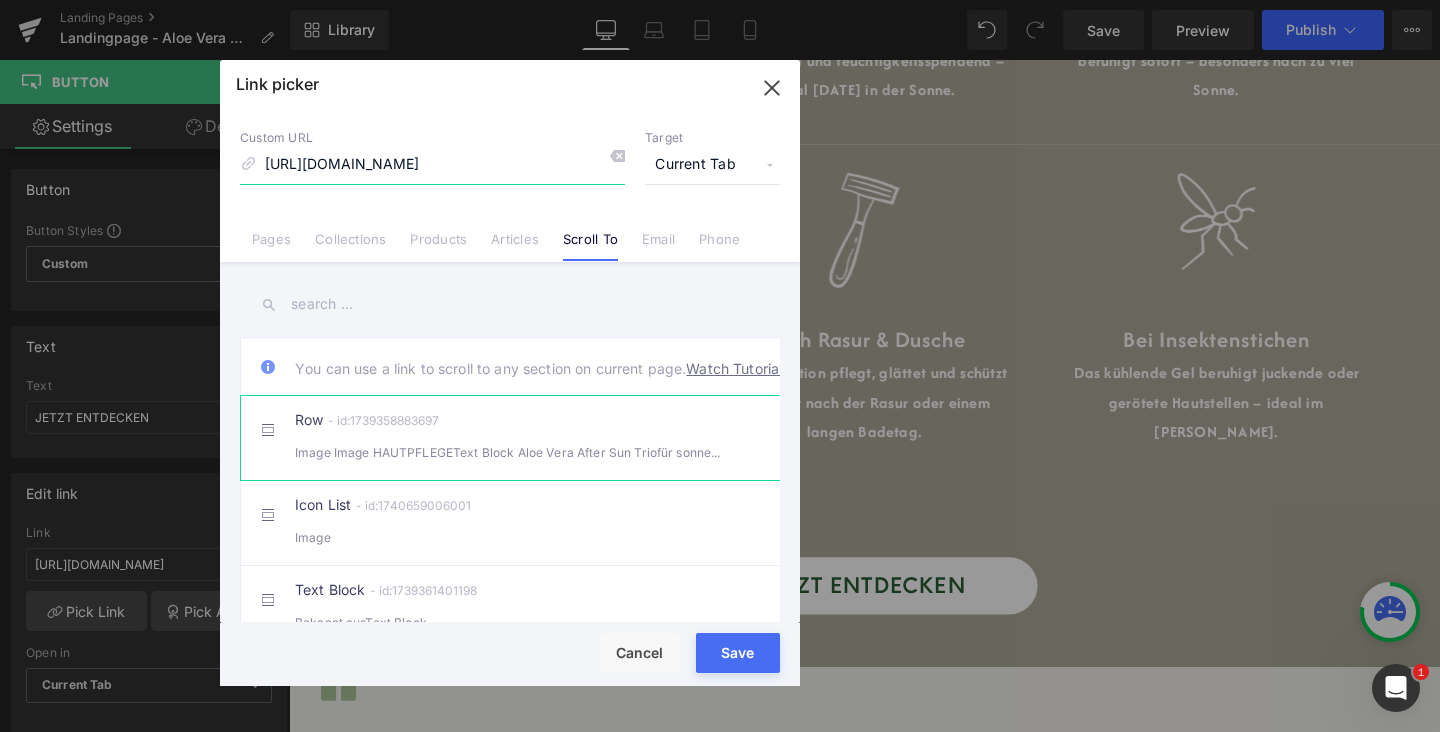scroll, scrollTop: 0, scrollLeft: 401, axis: horizontal 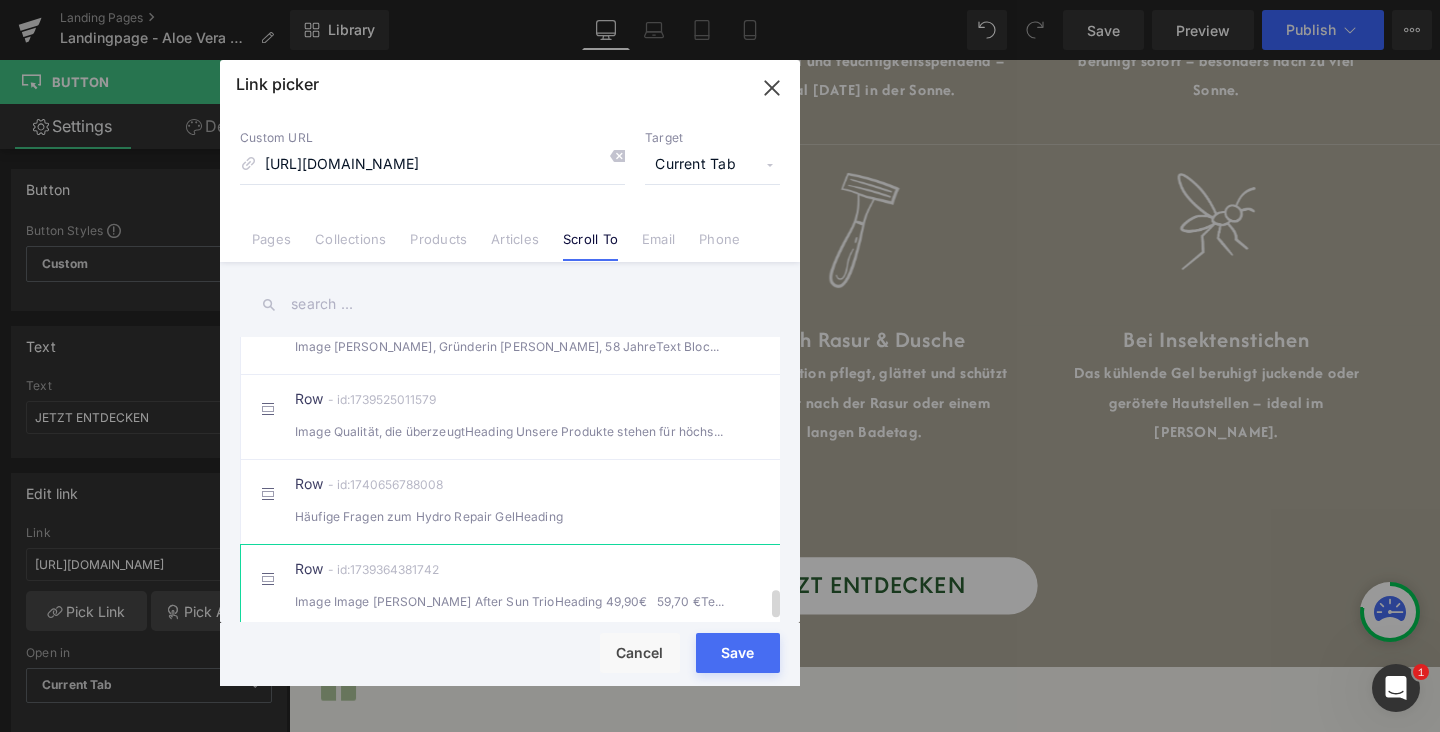 click on "Row - id:1739364381742 Image    Image    [PERSON_NAME] After Sun TrioHeading    49,90€   59,70 €Text Block" at bounding box center [540, 587] 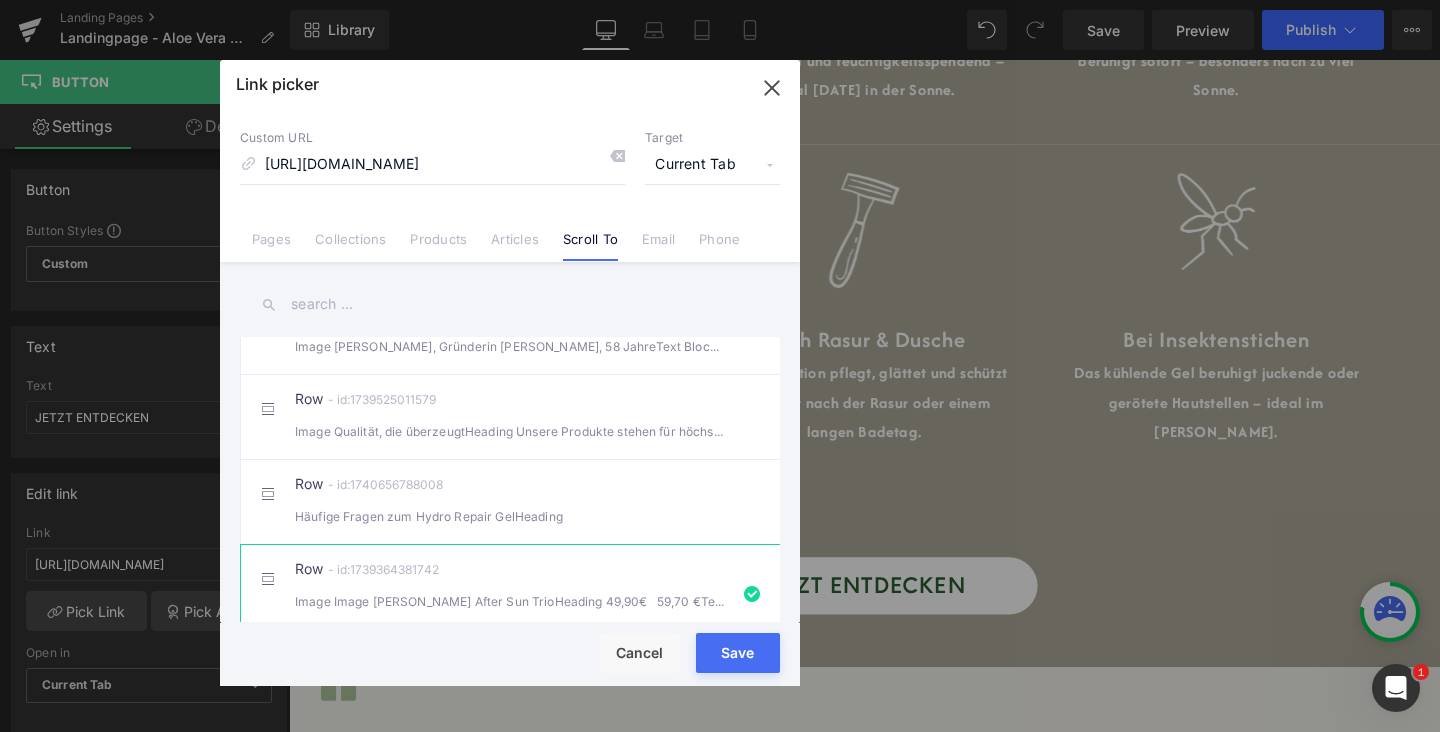 click on "Save" at bounding box center [738, 653] 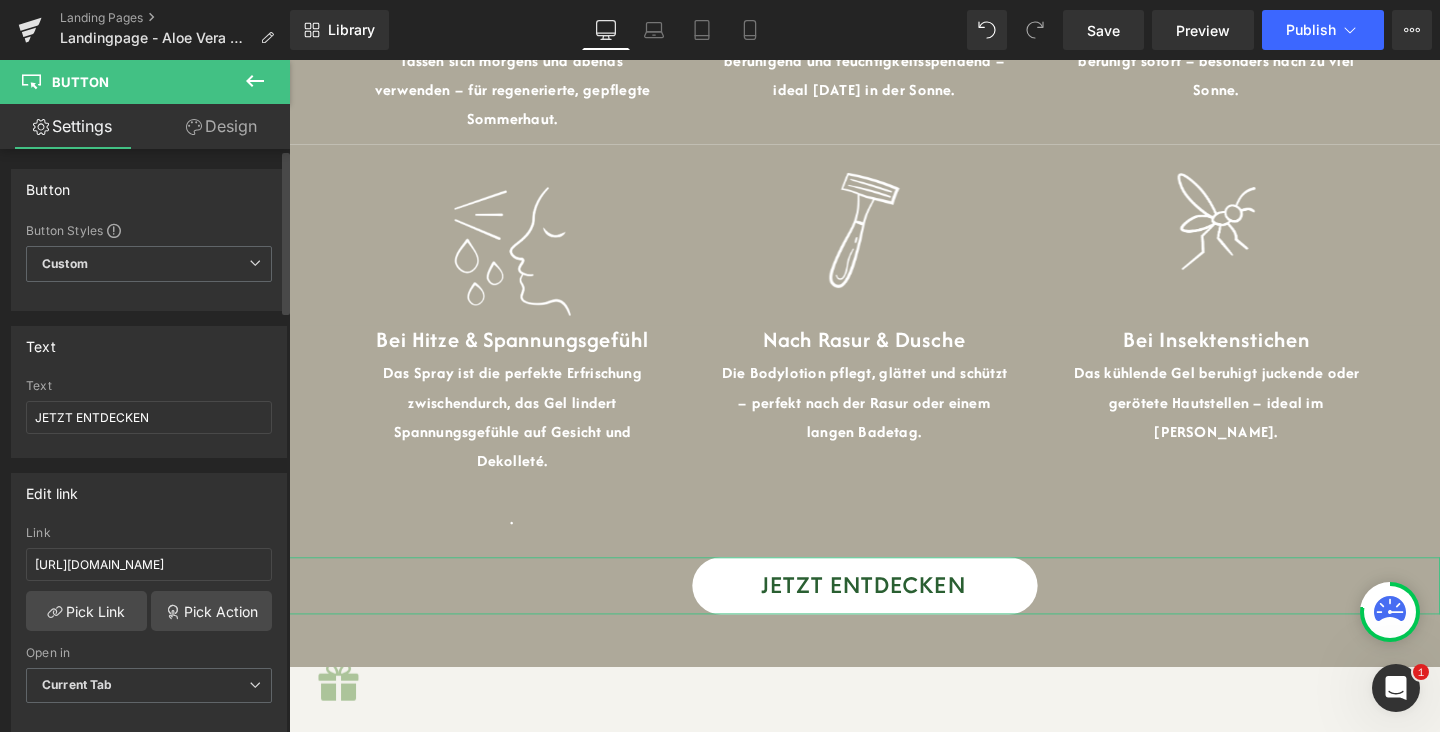 click on "[URL][DOMAIN_NAME] Link [URL][DOMAIN_NAME]  Pick Link  Pick Action Current Tab New Tab Open in
Current Tab
Current Tab New Tab" at bounding box center [149, 628] 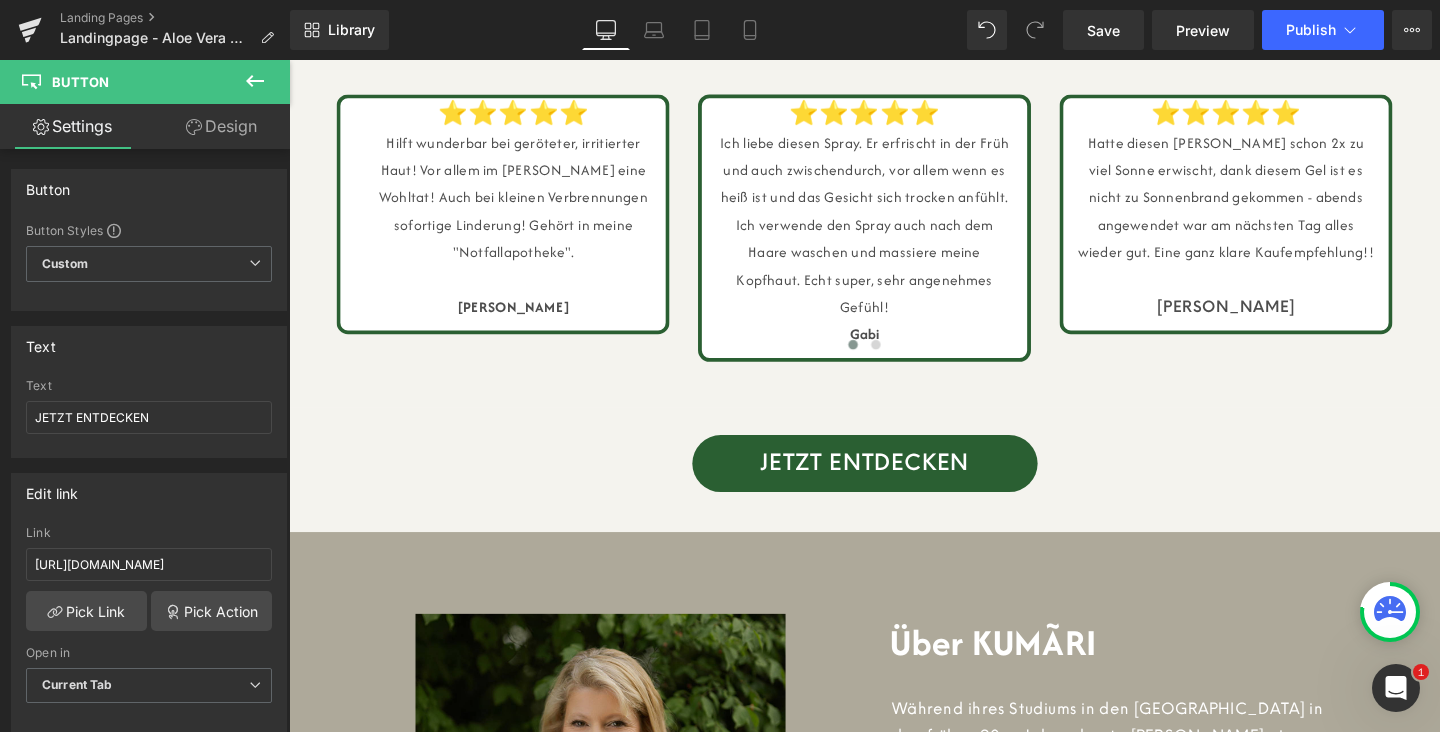 scroll, scrollTop: 4886, scrollLeft: 0, axis: vertical 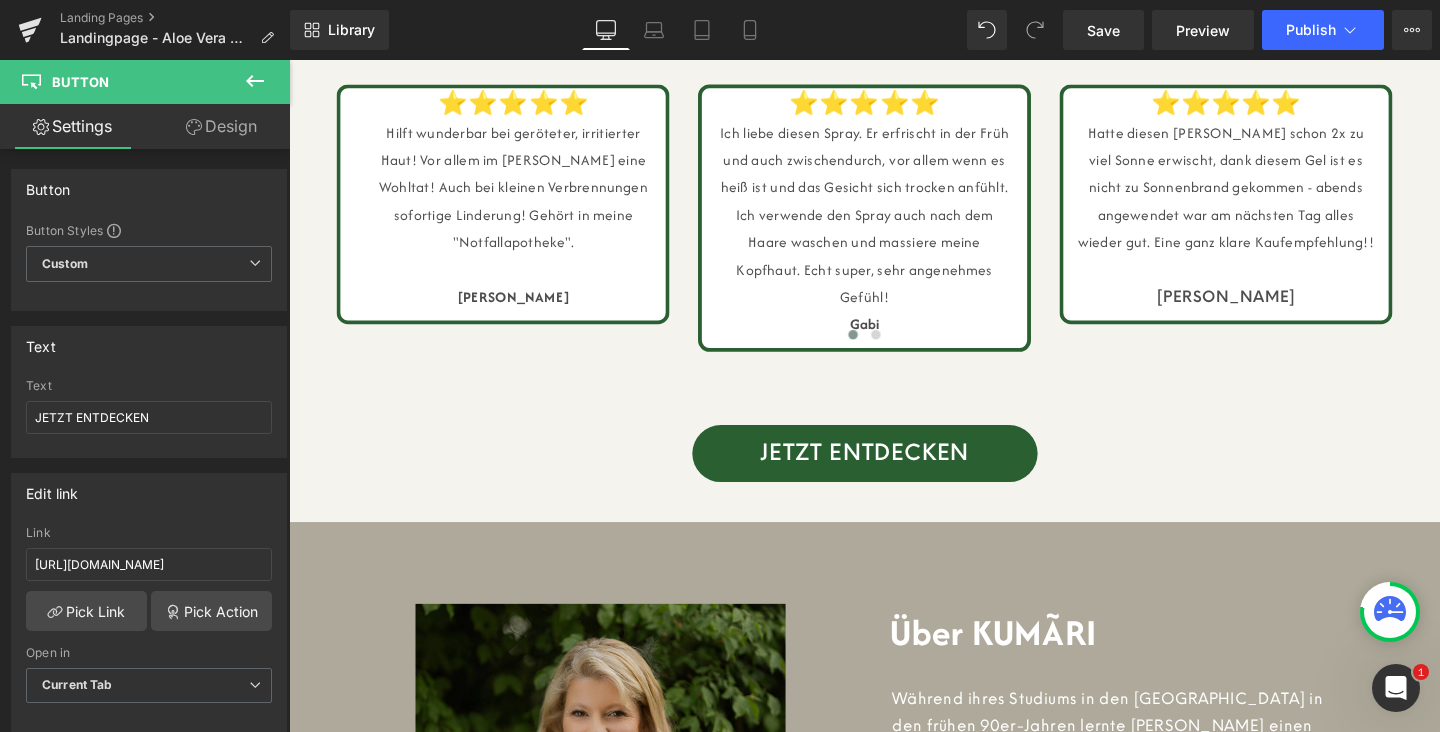 click on "JETZT ENTDECKEN Button" at bounding box center (894, 474) 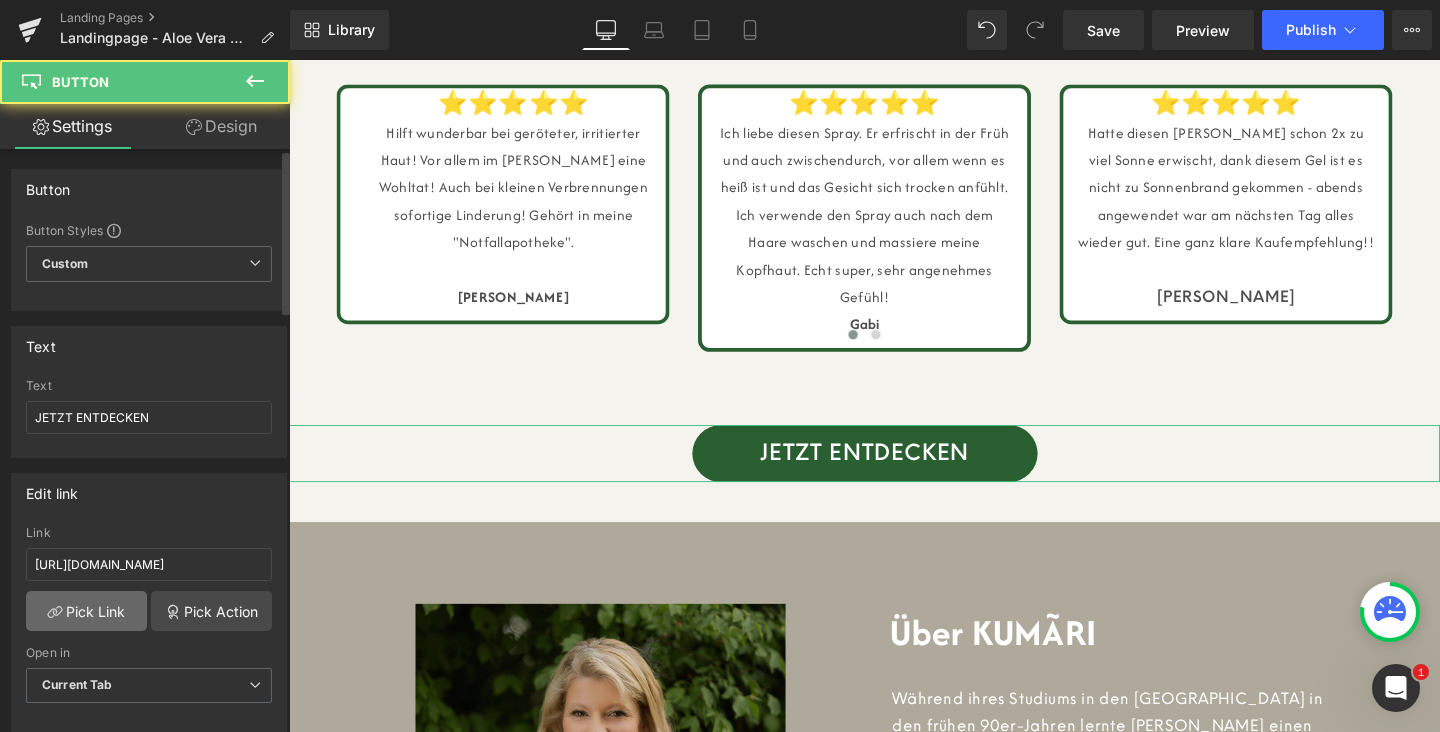 click on "Pick Link" at bounding box center (86, 611) 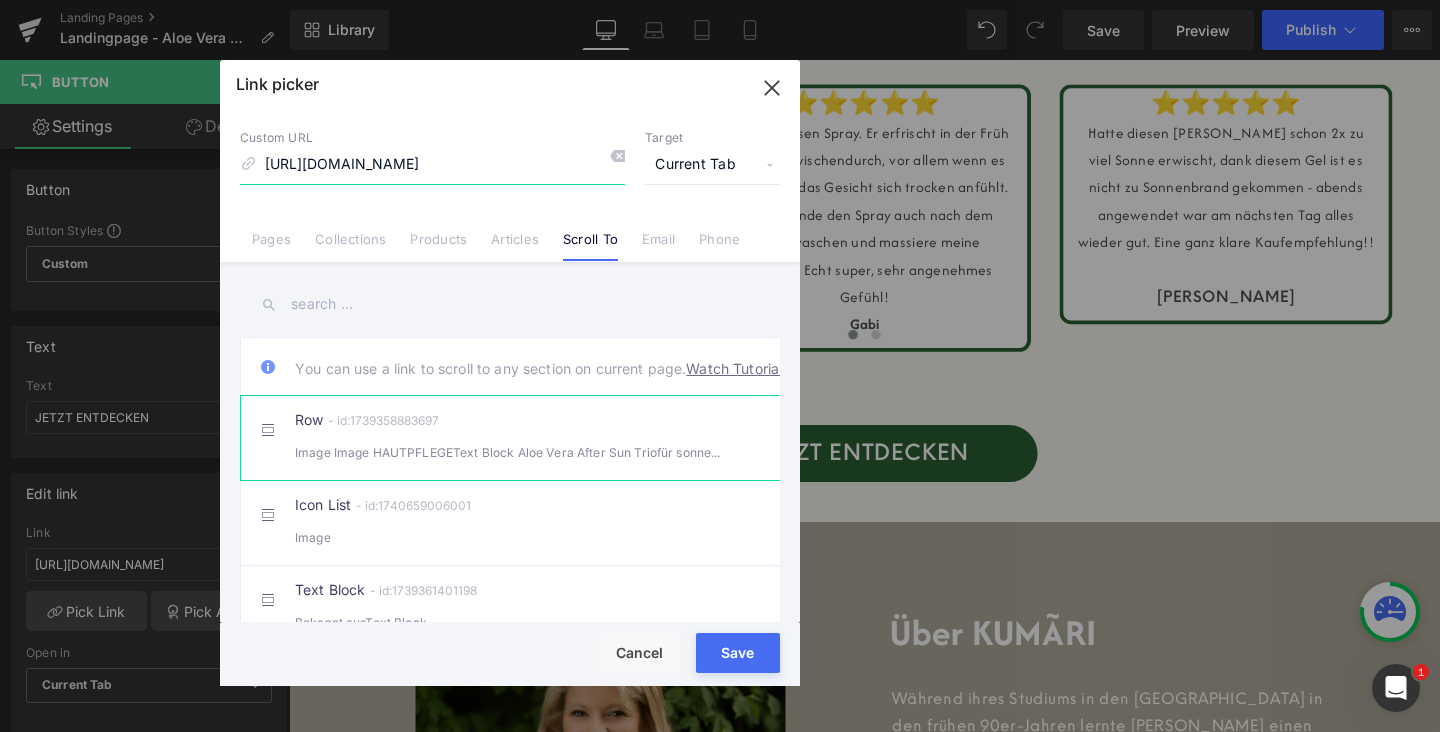 scroll, scrollTop: 0, scrollLeft: 398, axis: horizontal 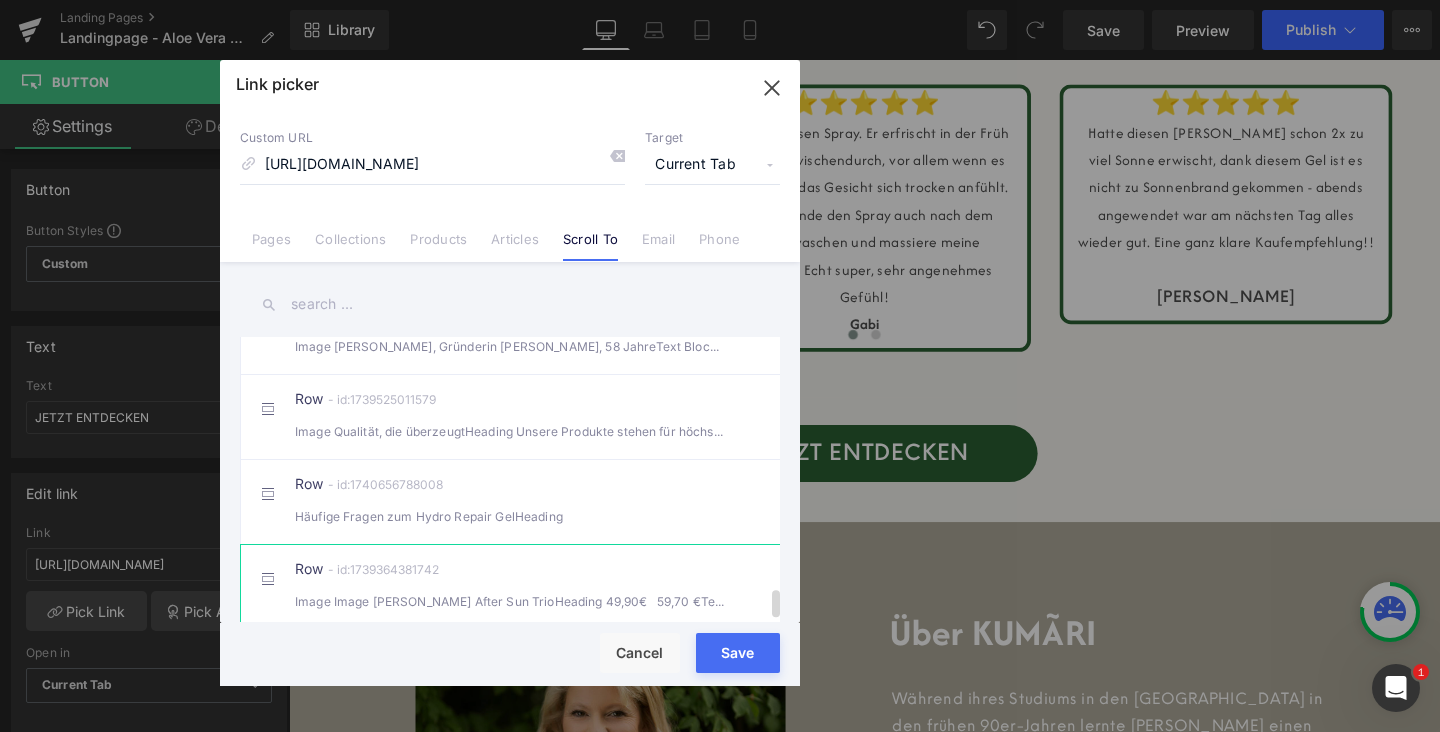 click on "Row - id:1739364381742 Image    Image    [PERSON_NAME] After Sun TrioHeading    49,90€   59,70 €Text Block" at bounding box center [514, 586] 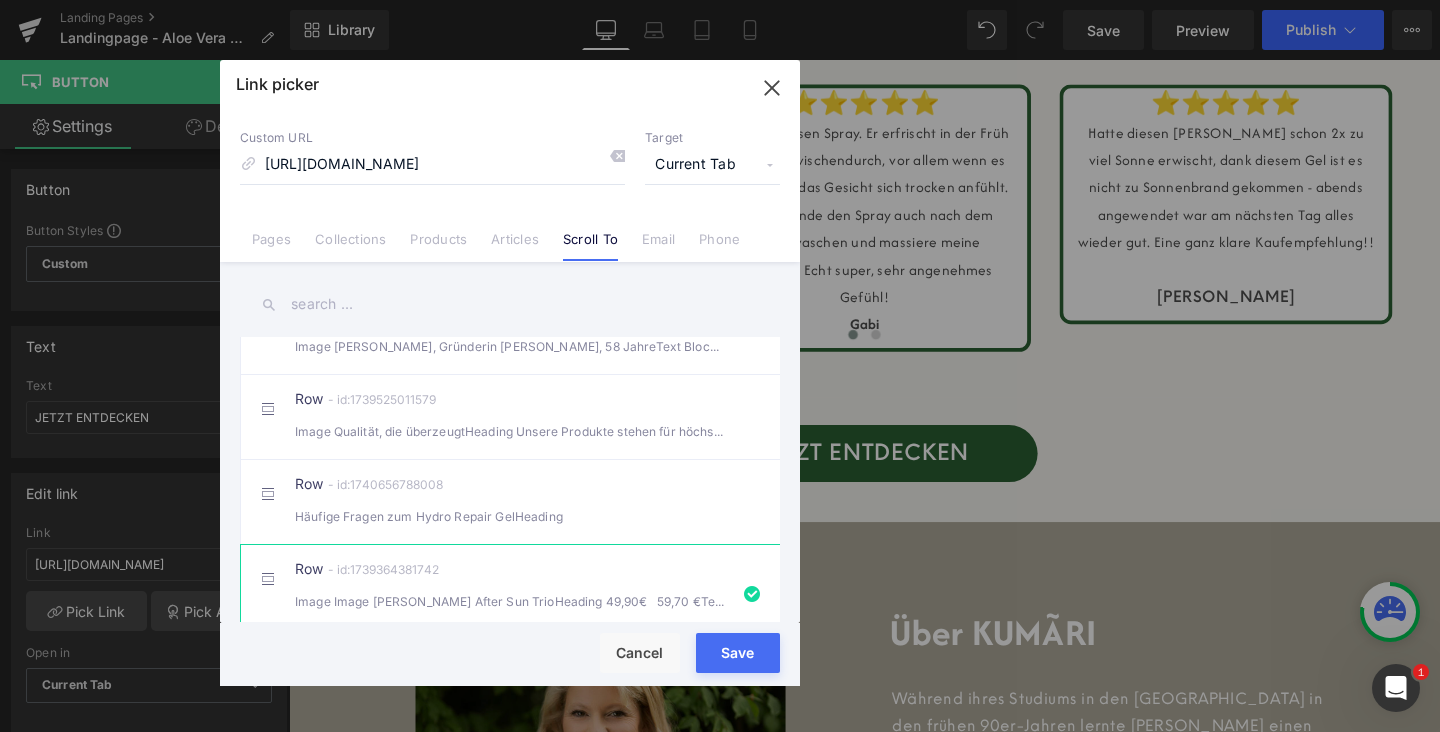 click on "Save" at bounding box center [738, 653] 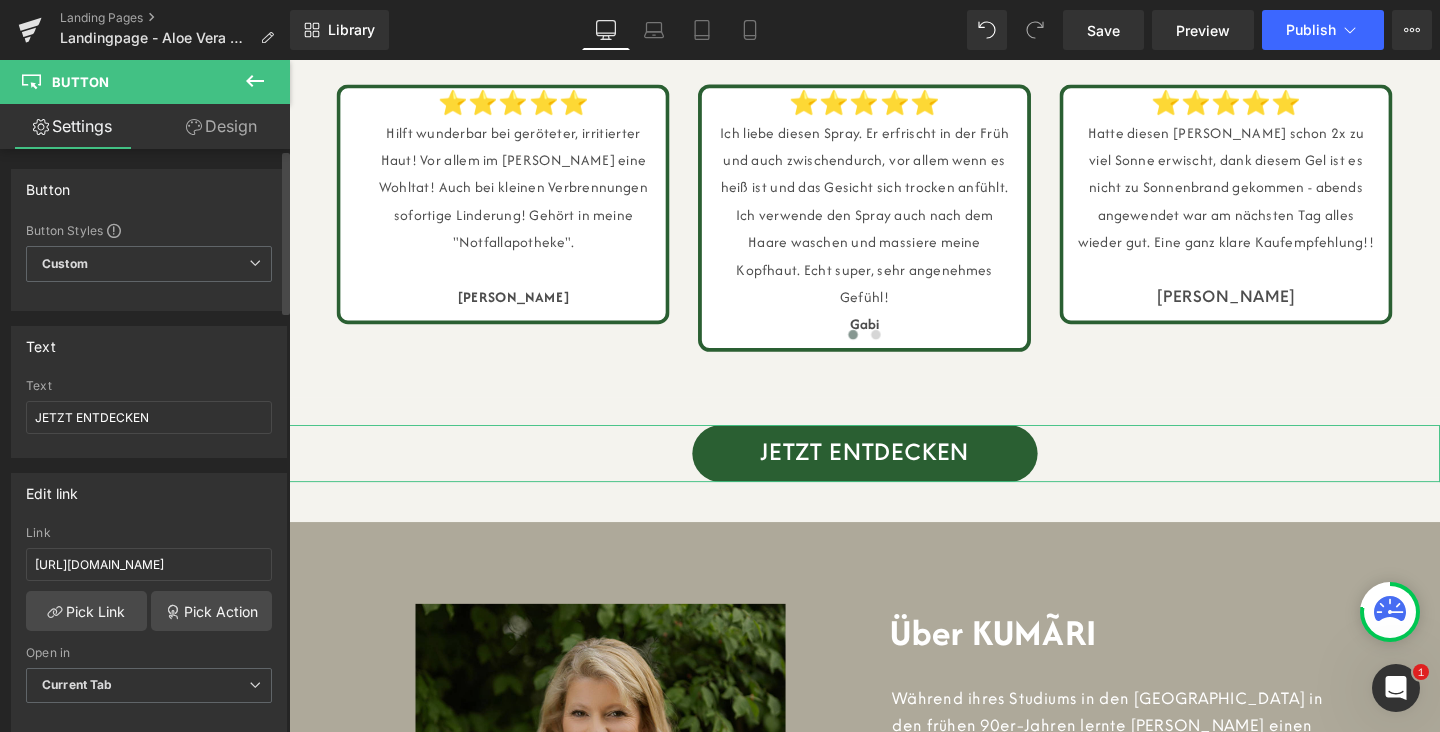 click on "Open in" at bounding box center (149, 653) 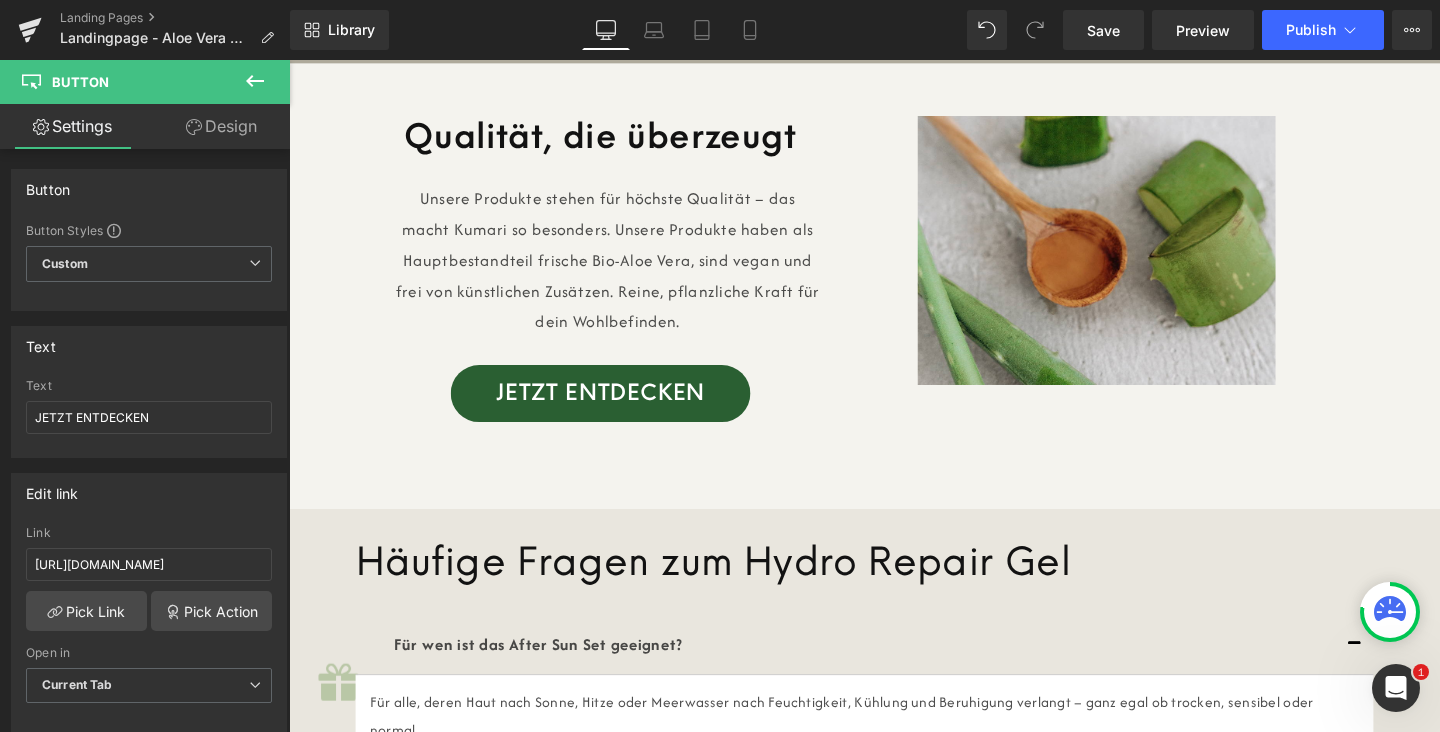 scroll, scrollTop: 6326, scrollLeft: 0, axis: vertical 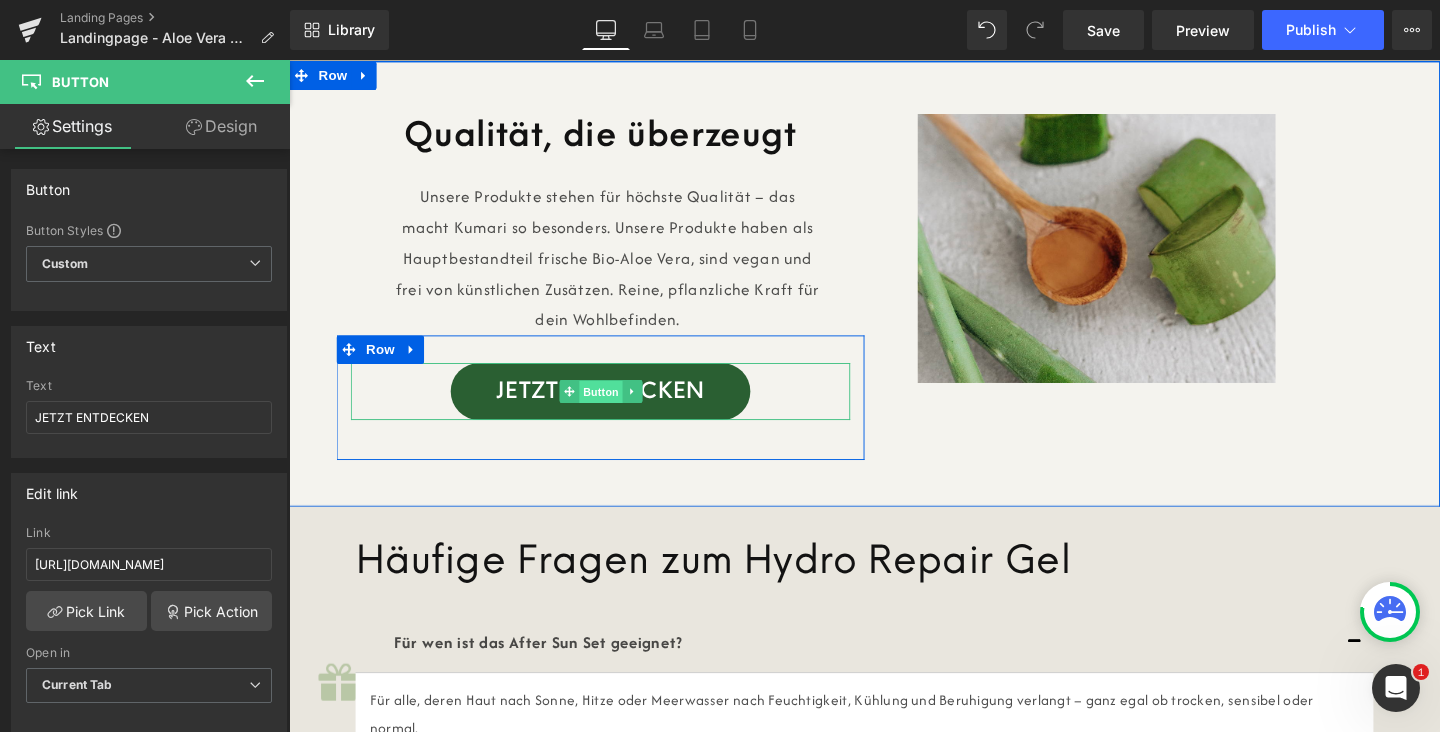 click on "Button" at bounding box center [617, 410] 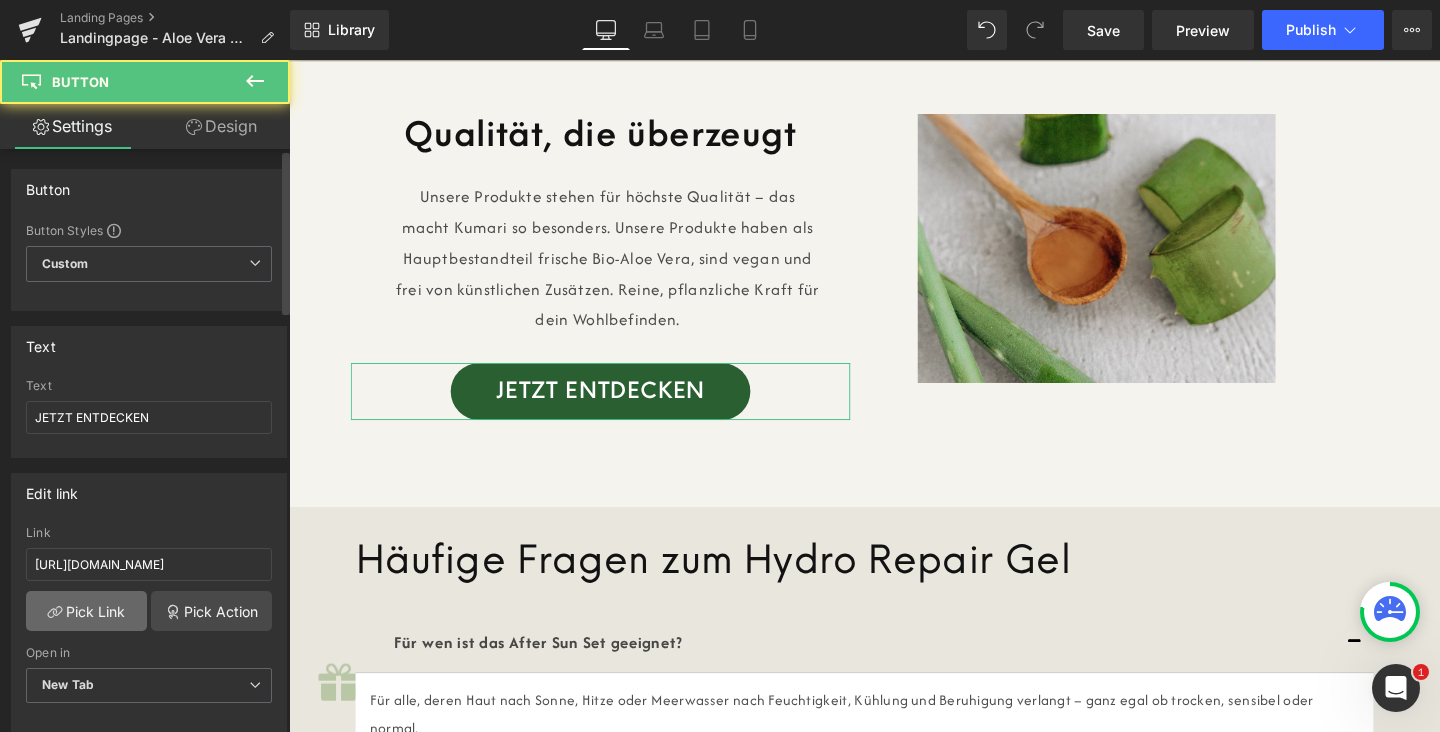 click on "Pick Link" at bounding box center [86, 611] 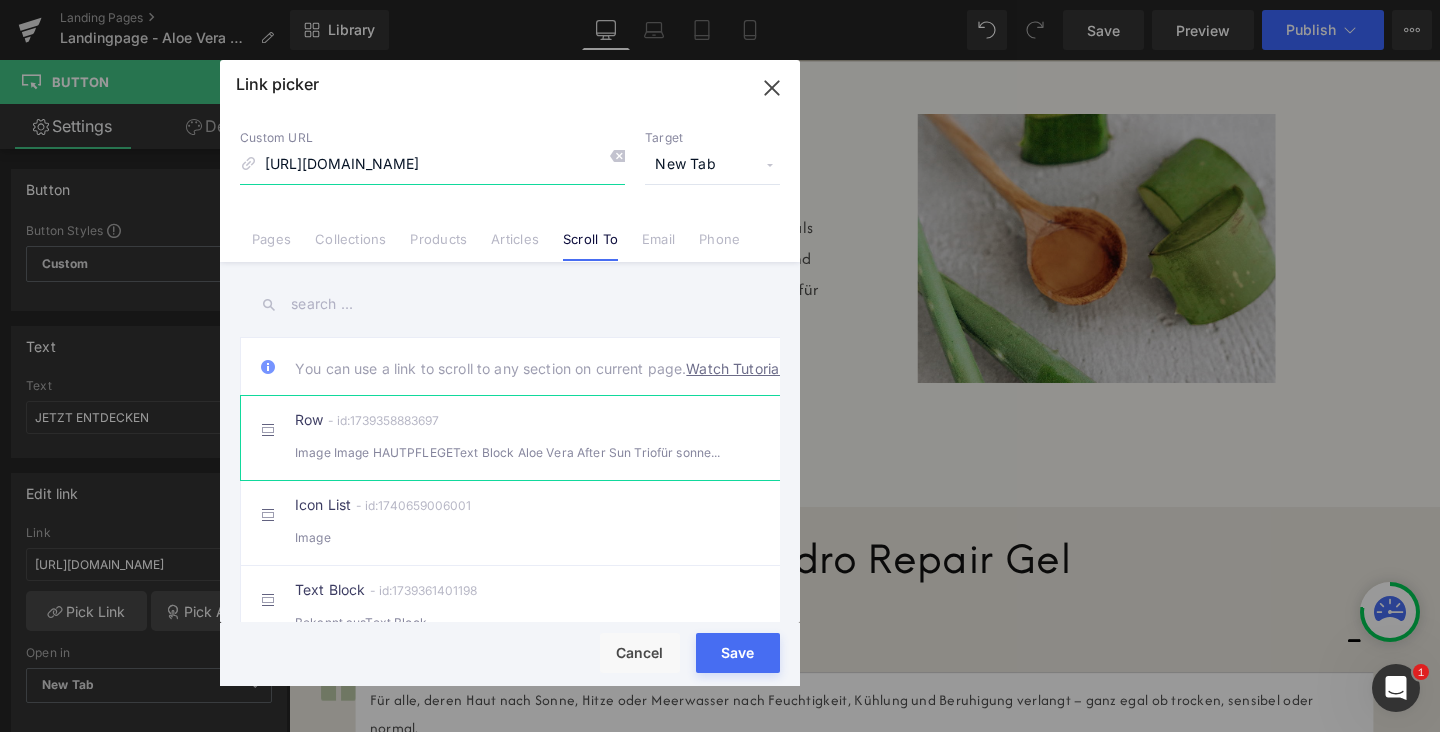 scroll, scrollTop: 0, scrollLeft: 398, axis: horizontal 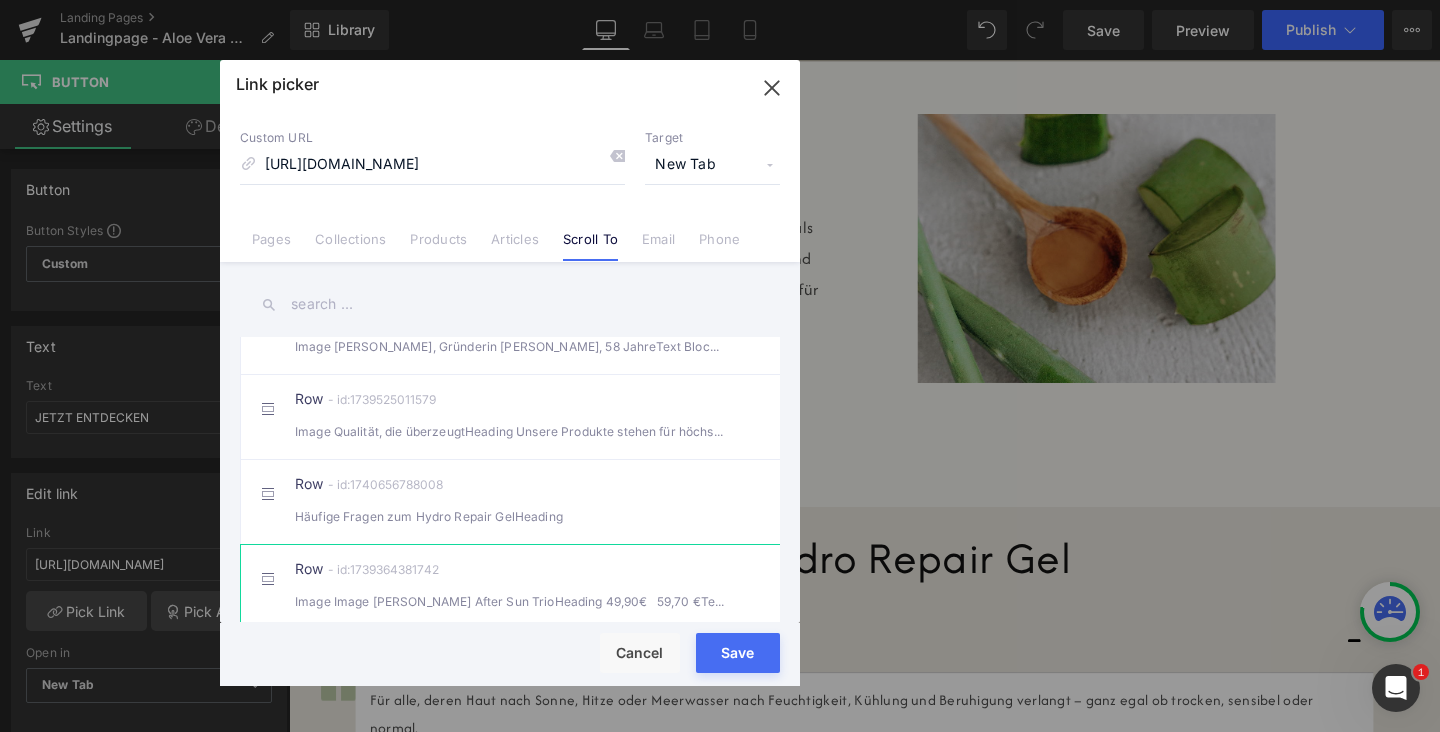 click on "Row - id:1739364381742 Image    Image    [PERSON_NAME] After Sun TrioHeading    49,90€   59,70 €Text Block" at bounding box center [540, 587] 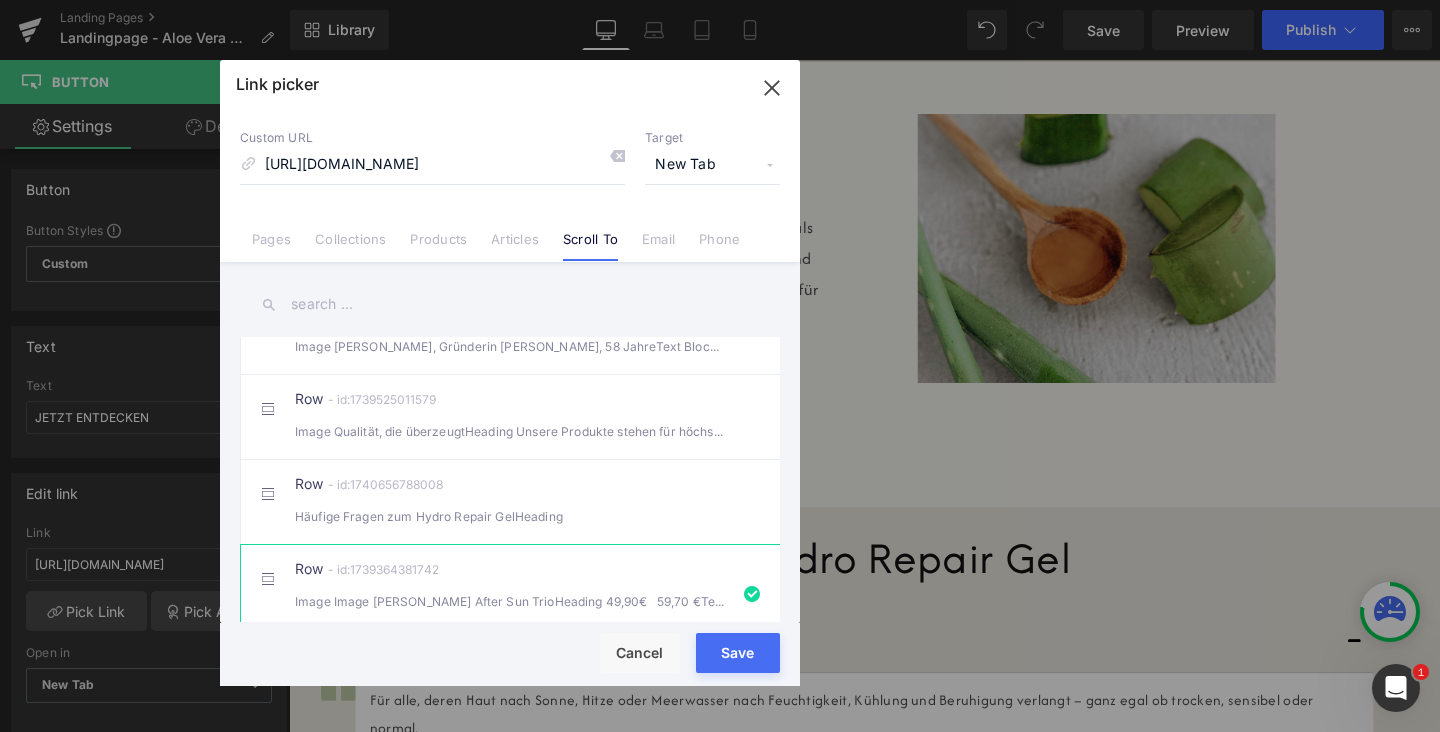 click on "Save" at bounding box center (738, 653) 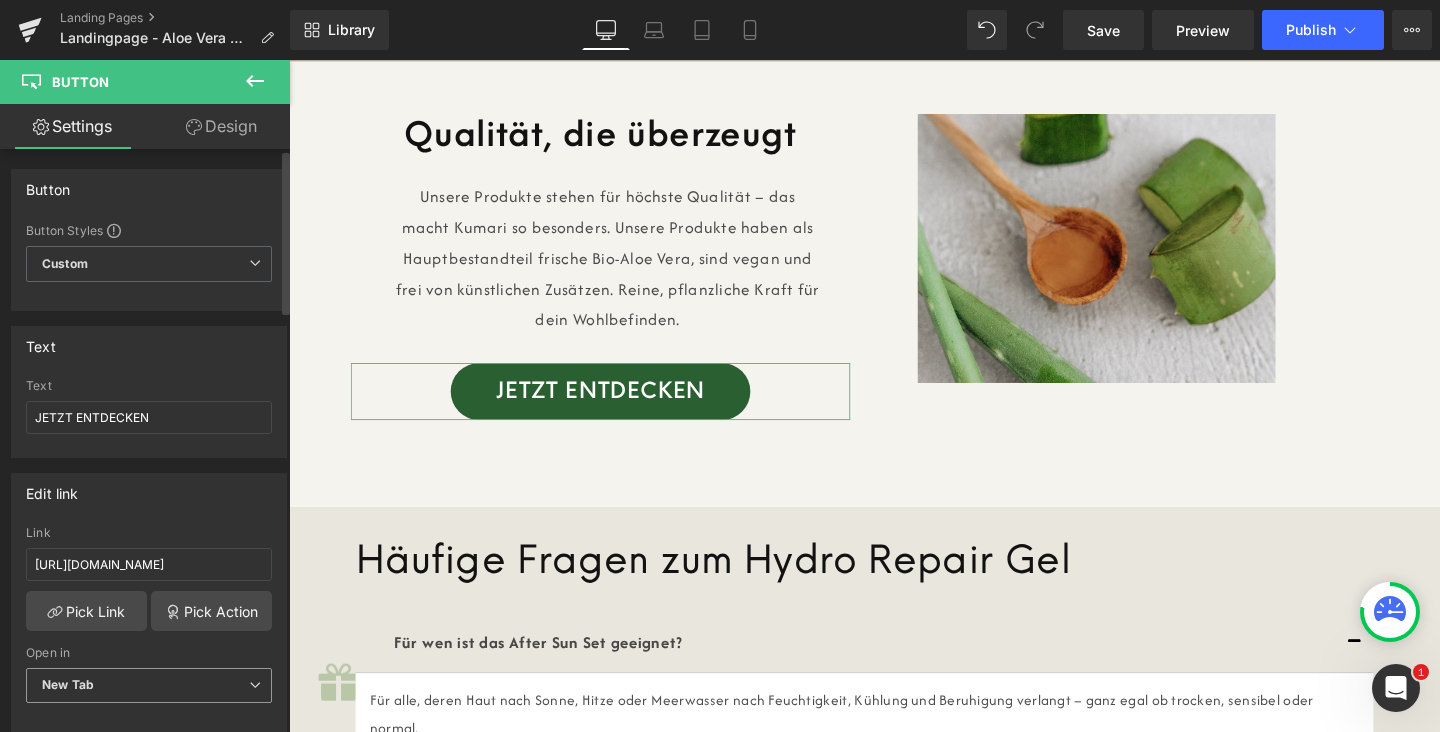 click on "New Tab" at bounding box center [149, 685] 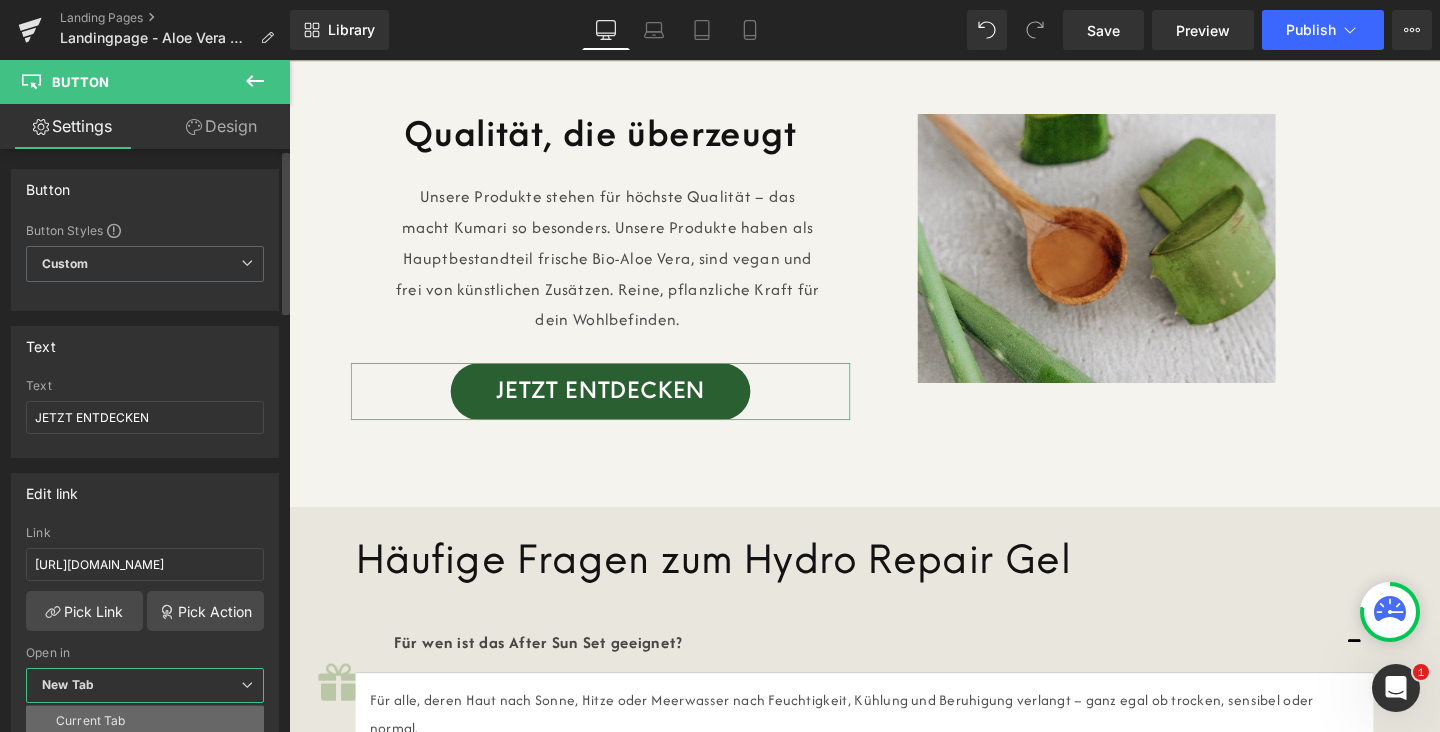click on "Current Tab" at bounding box center [145, 721] 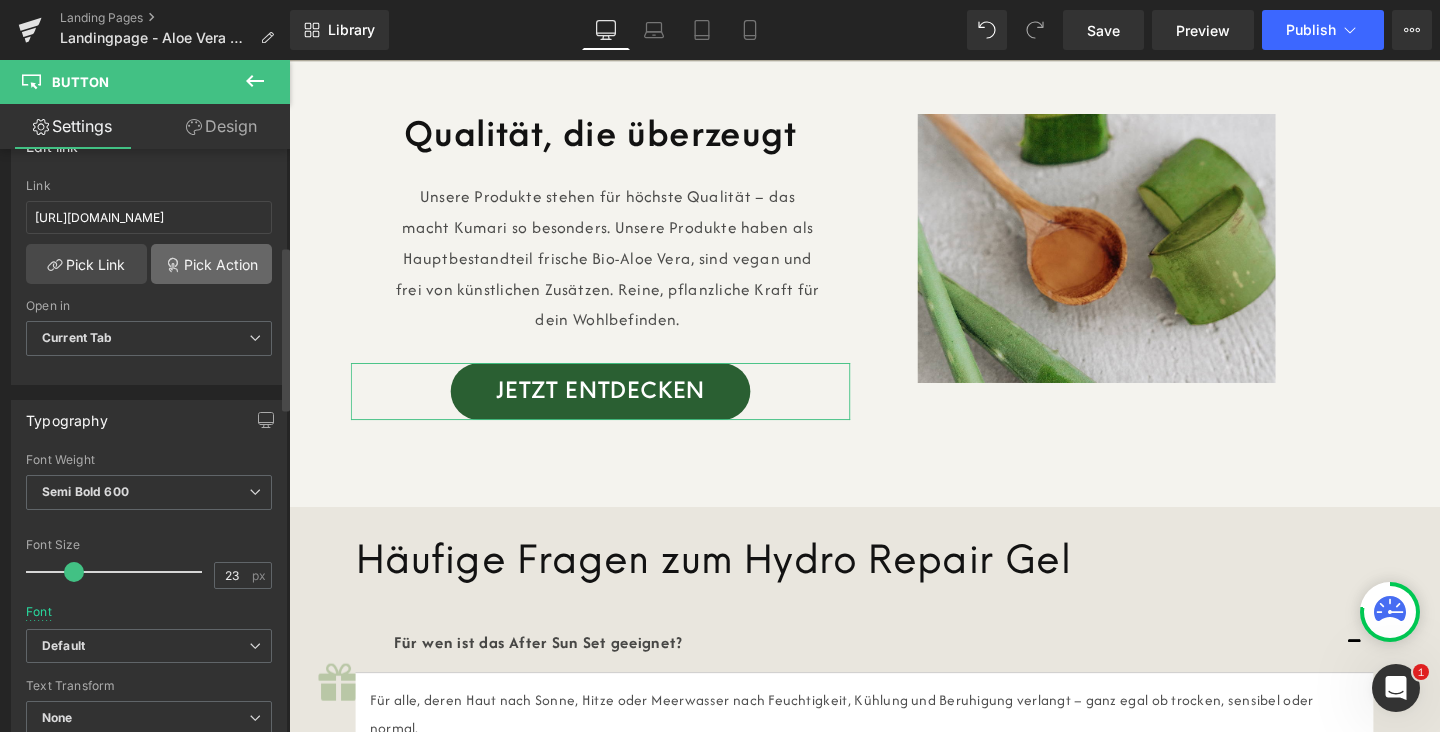 scroll, scrollTop: 356, scrollLeft: 0, axis: vertical 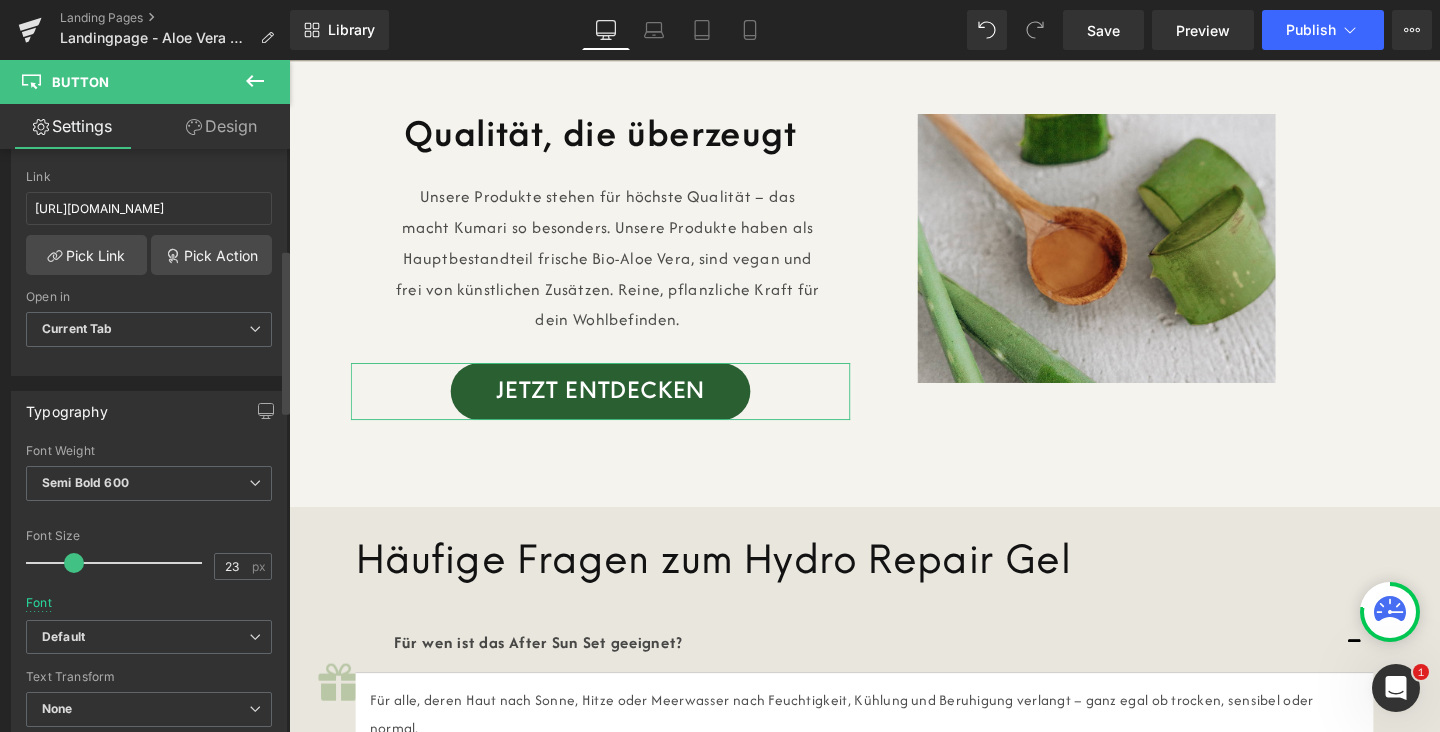 click at bounding box center [149, 363] 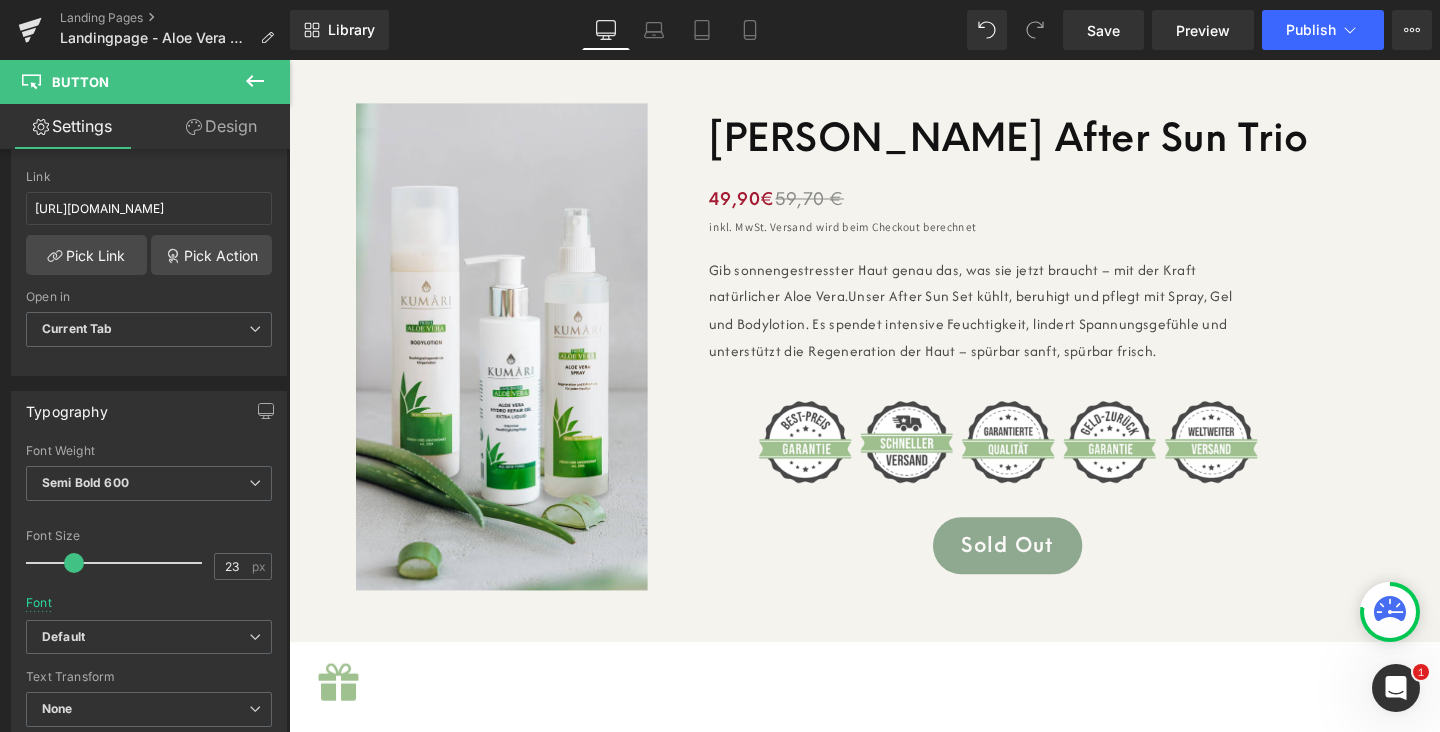 scroll, scrollTop: 7334, scrollLeft: 0, axis: vertical 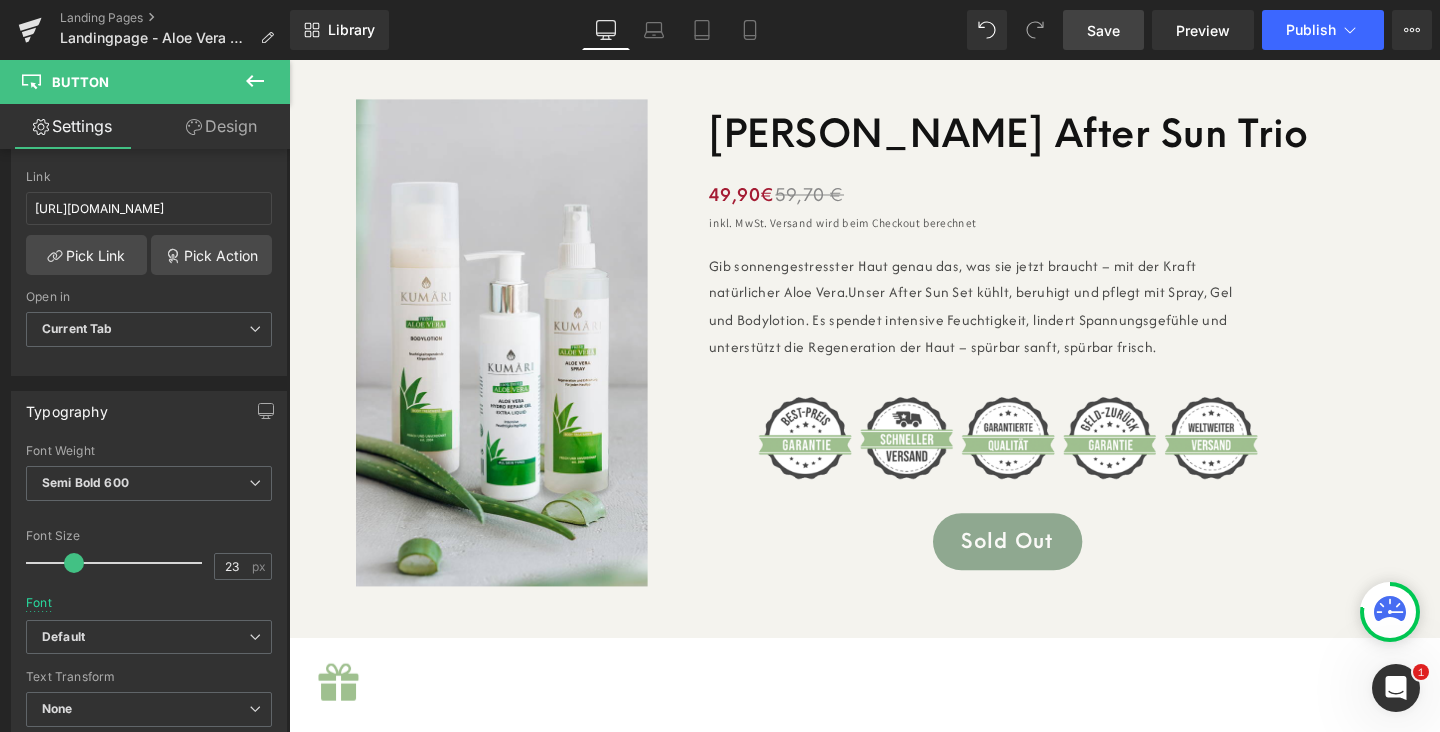 drag, startPoint x: 1116, startPoint y: 42, endPoint x: 620, endPoint y: 143, distance: 506.17883 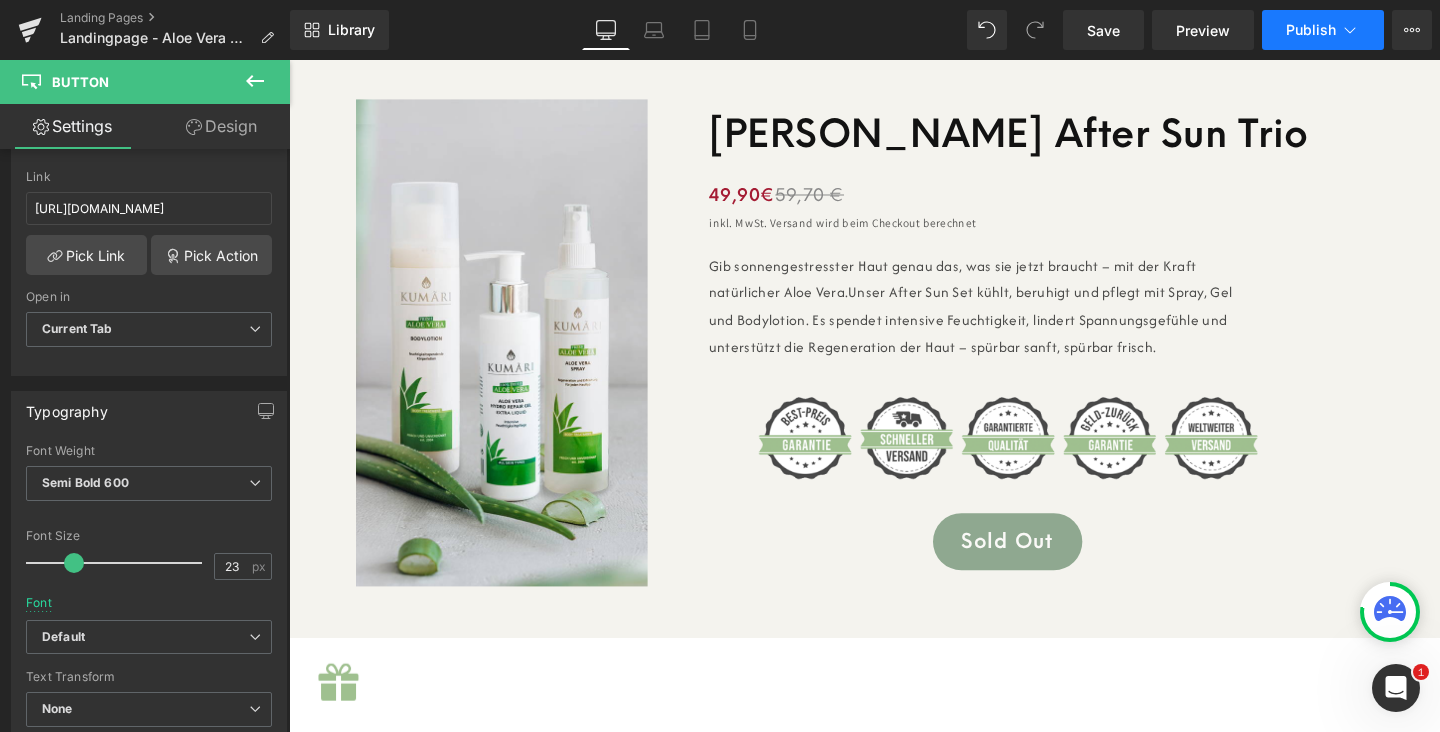 click on "Publish" at bounding box center (1323, 30) 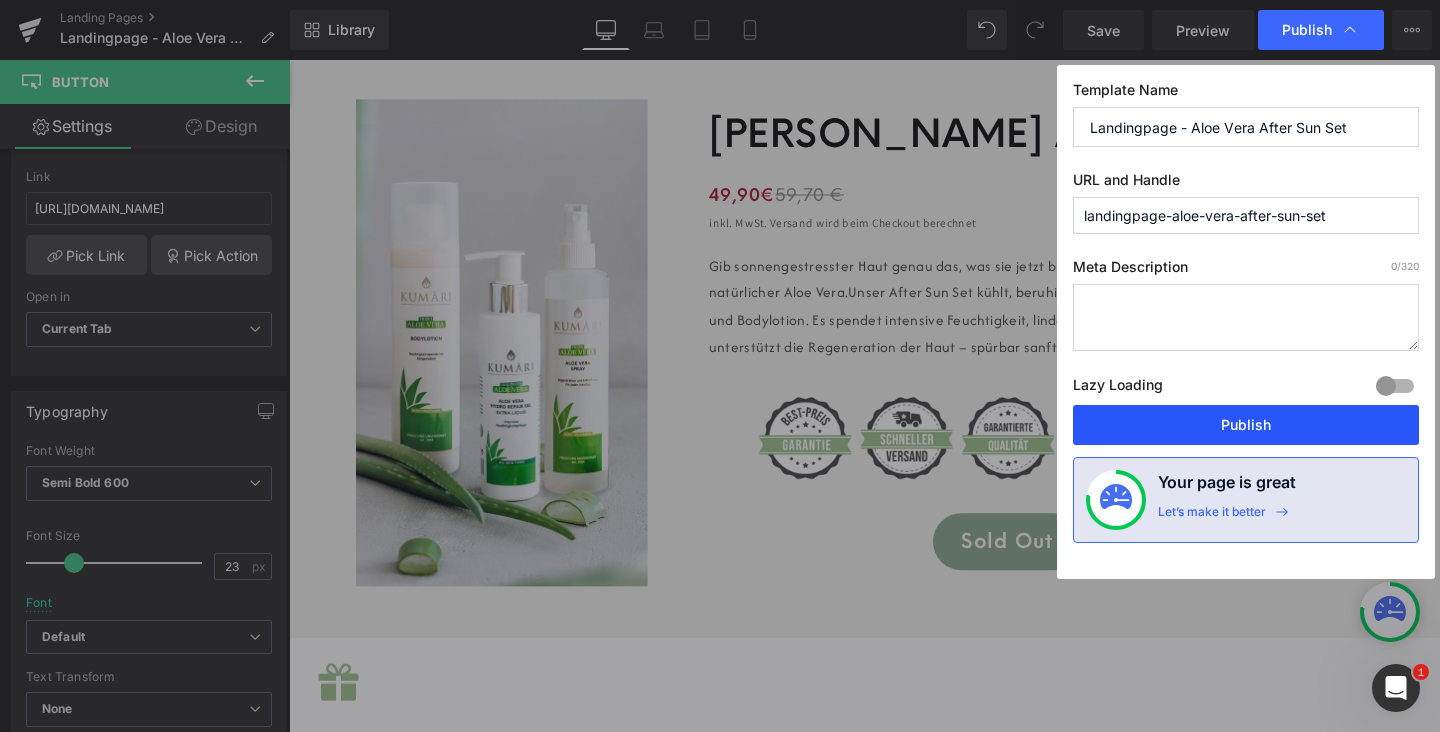 drag, startPoint x: 1200, startPoint y: 433, endPoint x: 457, endPoint y: 278, distance: 758.99536 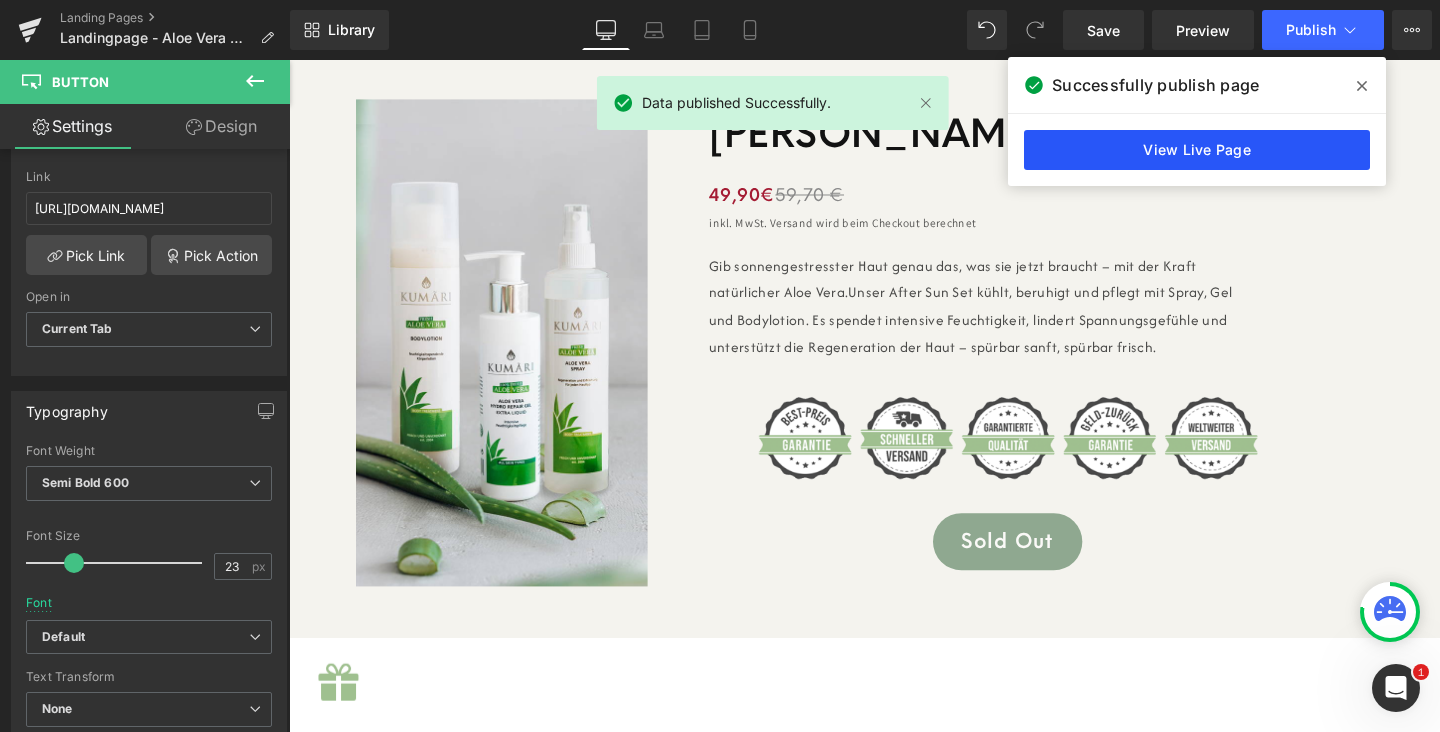 click on "View Live Page" at bounding box center (1197, 150) 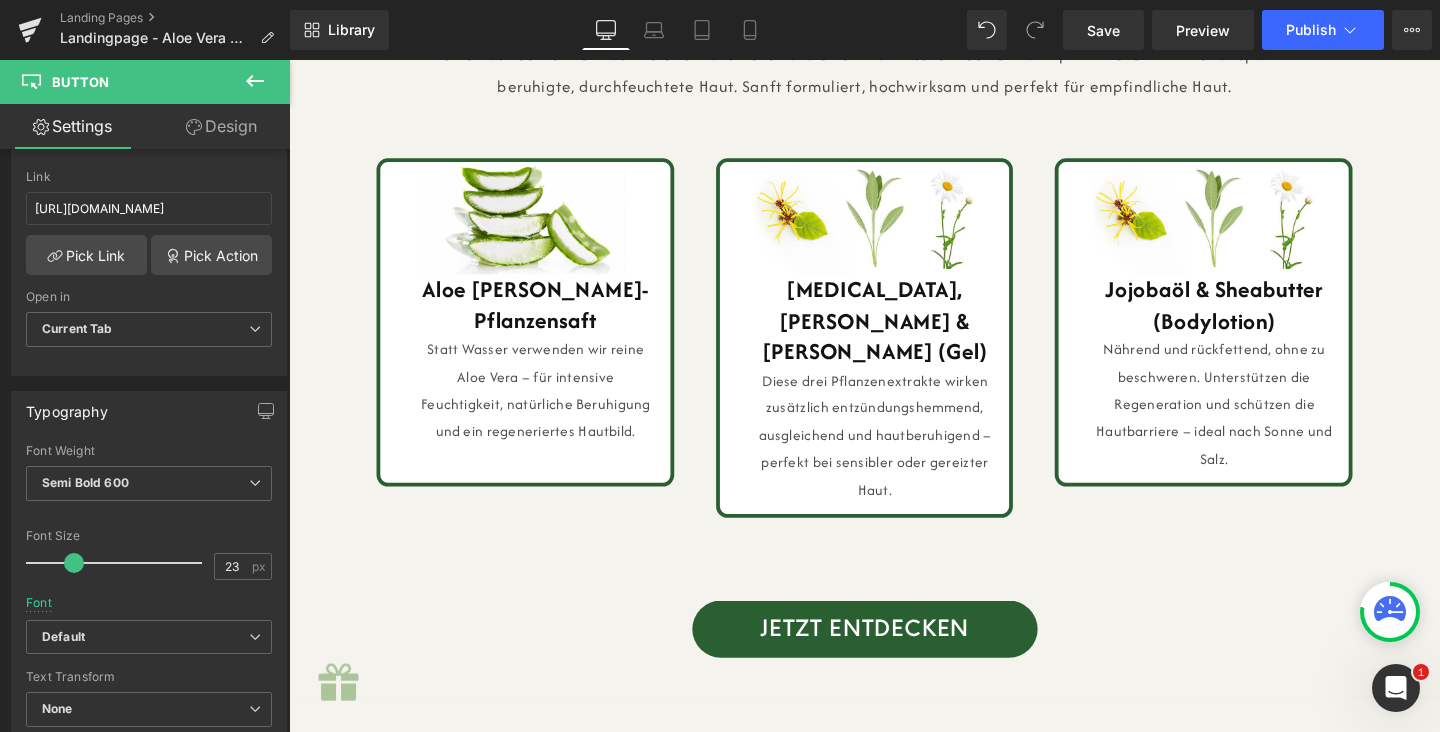 scroll, scrollTop: 2338, scrollLeft: 0, axis: vertical 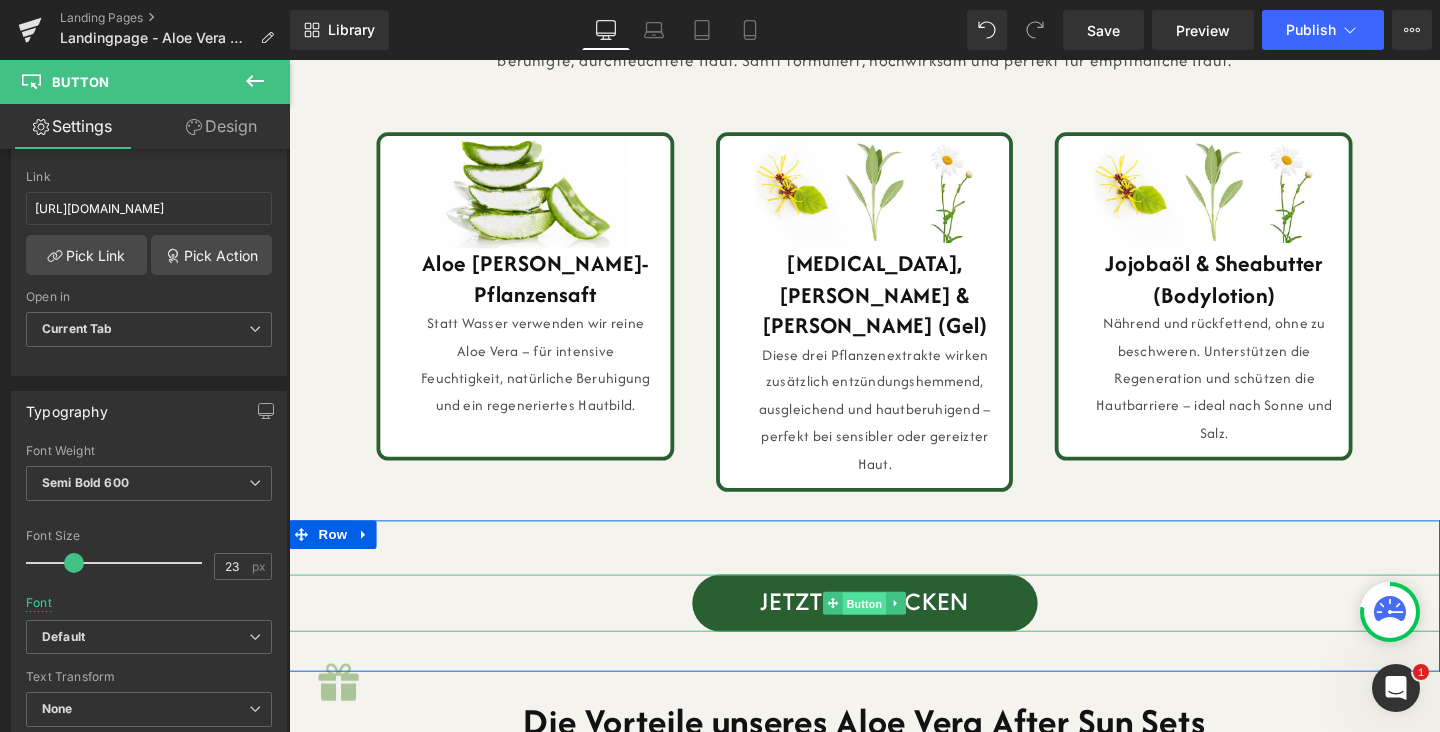 click on "Button" at bounding box center (894, 631) 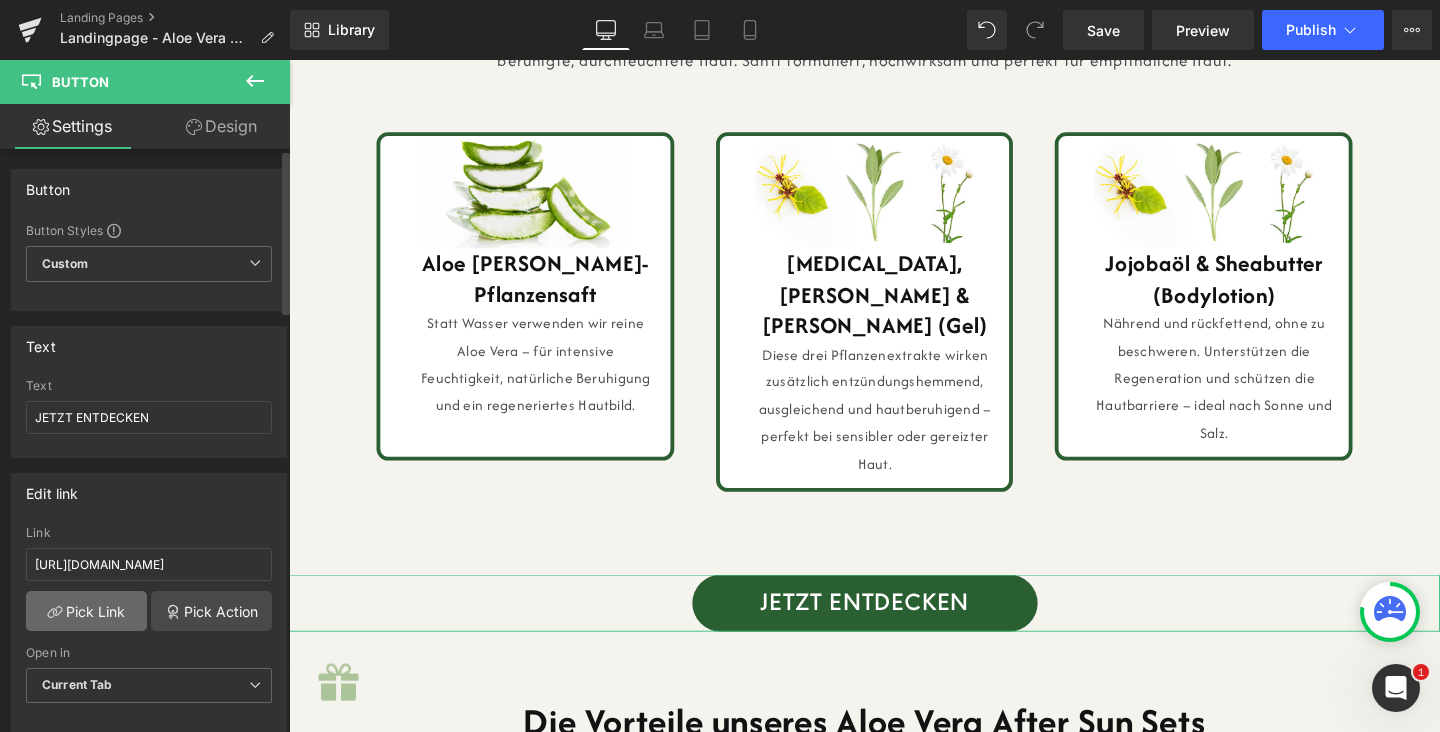 click on "Pick Link" at bounding box center [86, 611] 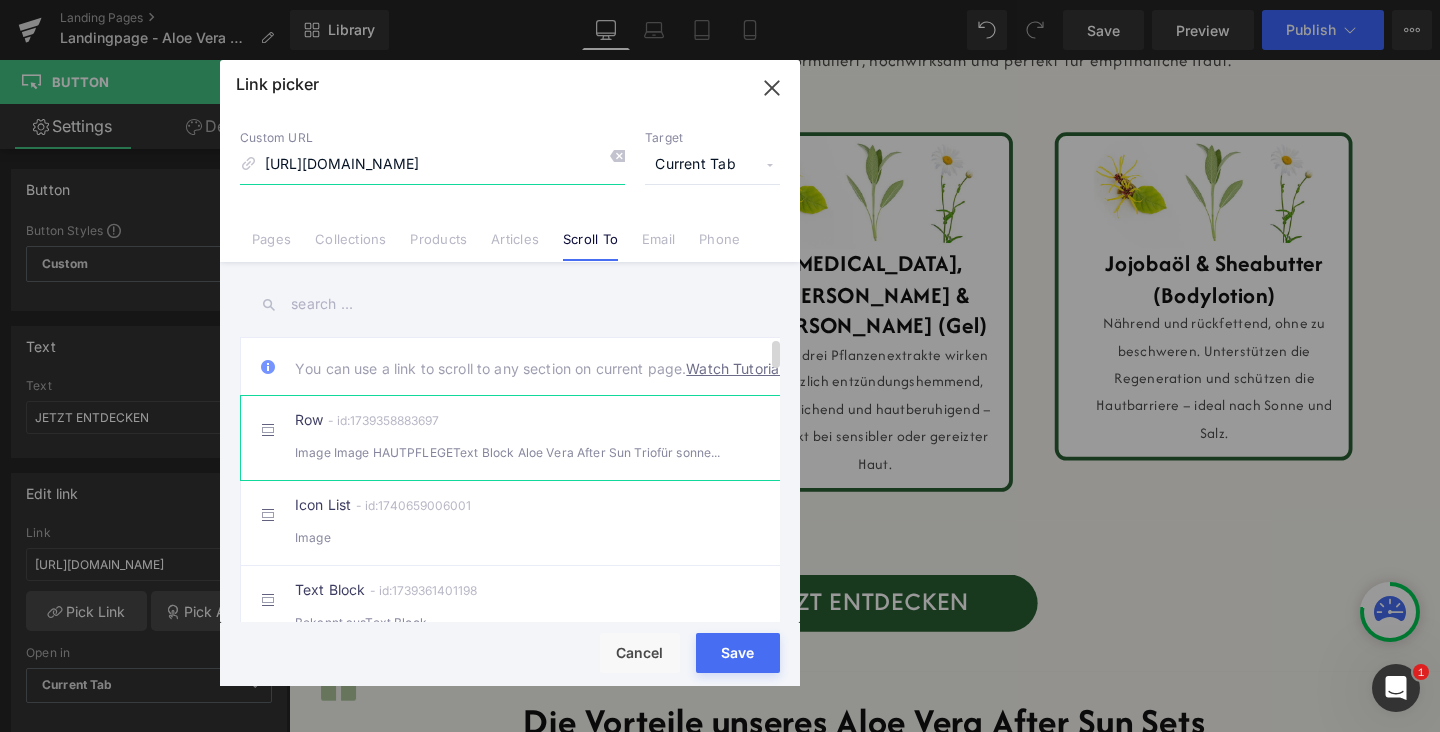 scroll, scrollTop: 0, scrollLeft: 395, axis: horizontal 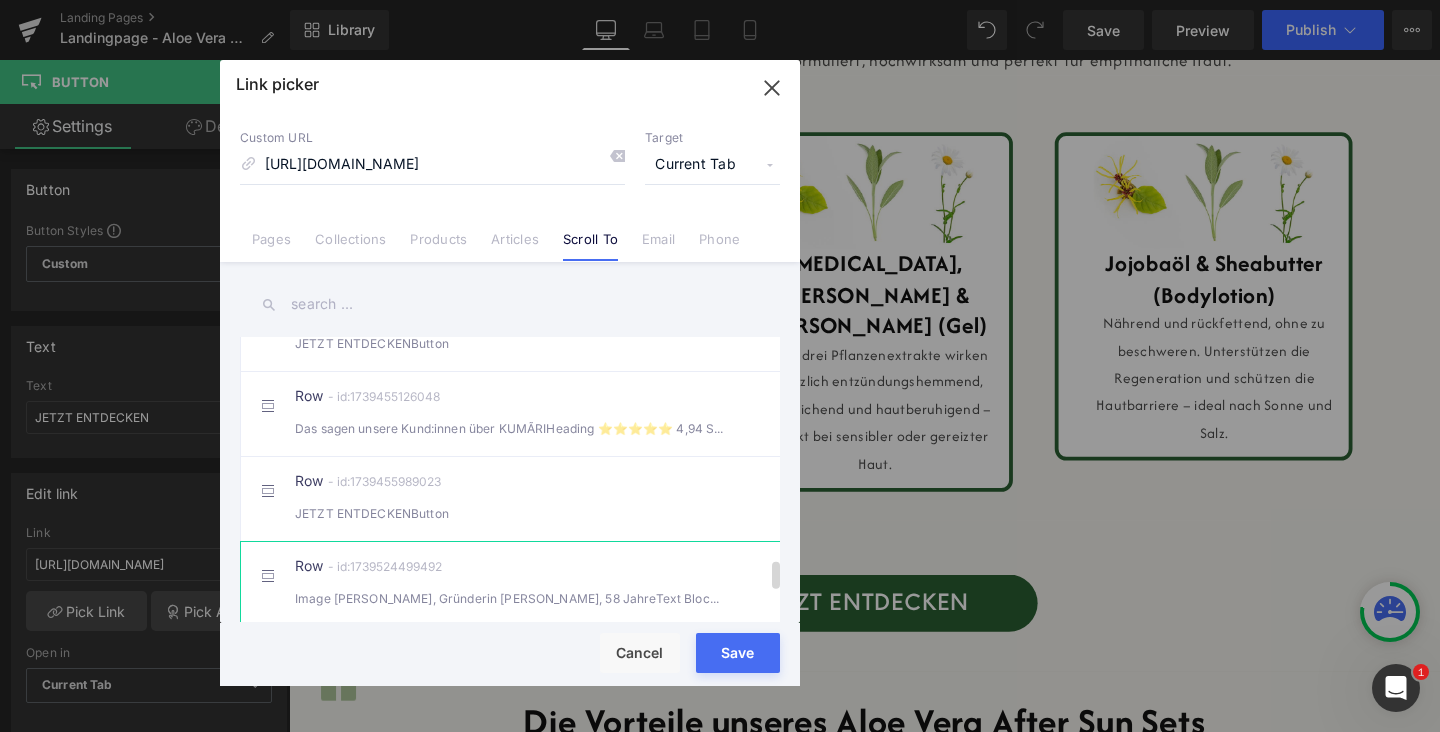 click on "Row - id:1739524499492 Image    [PERSON_NAME], [PERSON_NAME], 58 JahreText Block    Image    Über" at bounding box center (514, 583) 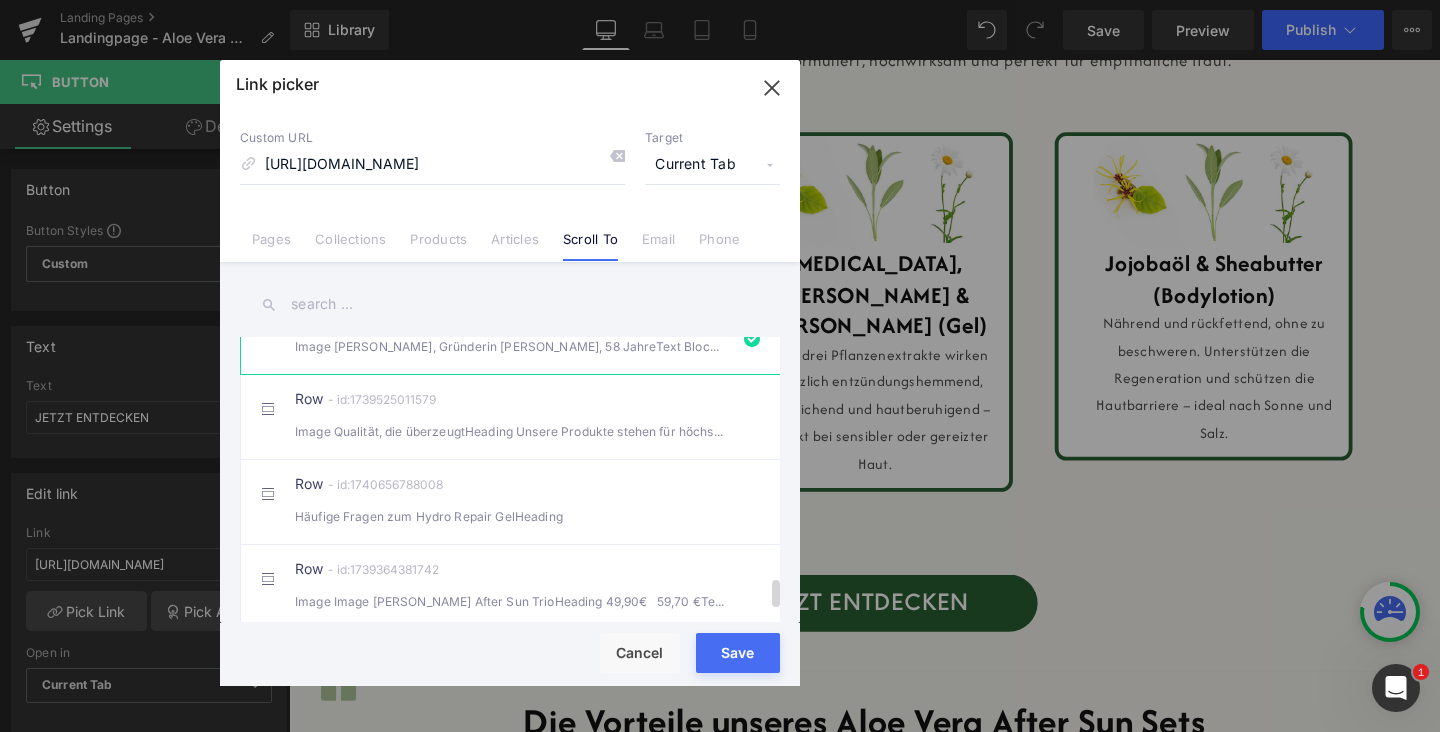 scroll, scrollTop: 2523, scrollLeft: 0, axis: vertical 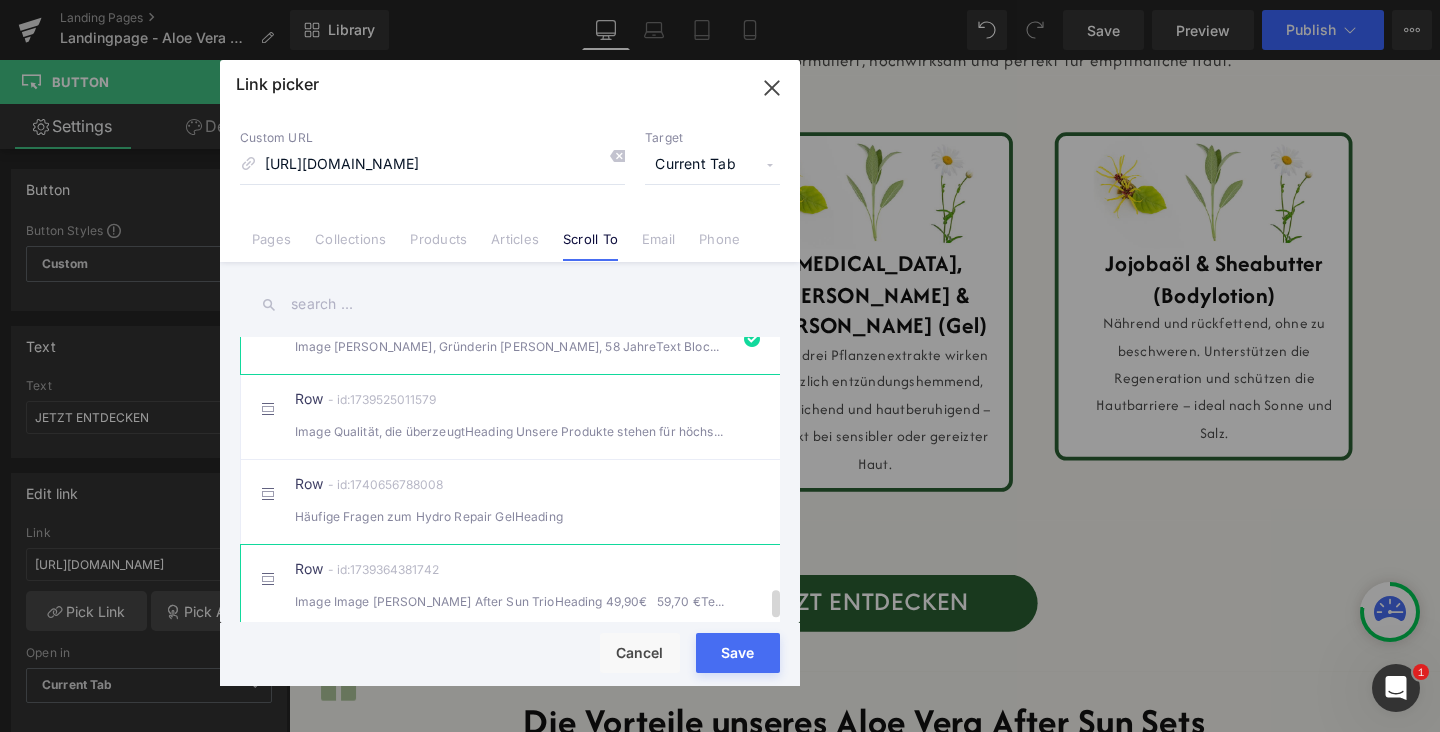 click on "Row - id:1739364381742 Image    Image    [PERSON_NAME] After Sun TrioHeading    49,90€   59,70 €Text Block" at bounding box center [514, 586] 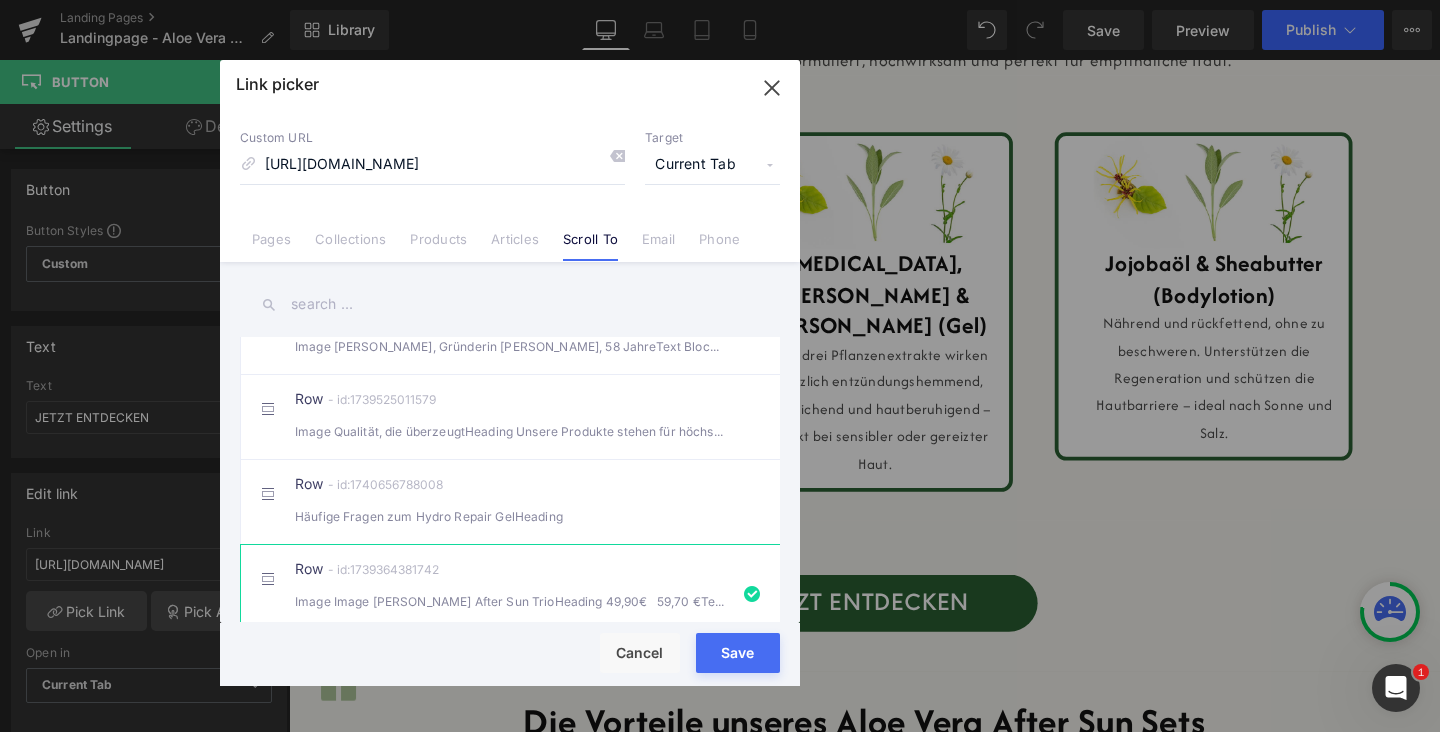 click on "Rendering Content" at bounding box center (720, 653) 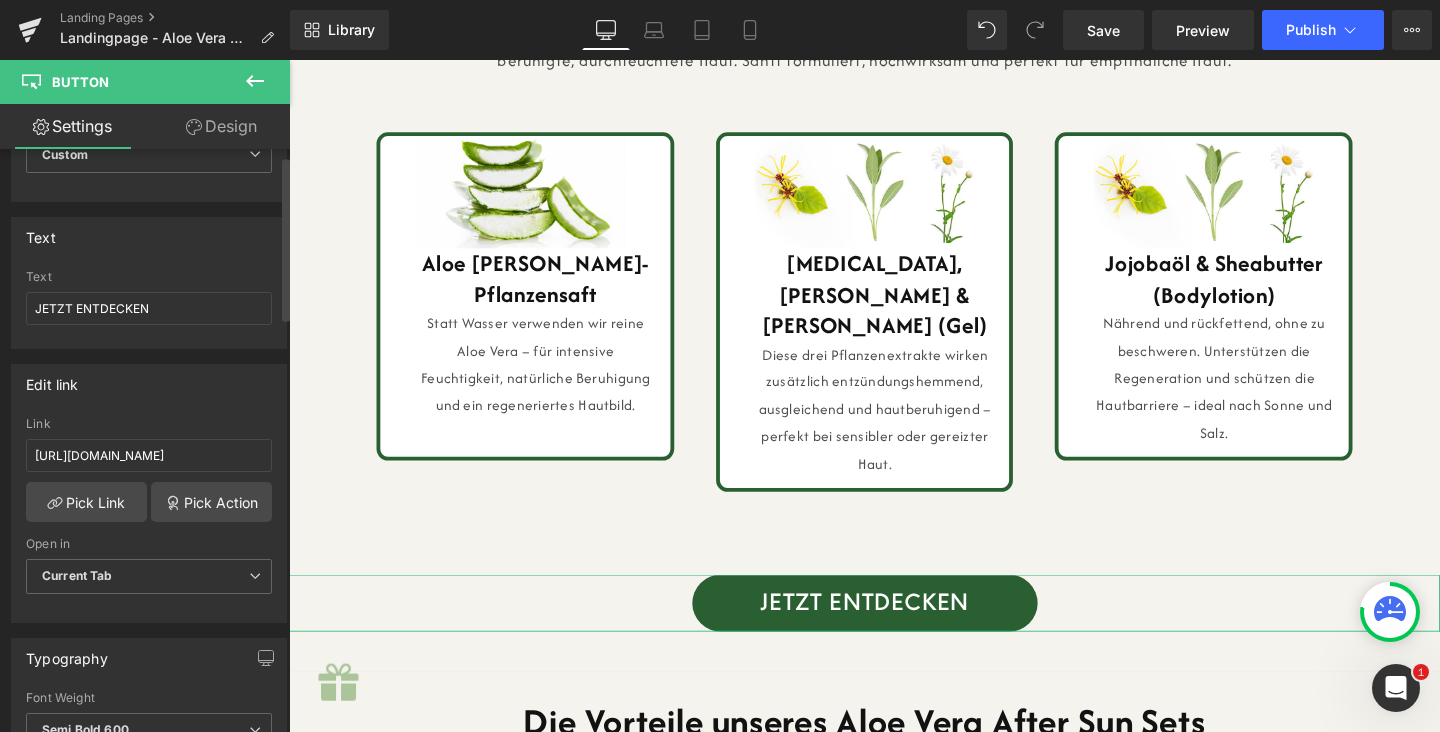 scroll, scrollTop: 111, scrollLeft: 0, axis: vertical 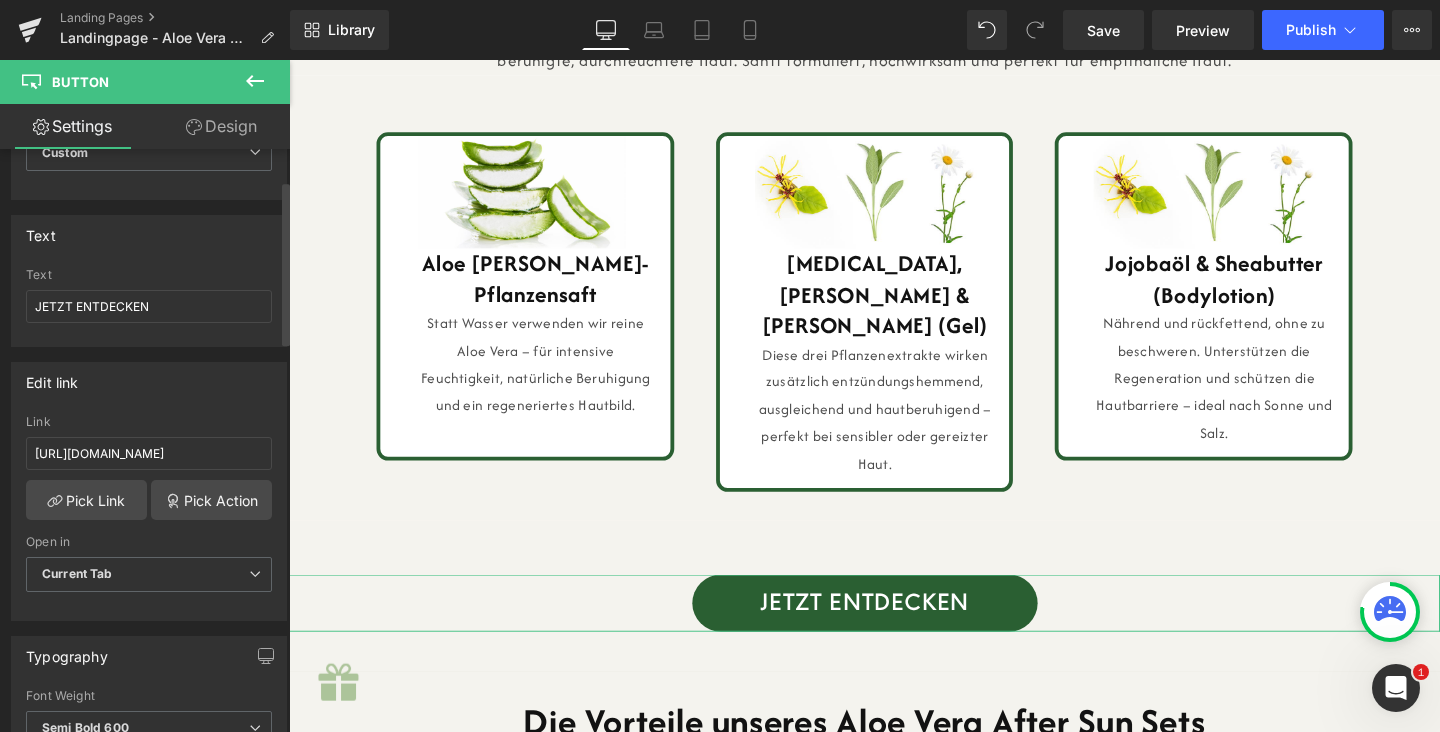 click on "Open in
Current Tab
Current Tab New Tab" at bounding box center (149, 575) 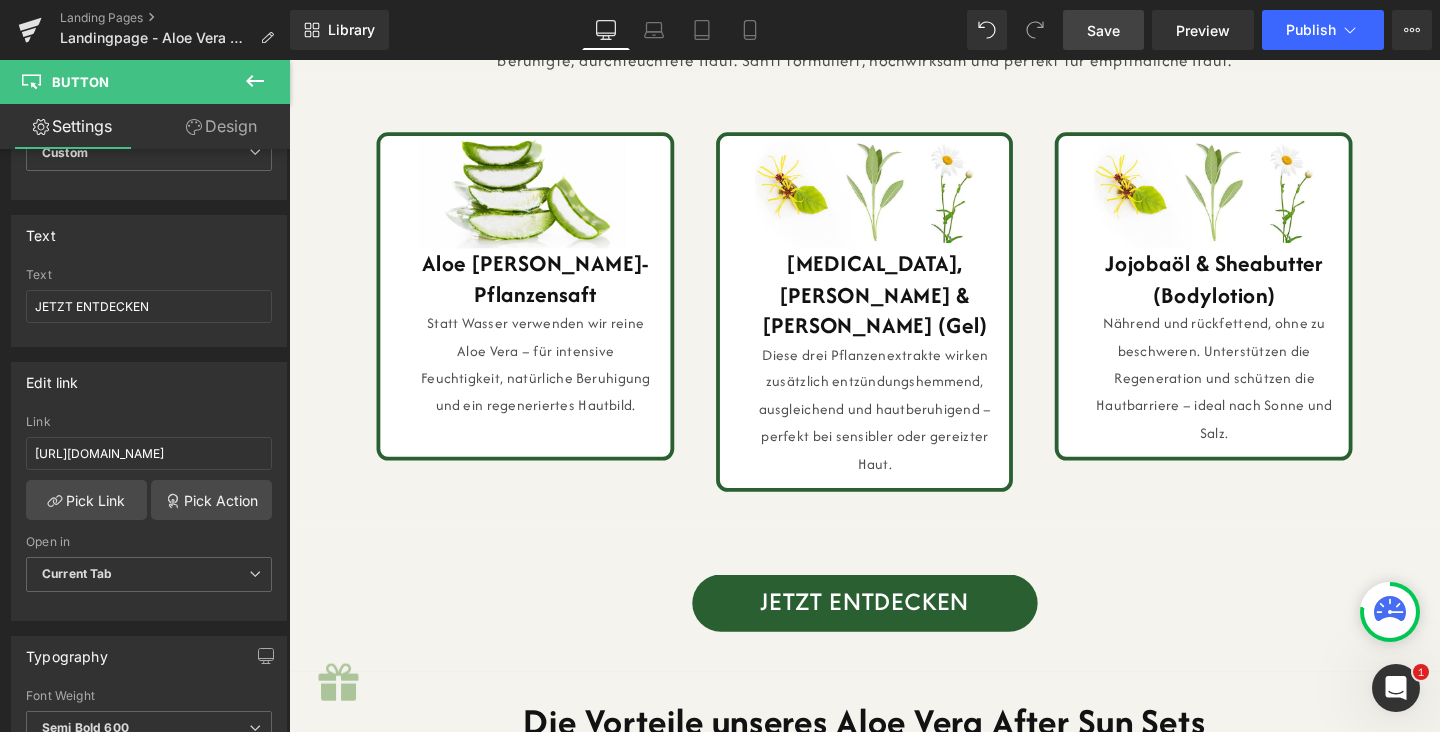click on "Save" at bounding box center [1103, 30] 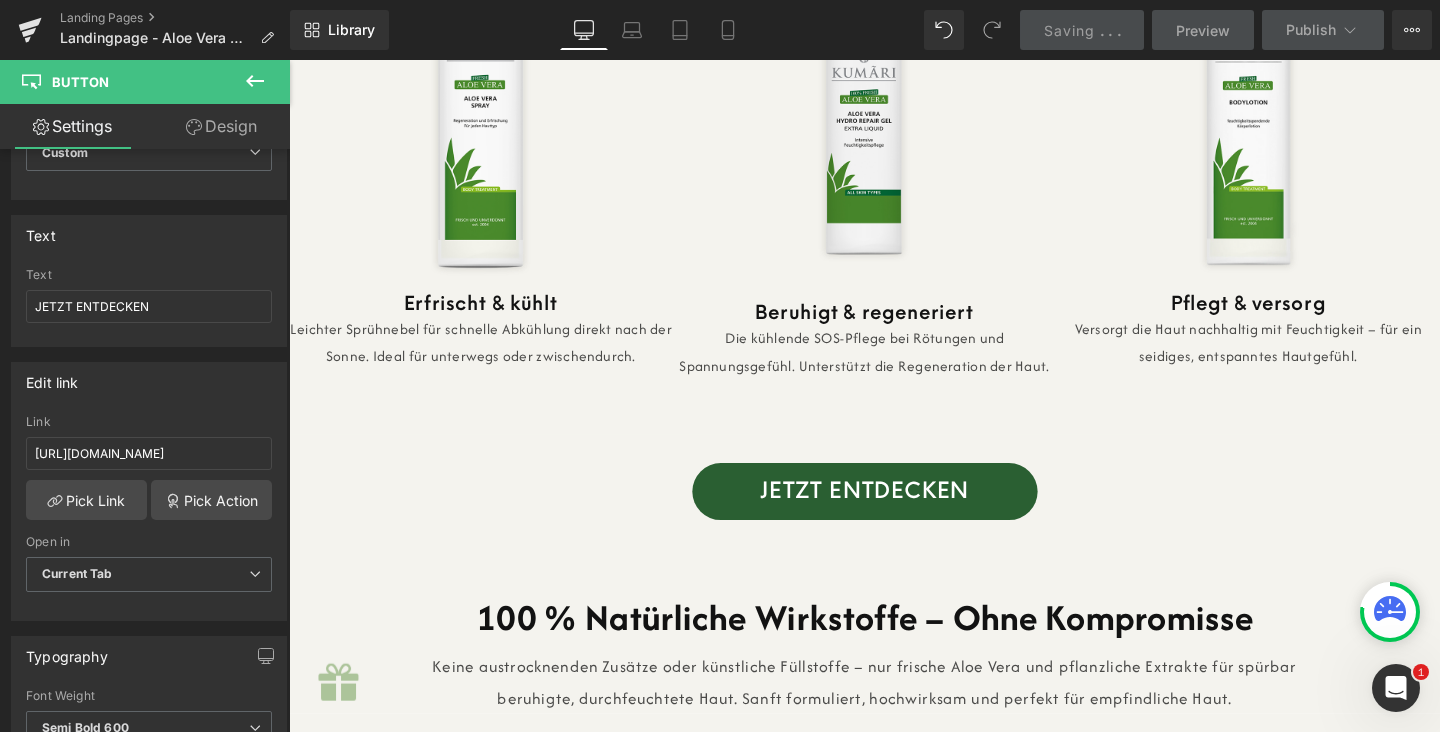 scroll, scrollTop: 1654, scrollLeft: 0, axis: vertical 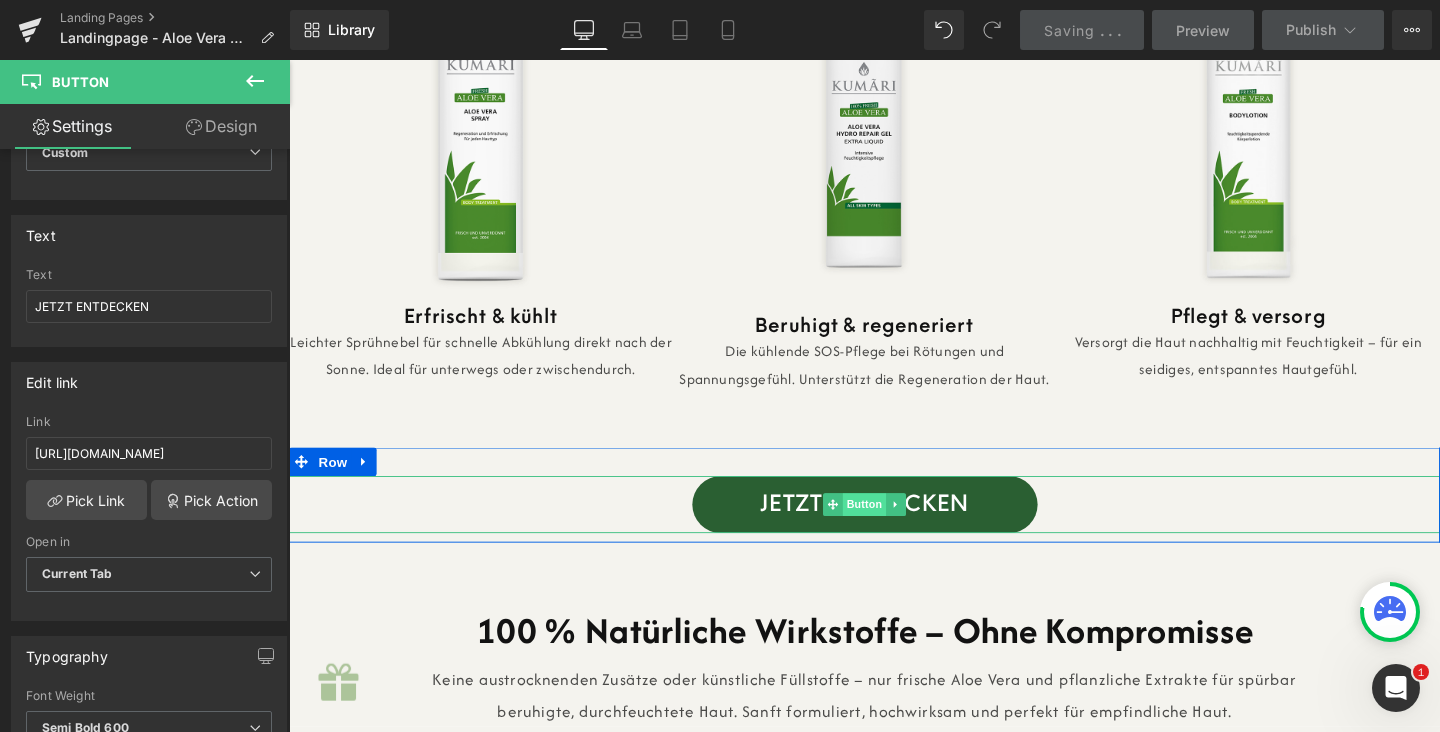 click on "Button" at bounding box center [894, 527] 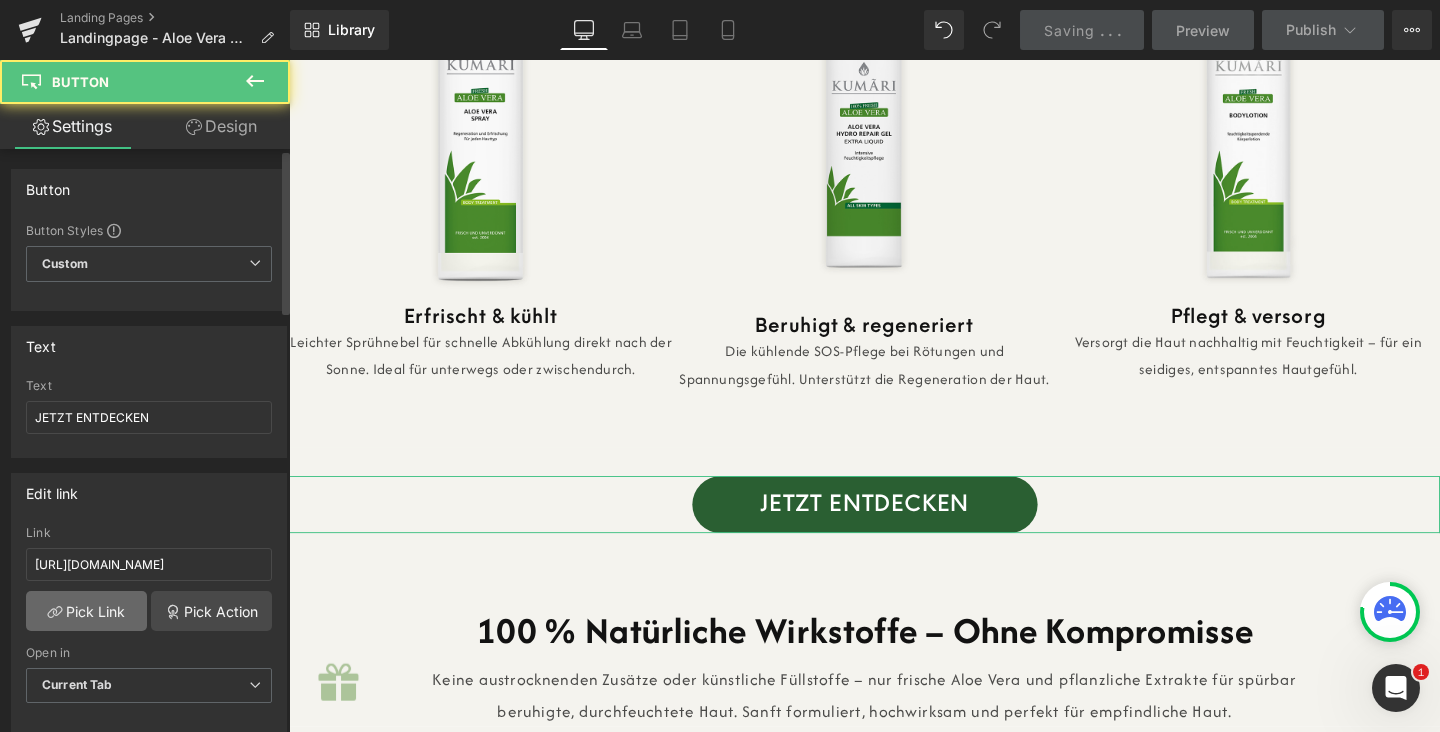 click on "Pick Link" at bounding box center (86, 611) 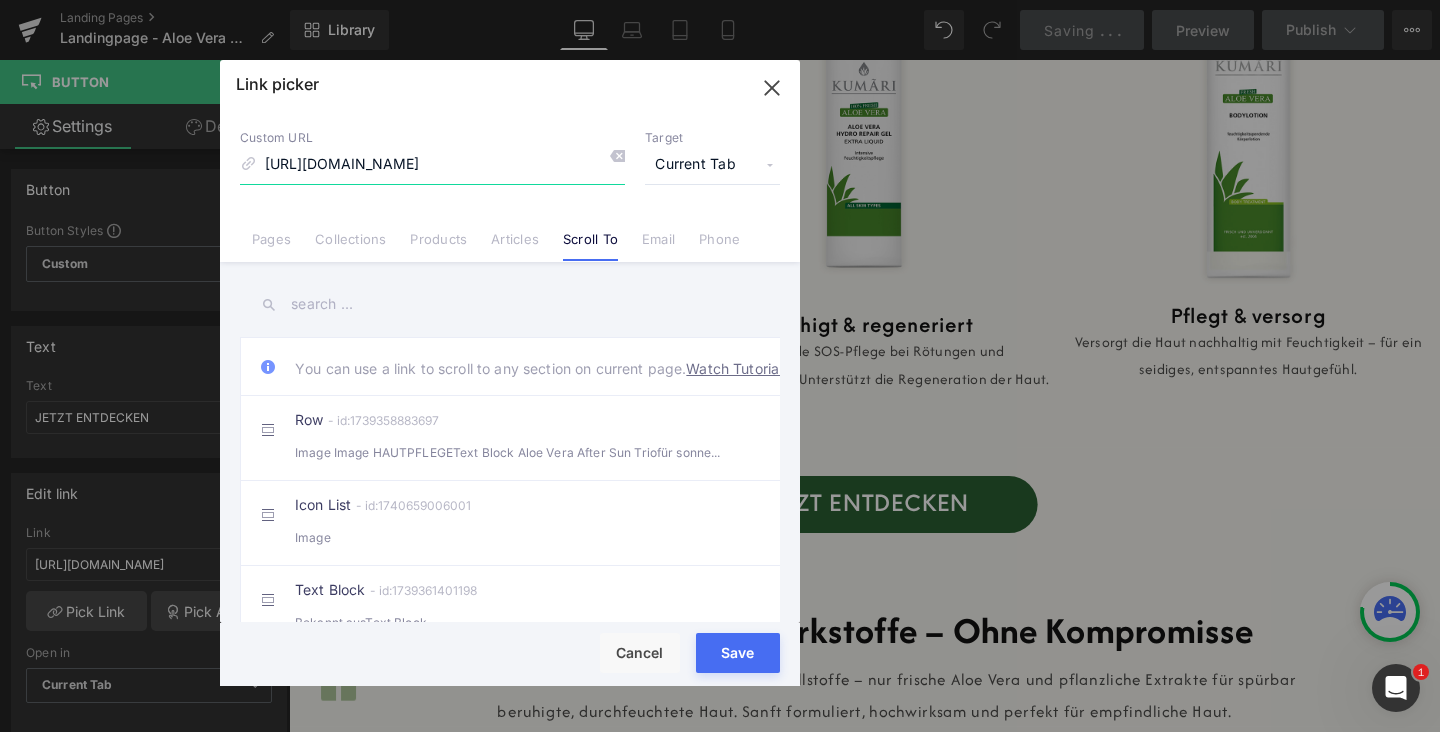 scroll, scrollTop: 0, scrollLeft: 395, axis: horizontal 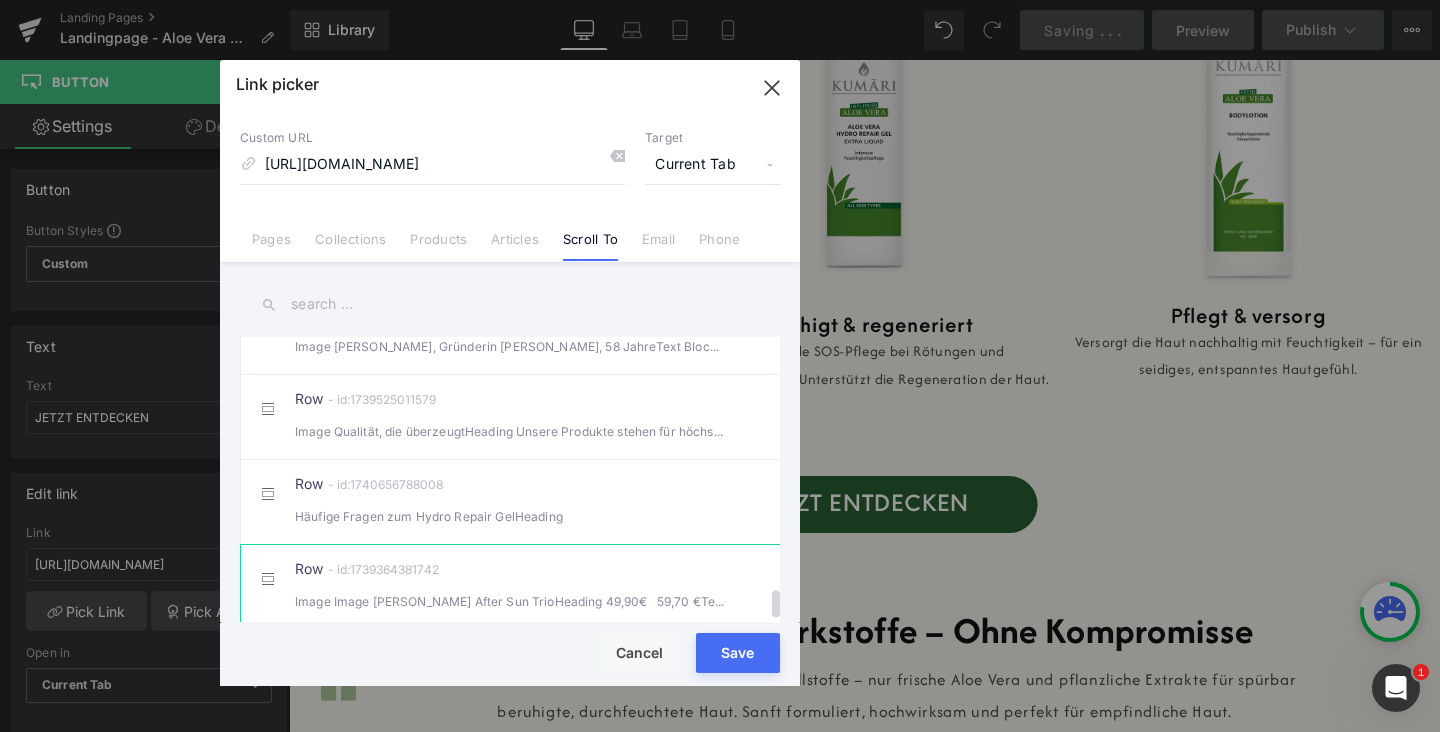 click on "Row - id:1739364381742 Image    Image    [PERSON_NAME] After Sun TrioHeading    49,90€   59,70 €Text Block" at bounding box center (540, 587) 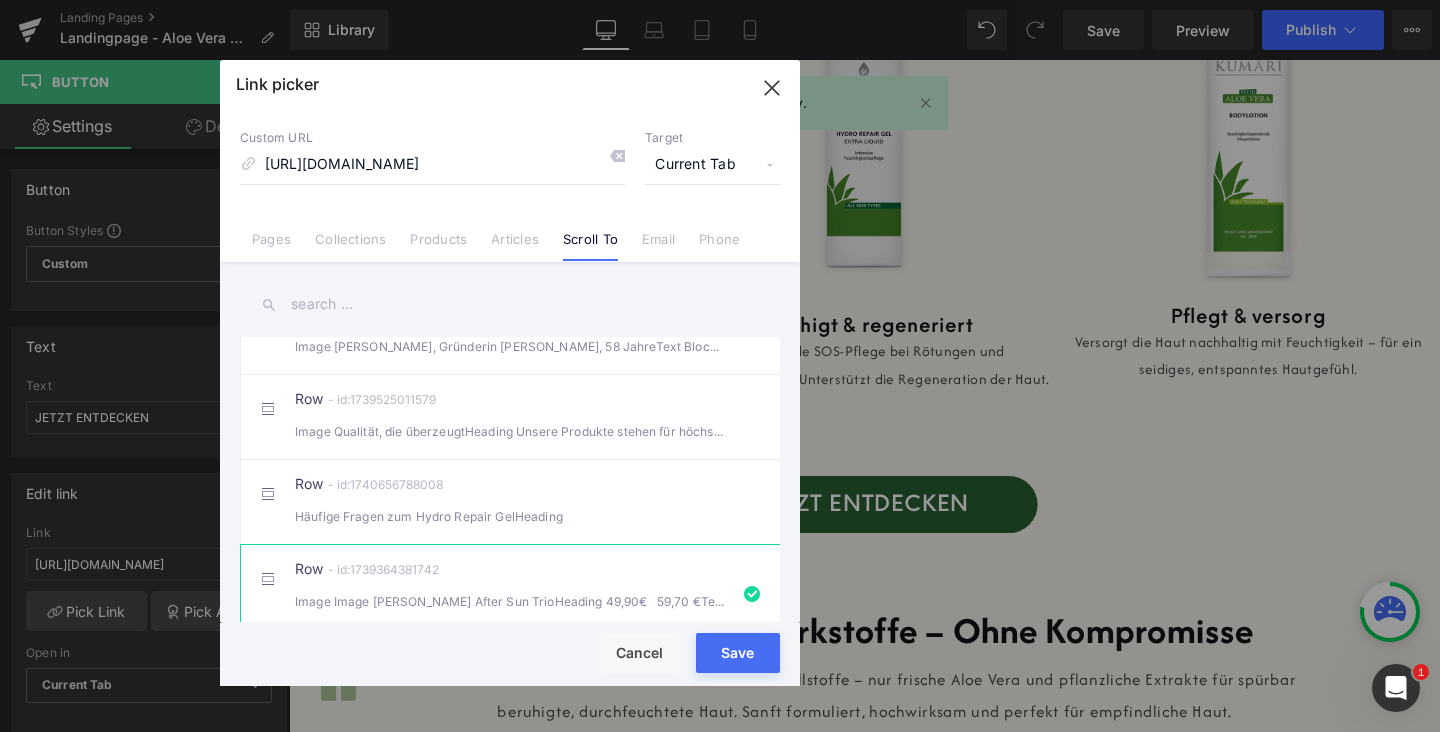 click on "Save" at bounding box center [738, 653] 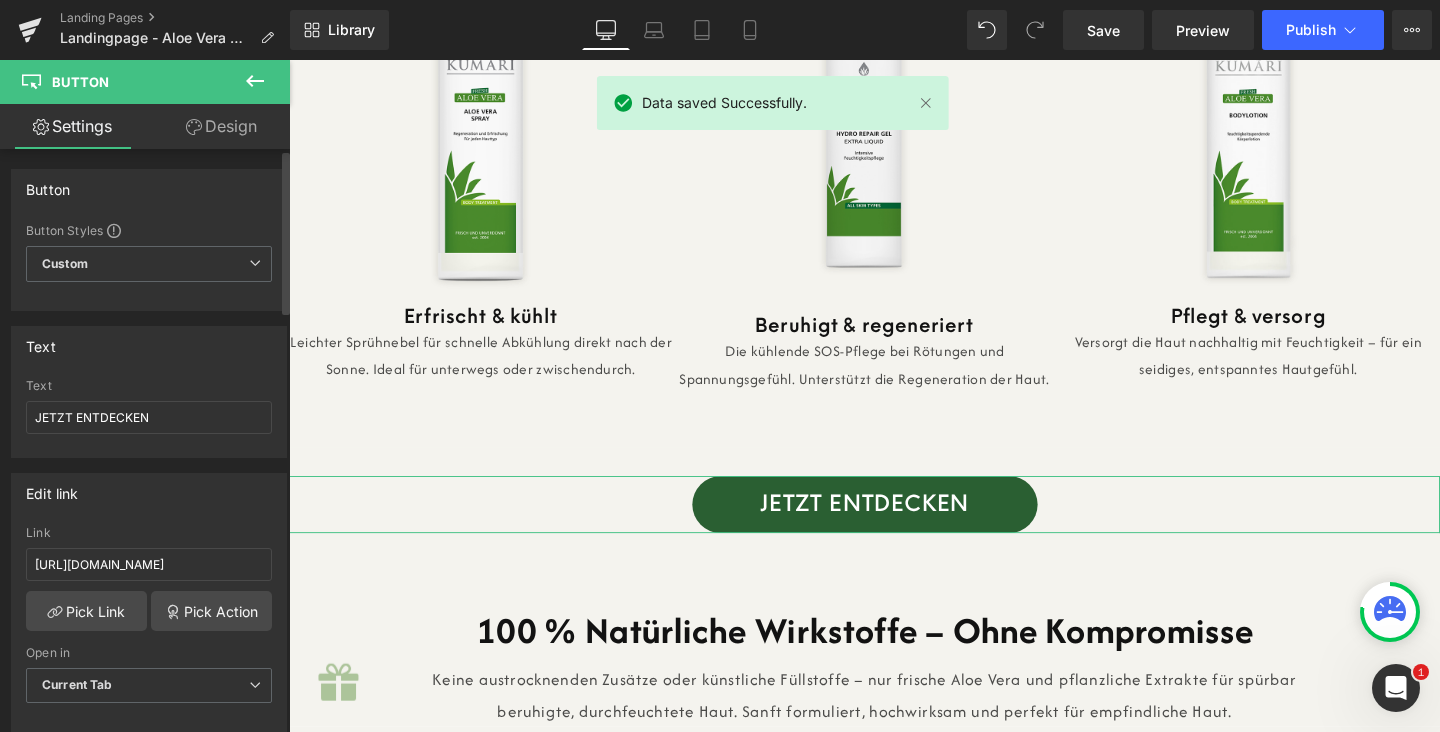 click on "Edit link" at bounding box center (149, 493) 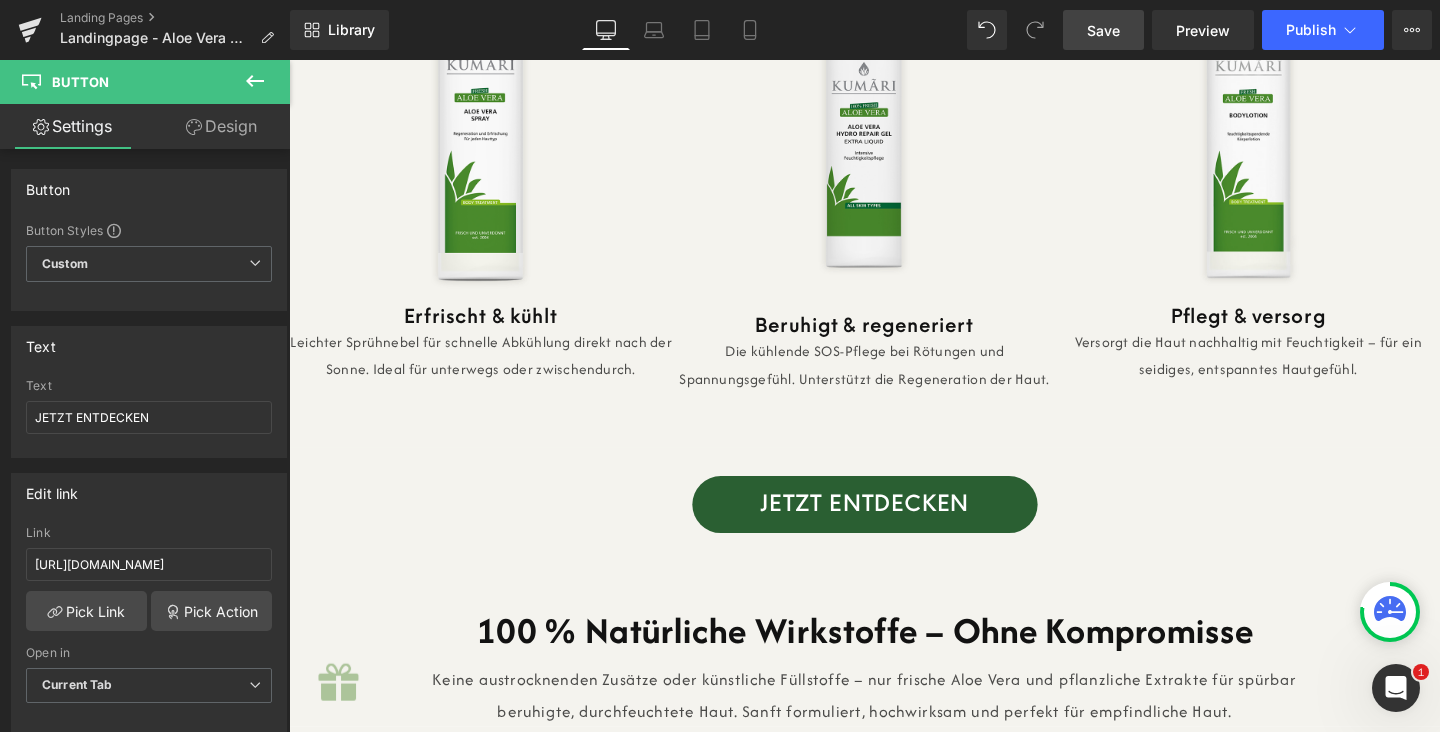 click on "Save" at bounding box center (1103, 30) 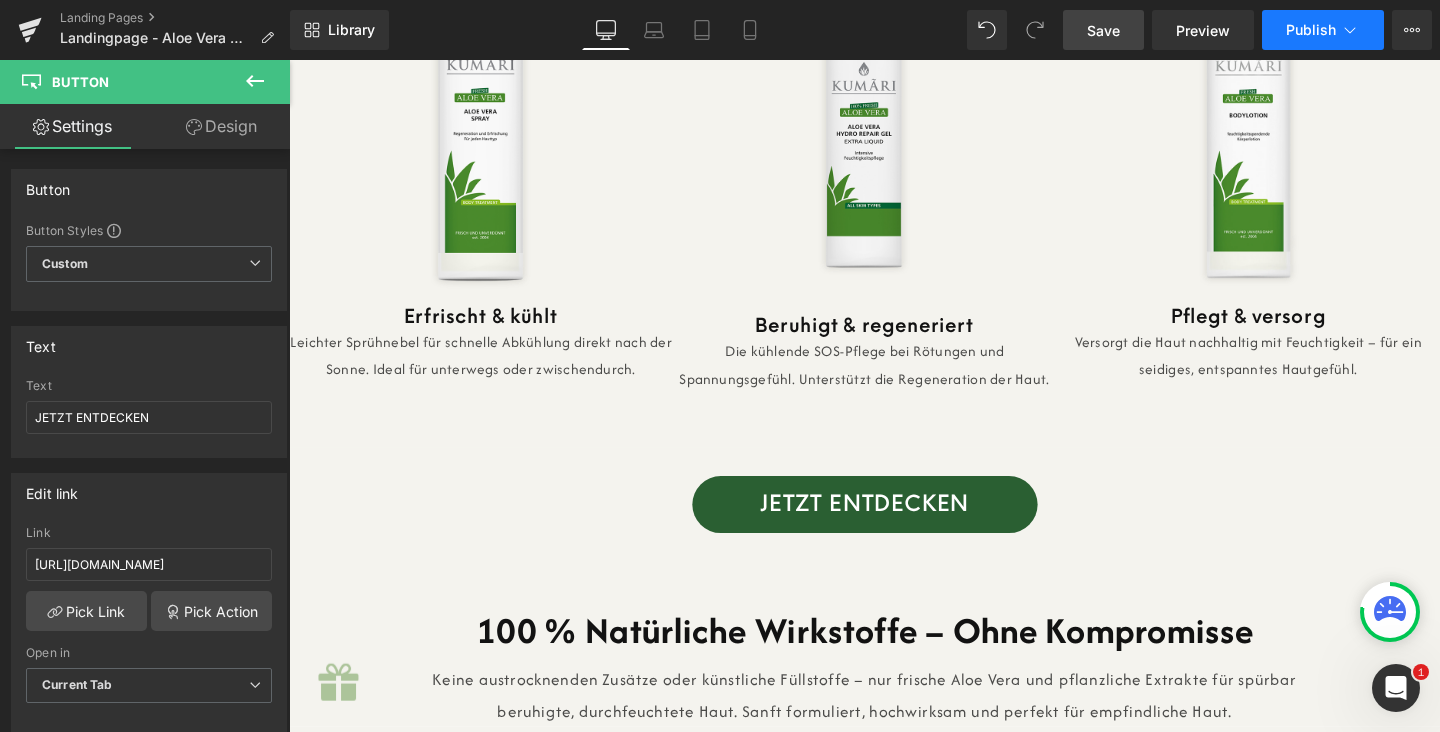 click on "Publish" at bounding box center (1311, 30) 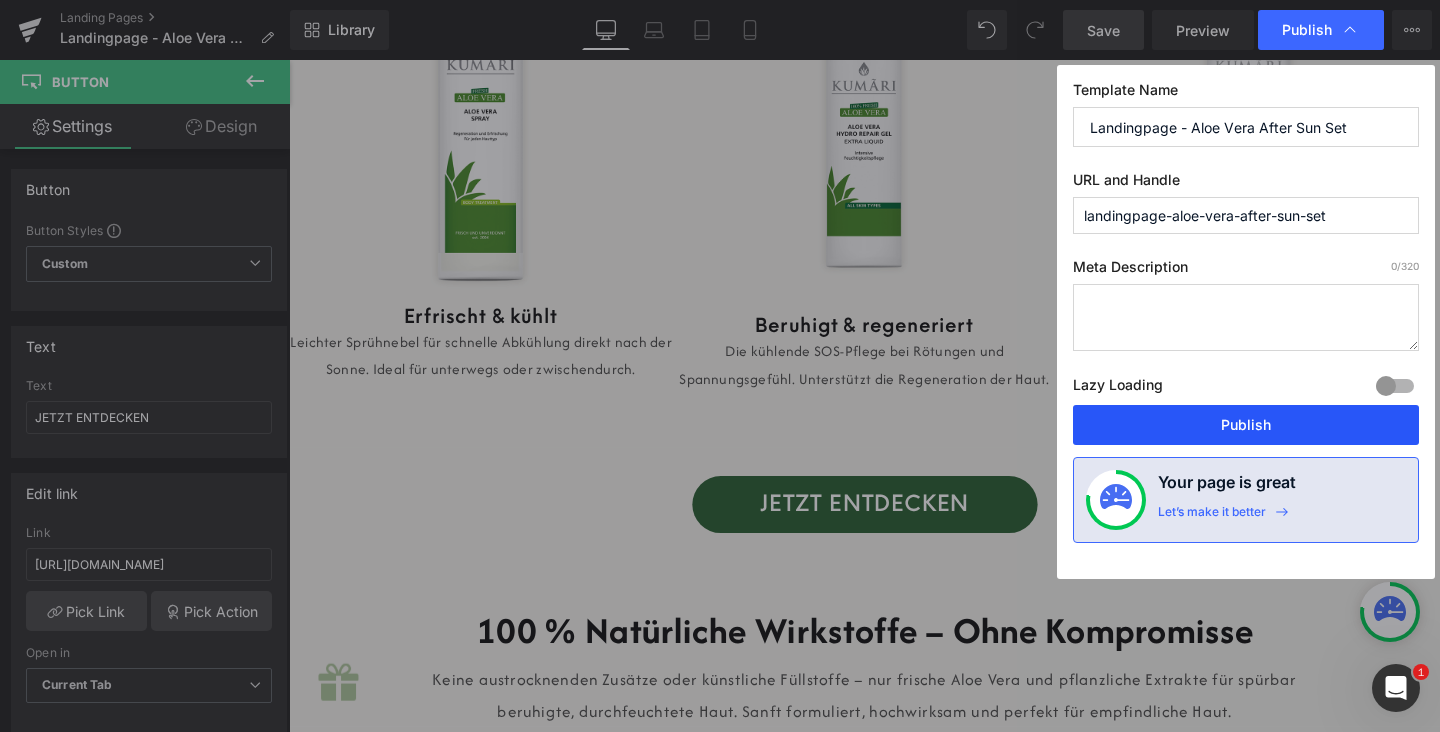 click on "Publish" at bounding box center [1246, 425] 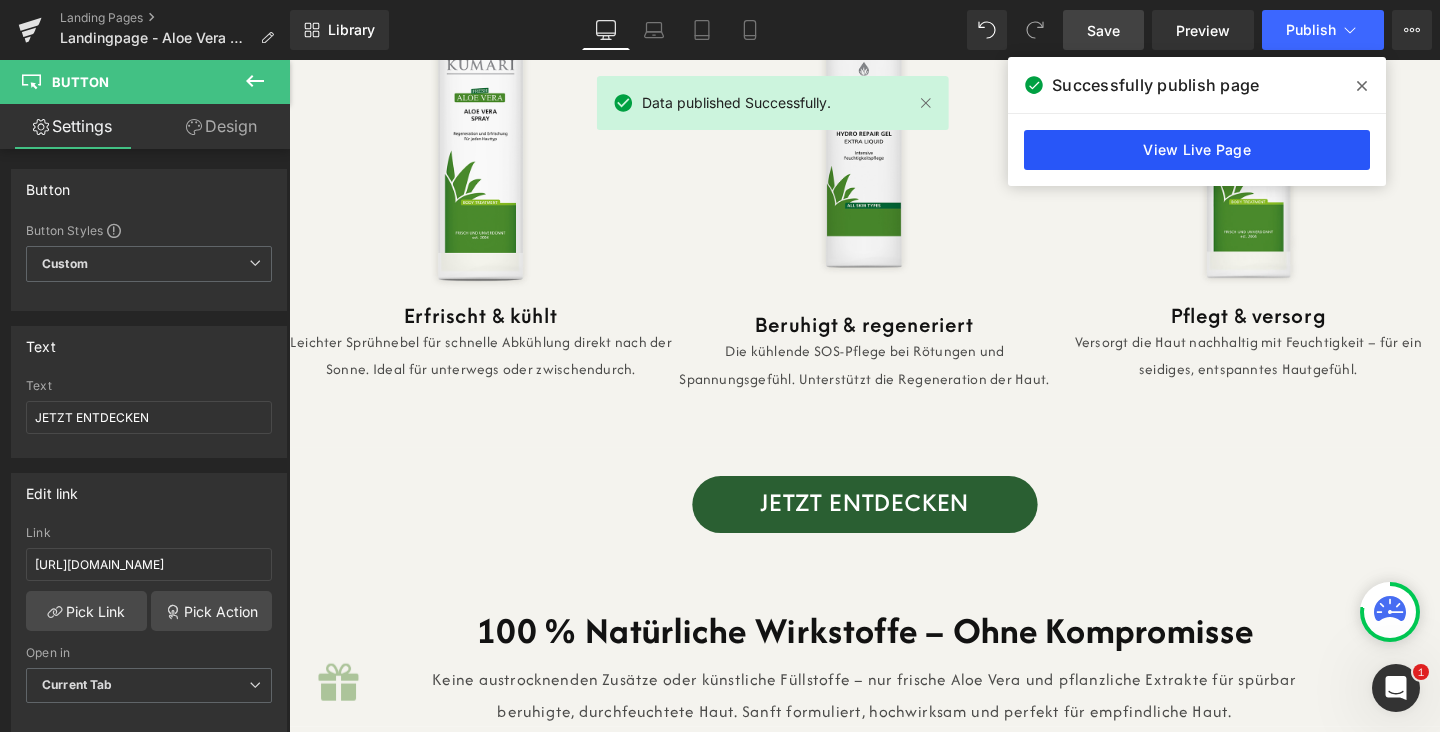 click on "View Live Page" at bounding box center [1197, 150] 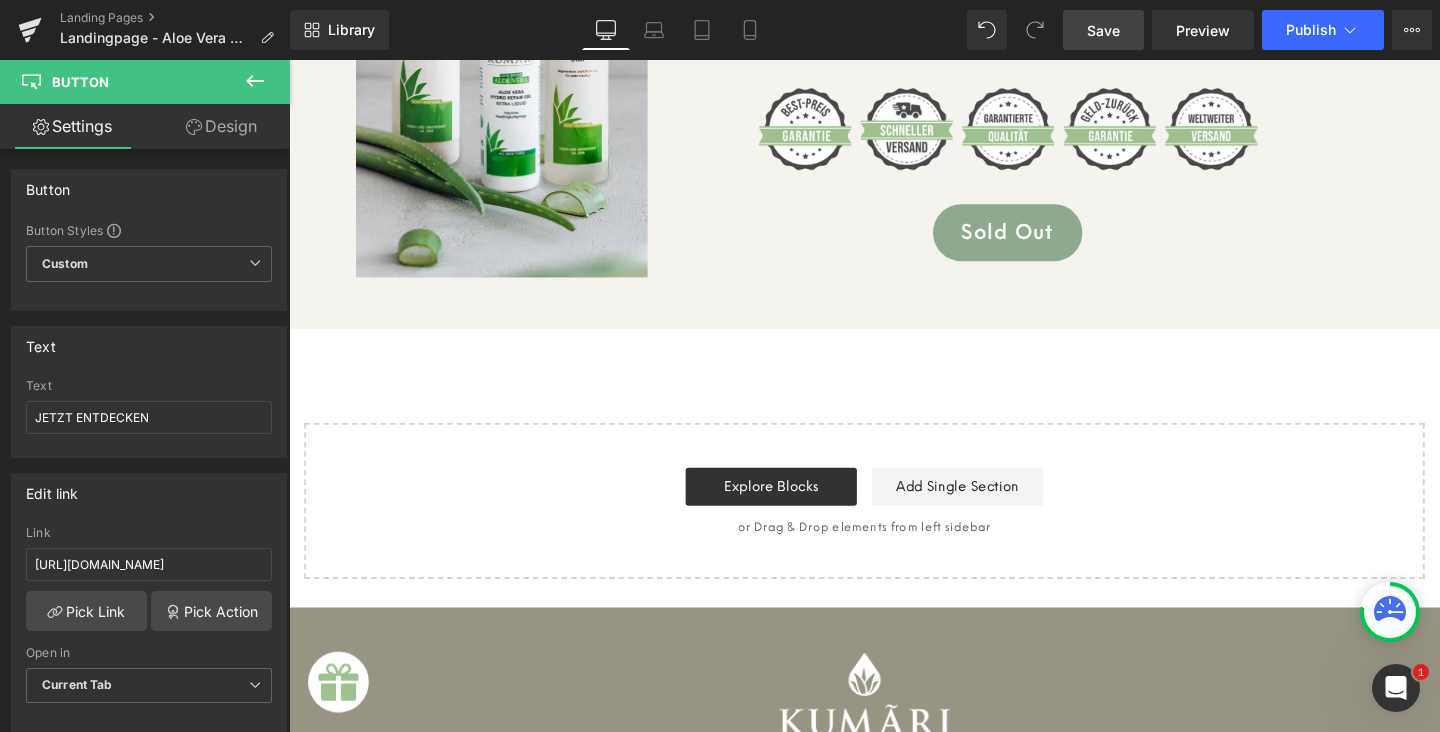 scroll, scrollTop: 7648, scrollLeft: 0, axis: vertical 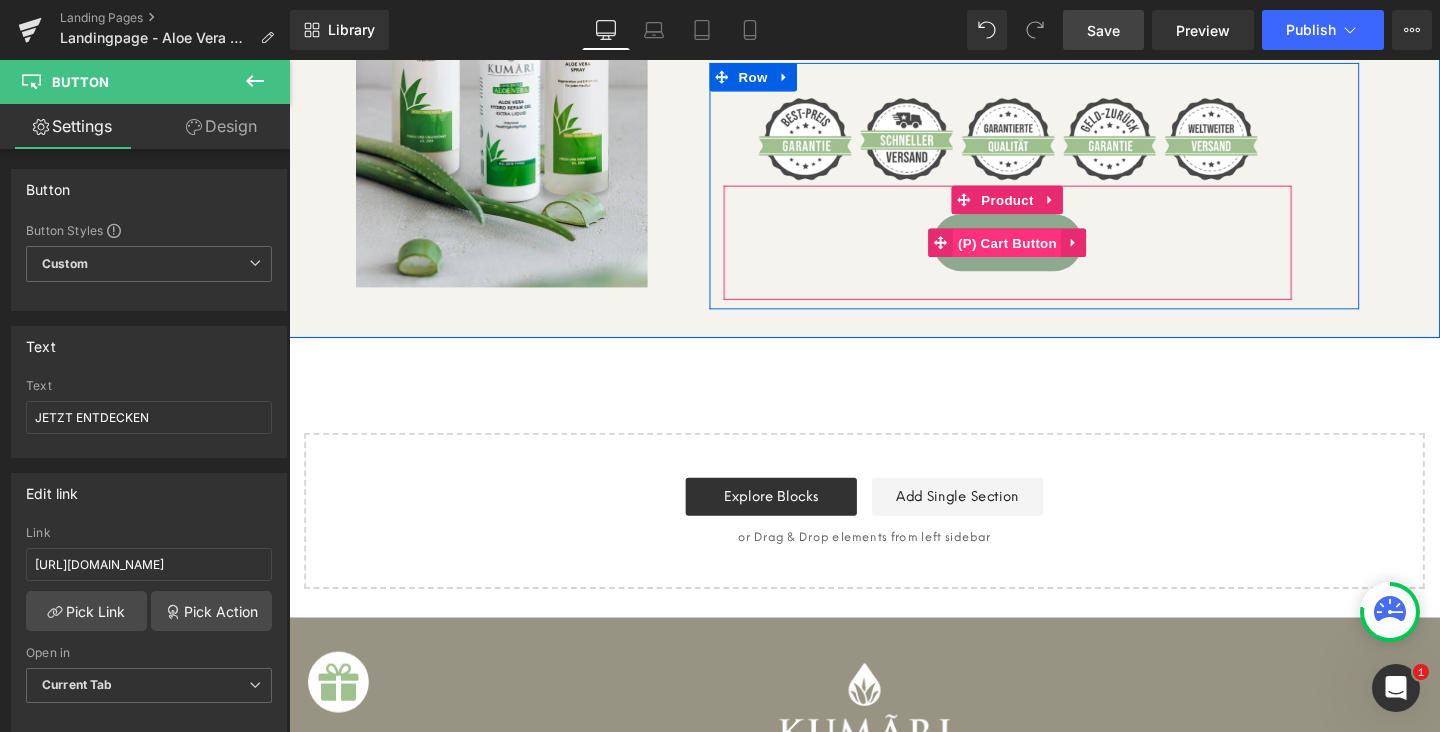 click on "(P) Cart Button" at bounding box center [1044, 253] 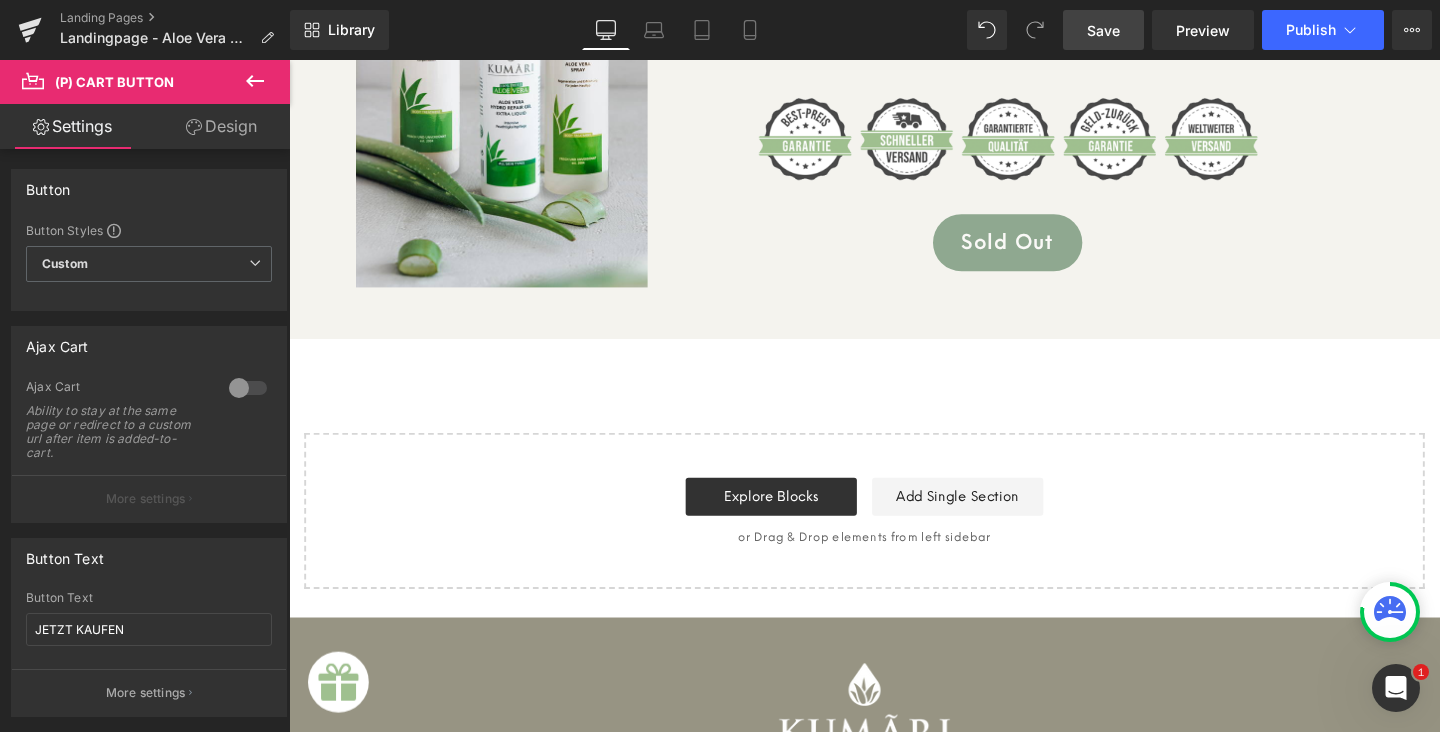 click on "Design" at bounding box center [221, 126] 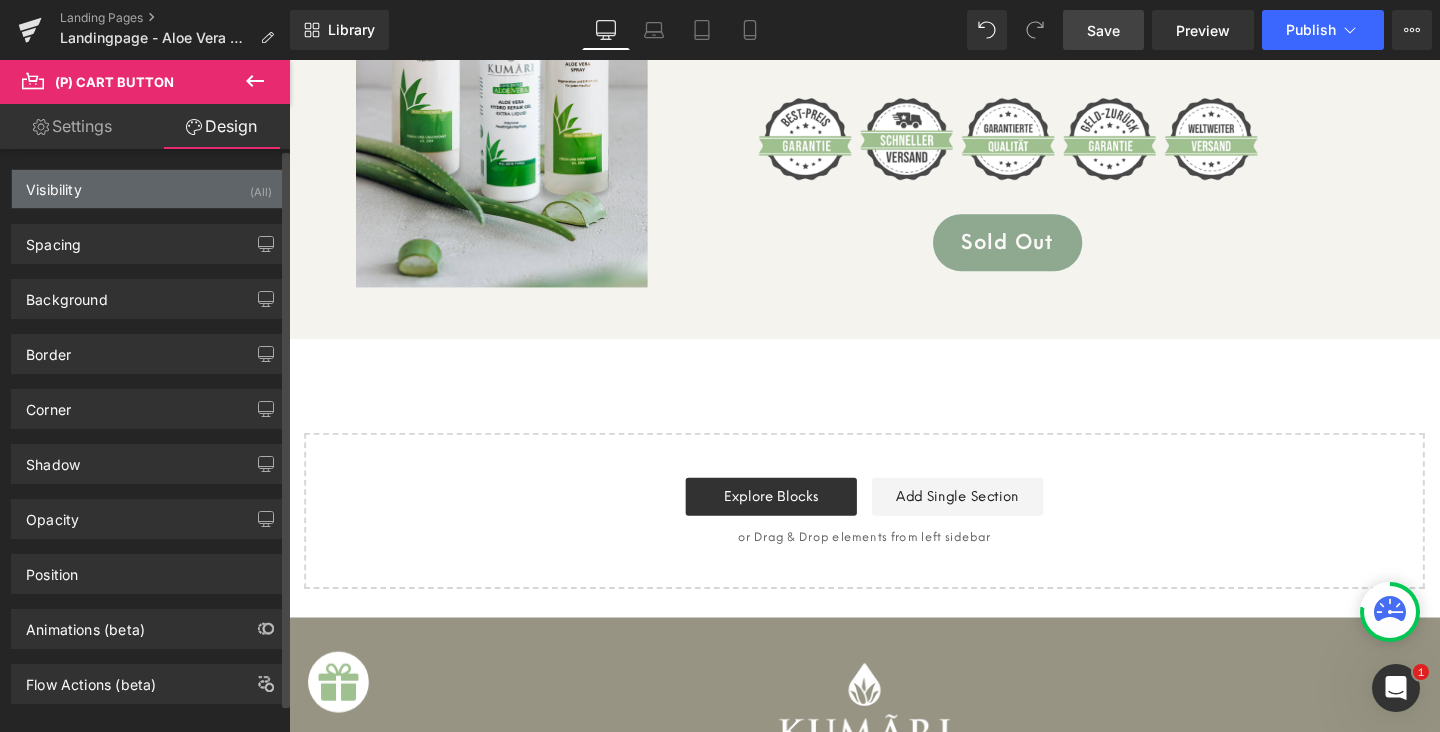 click on "Visibility
(All)" at bounding box center (149, 189) 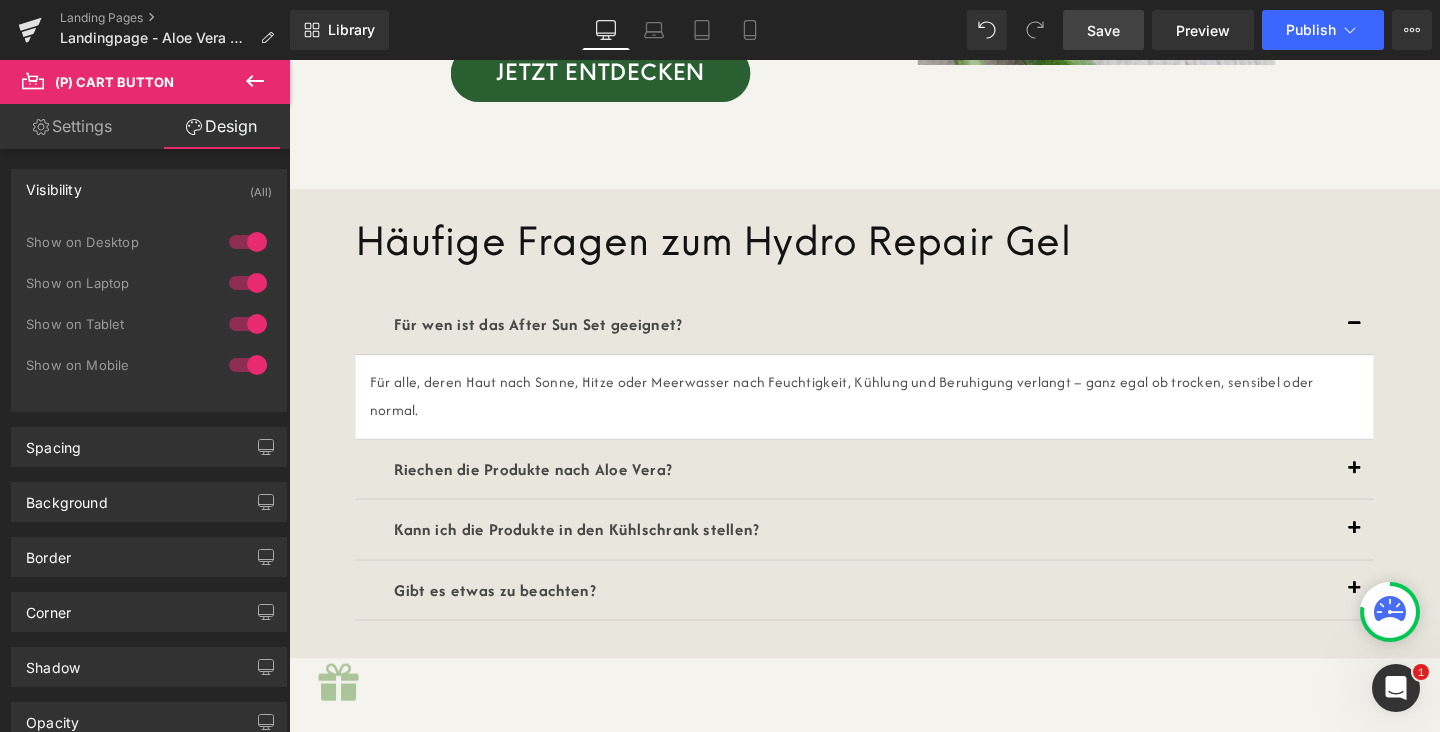scroll, scrollTop: 6400, scrollLeft: 0, axis: vertical 